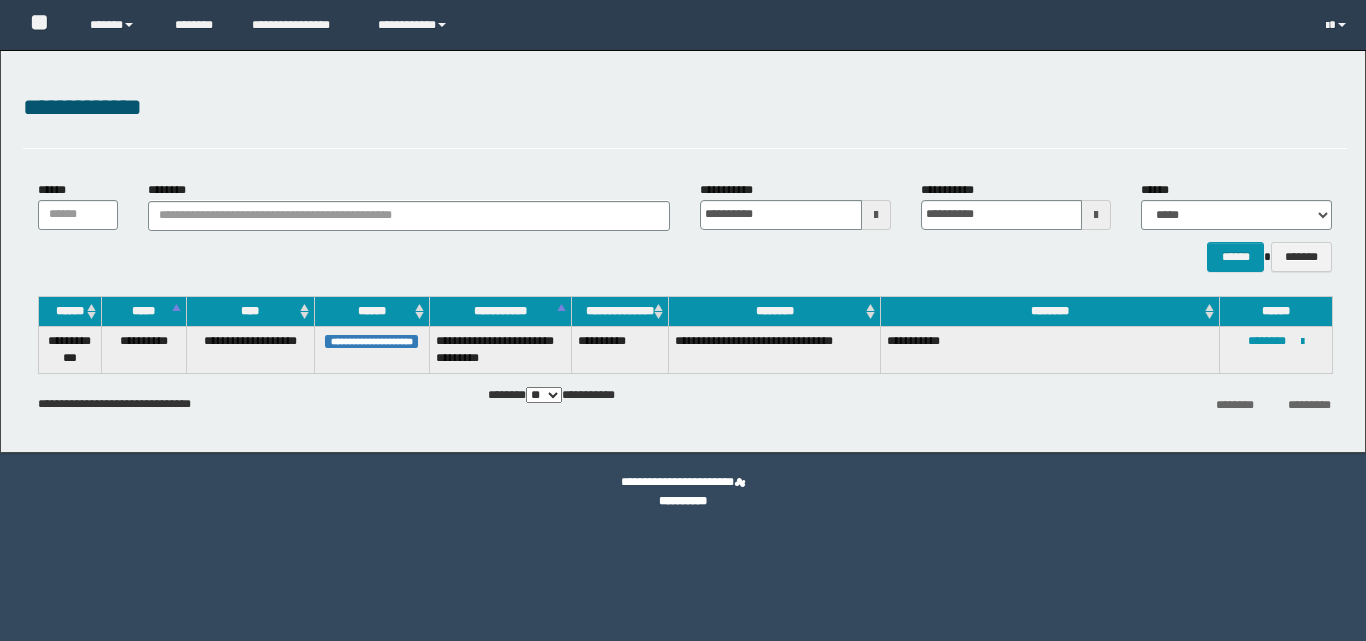scroll, scrollTop: 0, scrollLeft: 0, axis: both 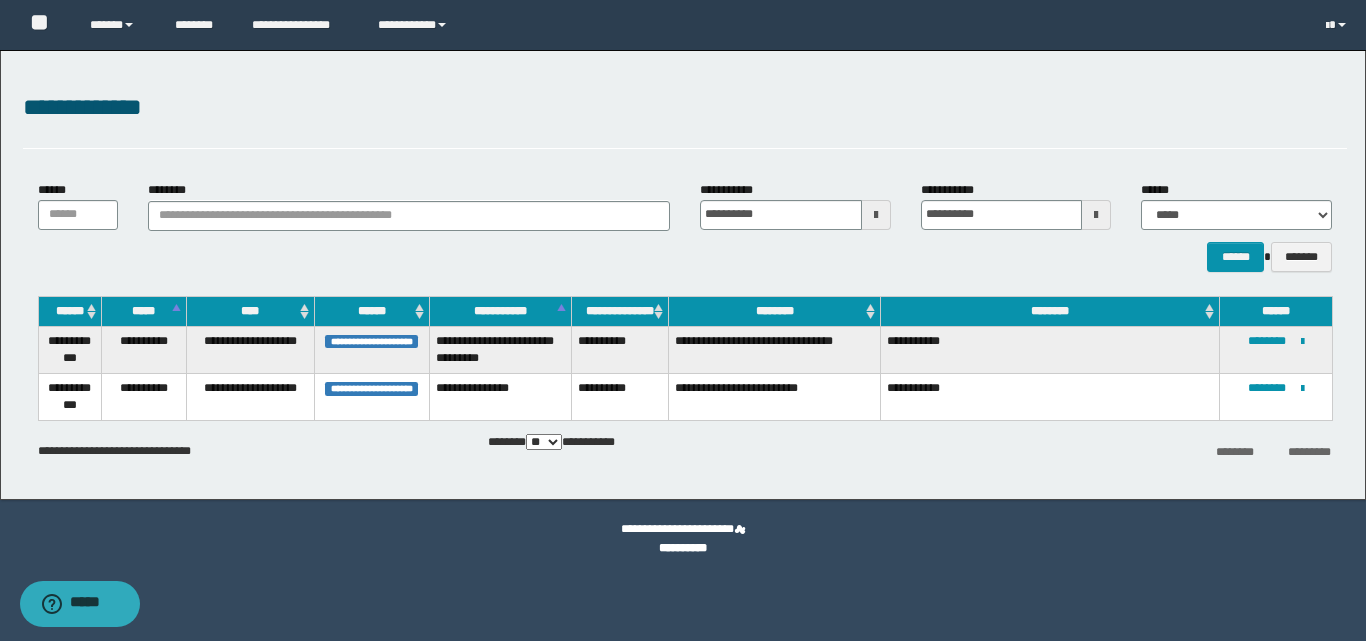 click at bounding box center (876, 215) 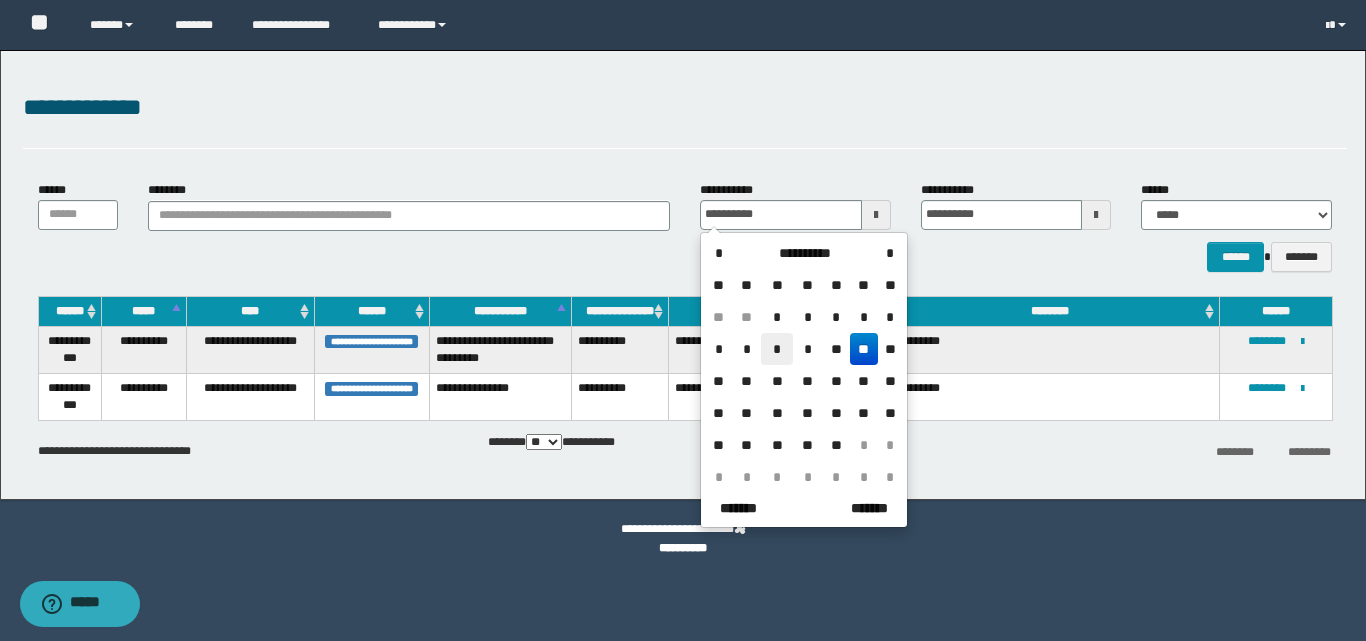 click on "*" at bounding box center [777, 349] 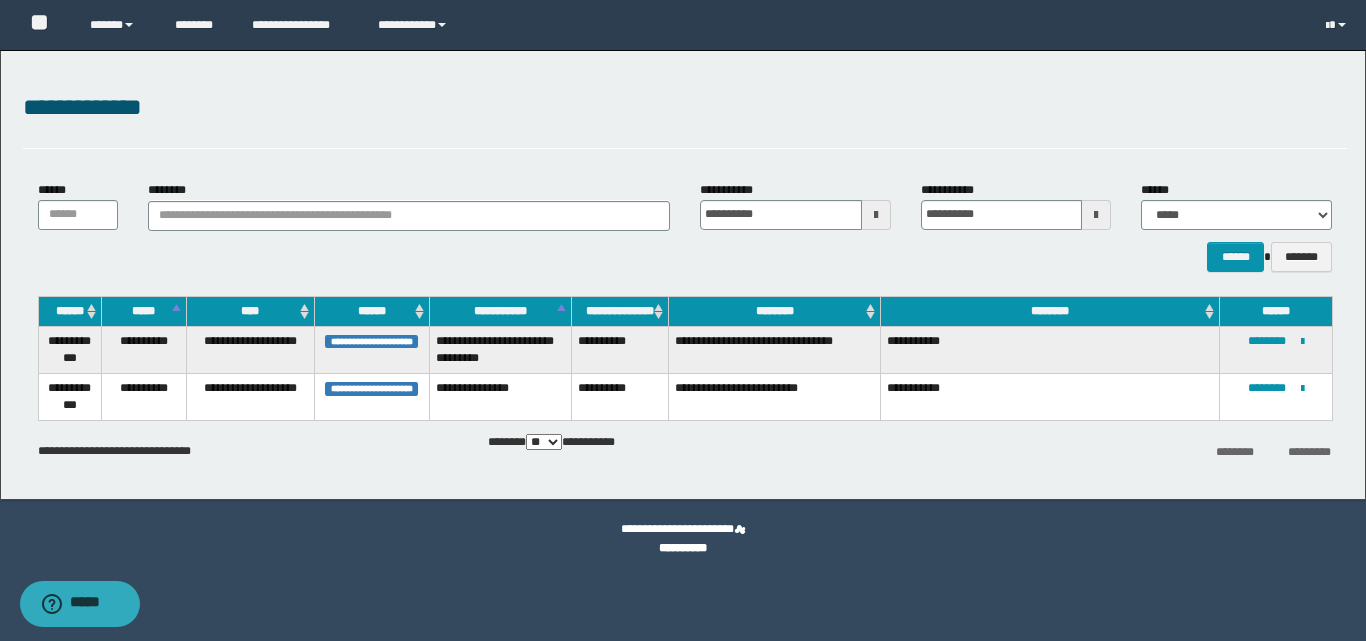 click at bounding box center [1096, 215] 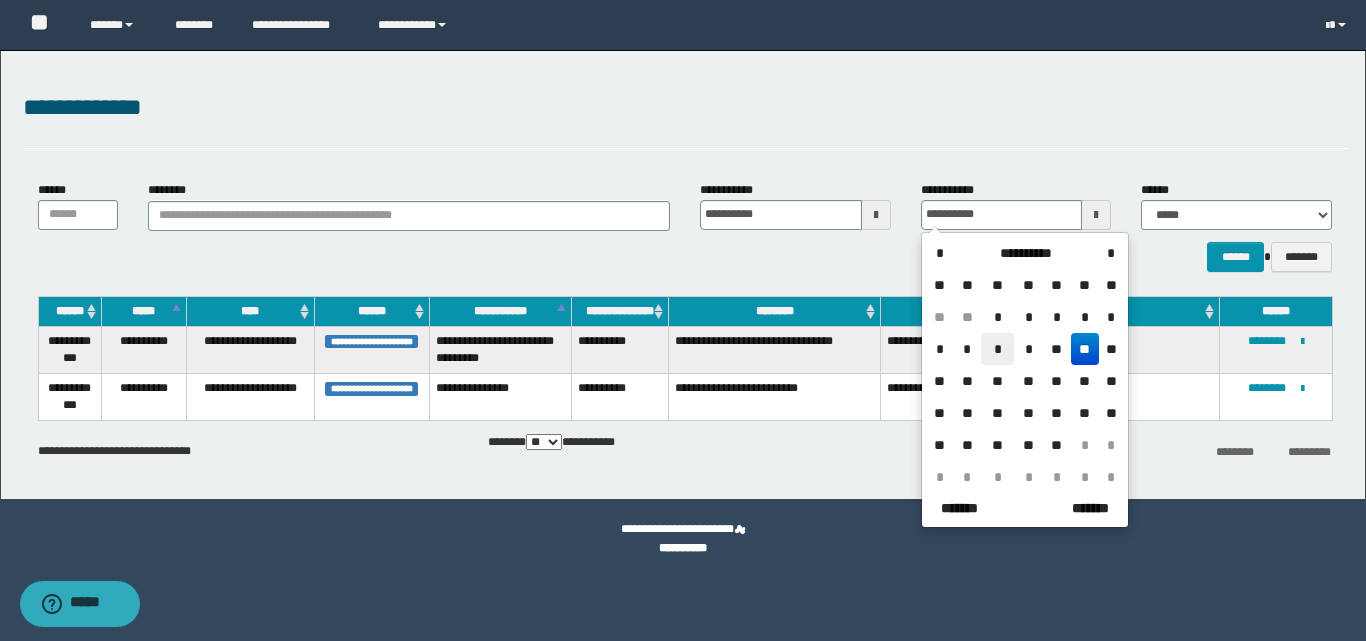 click on "*" at bounding box center (997, 349) 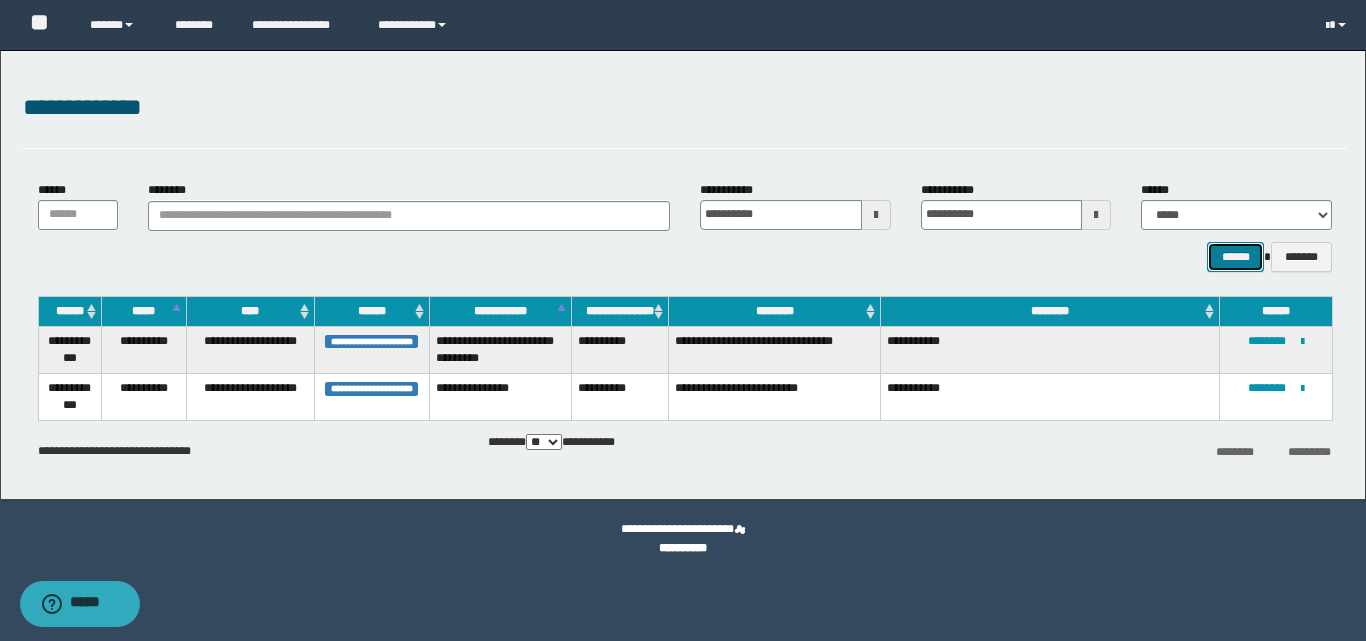 click on "******" at bounding box center [1235, 257] 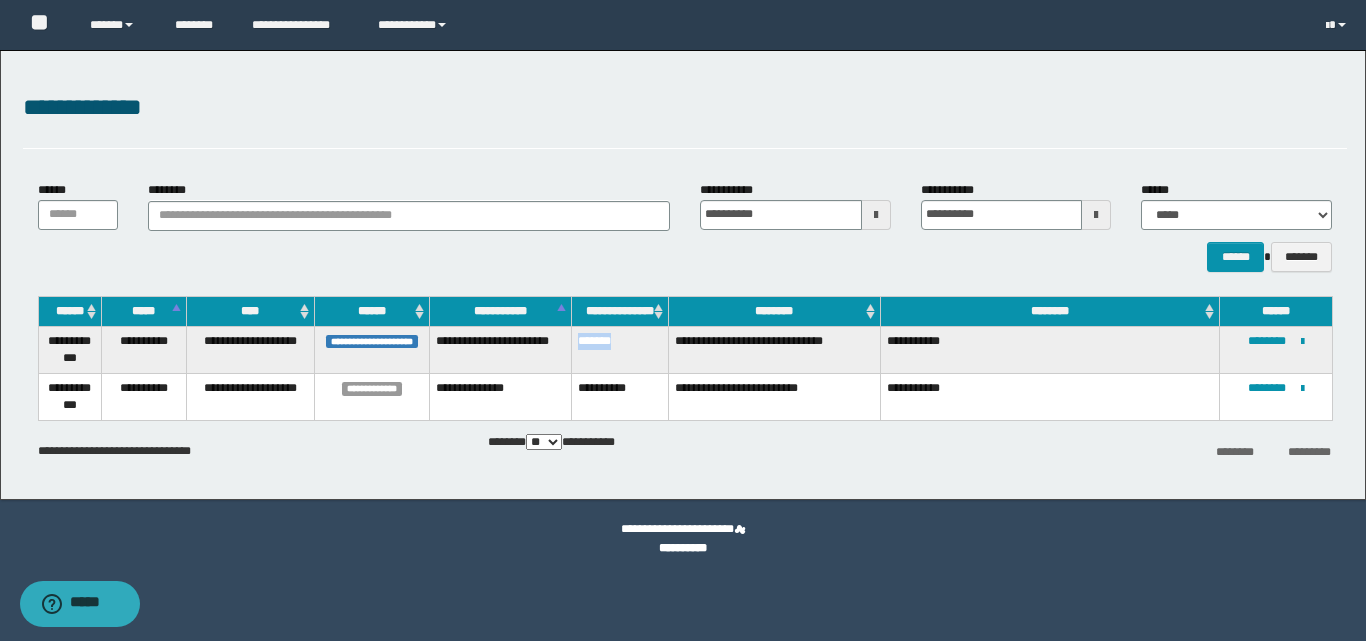 drag, startPoint x: 618, startPoint y: 342, endPoint x: 577, endPoint y: 343, distance: 41.01219 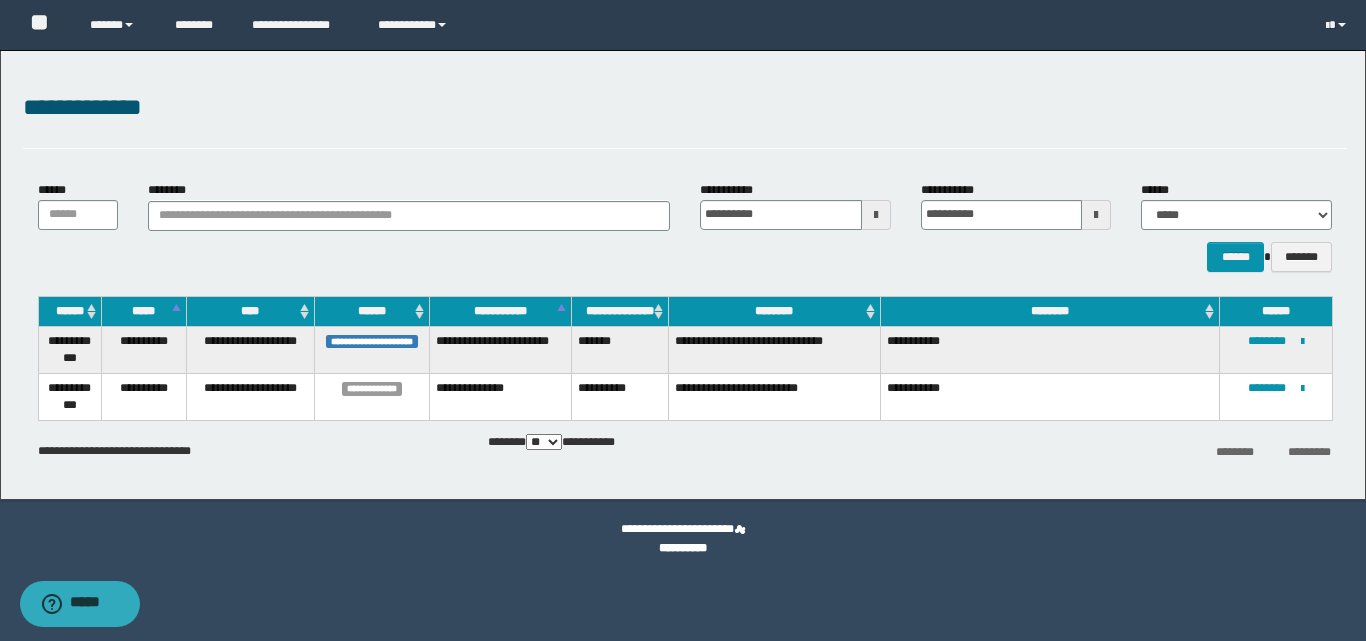 click at bounding box center [876, 215] 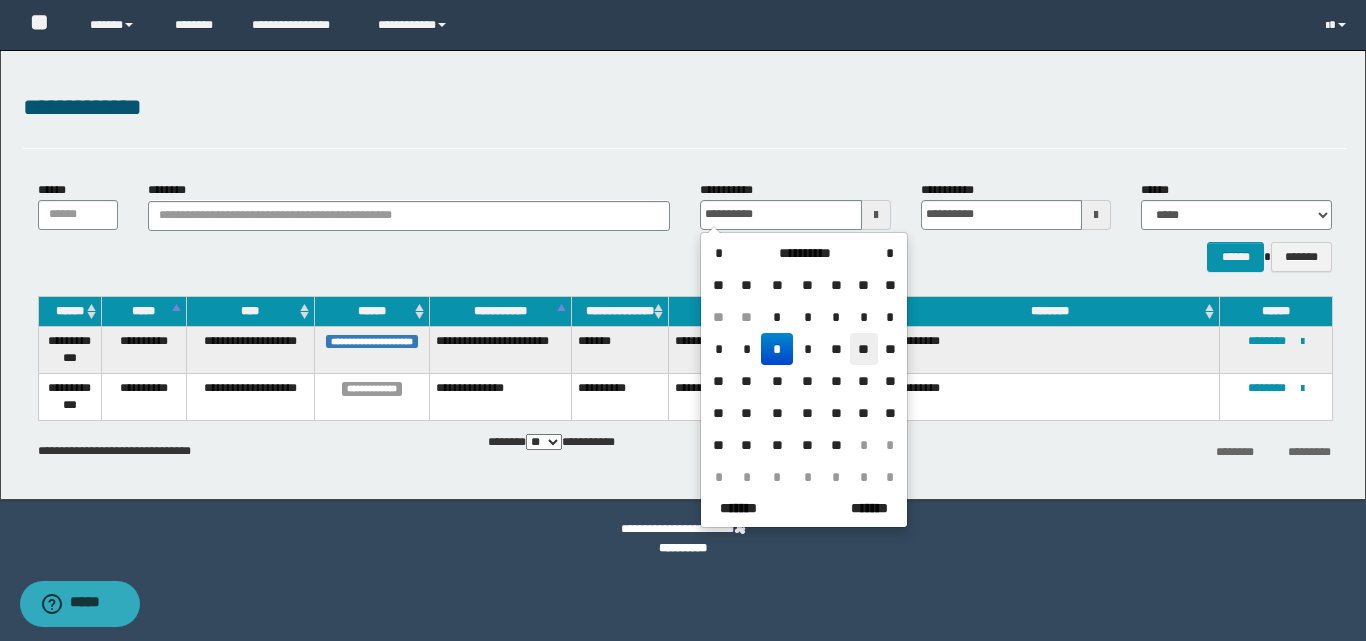 click on "**" at bounding box center (864, 349) 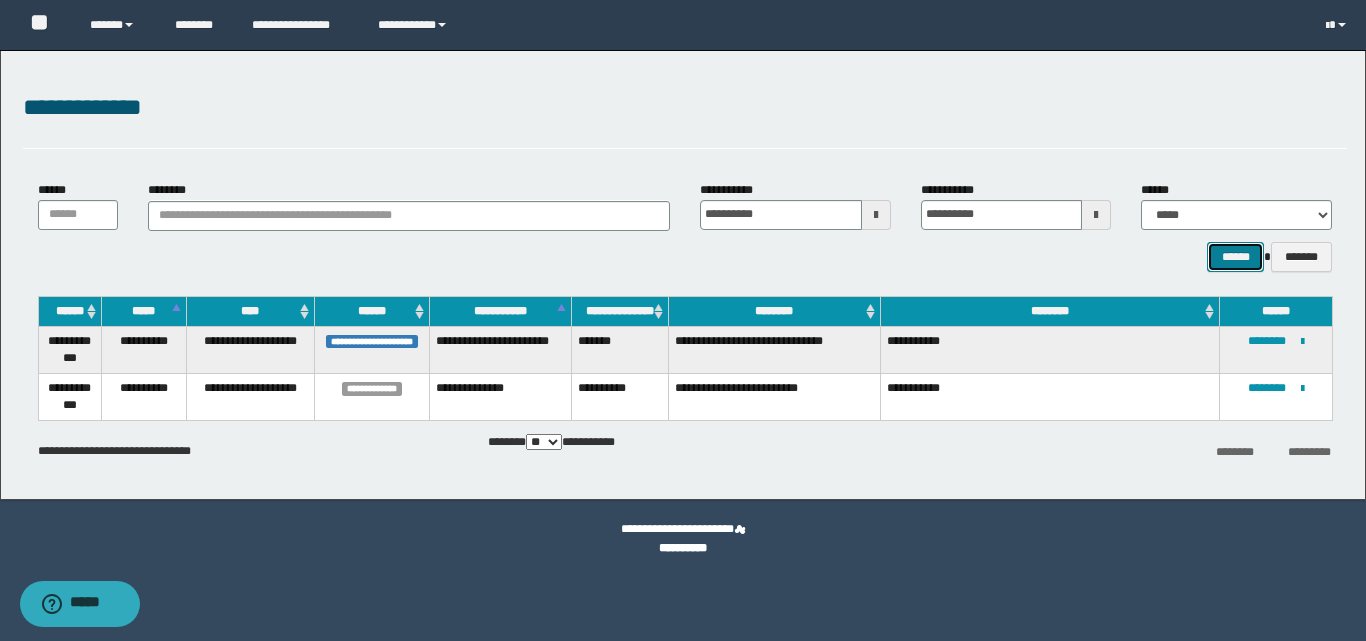click on "******" at bounding box center [1235, 257] 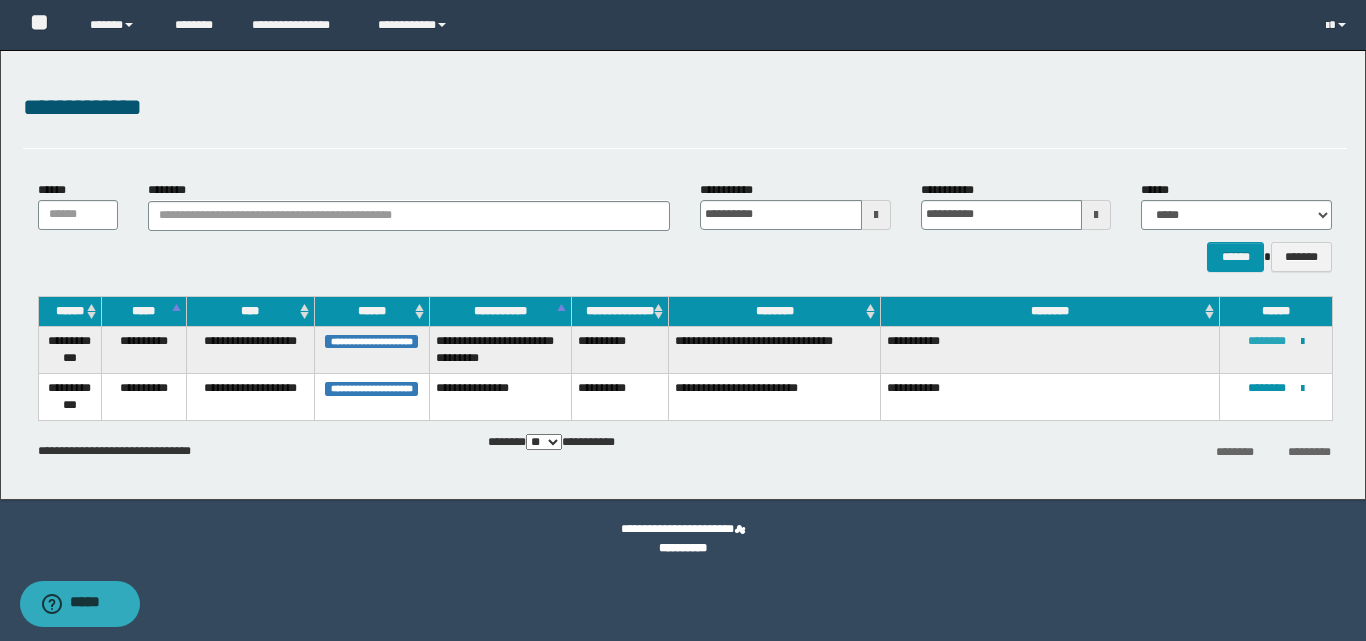 click on "********" at bounding box center [1267, 341] 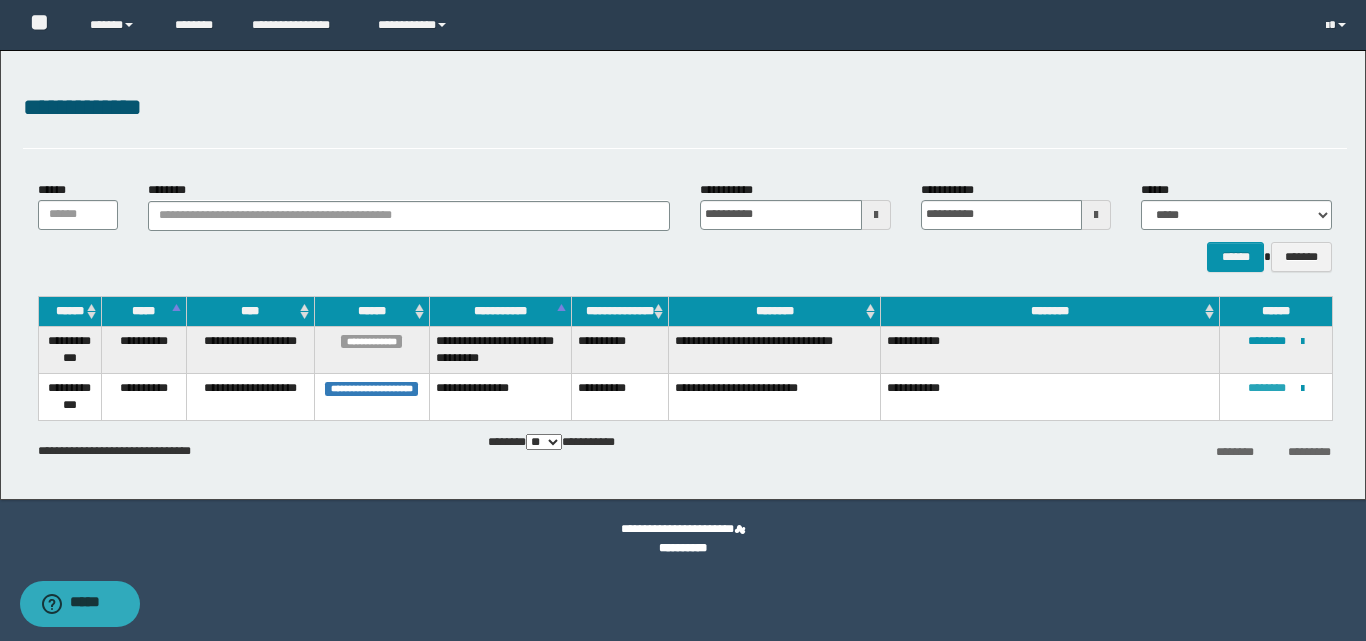 click on "********" at bounding box center [1267, 388] 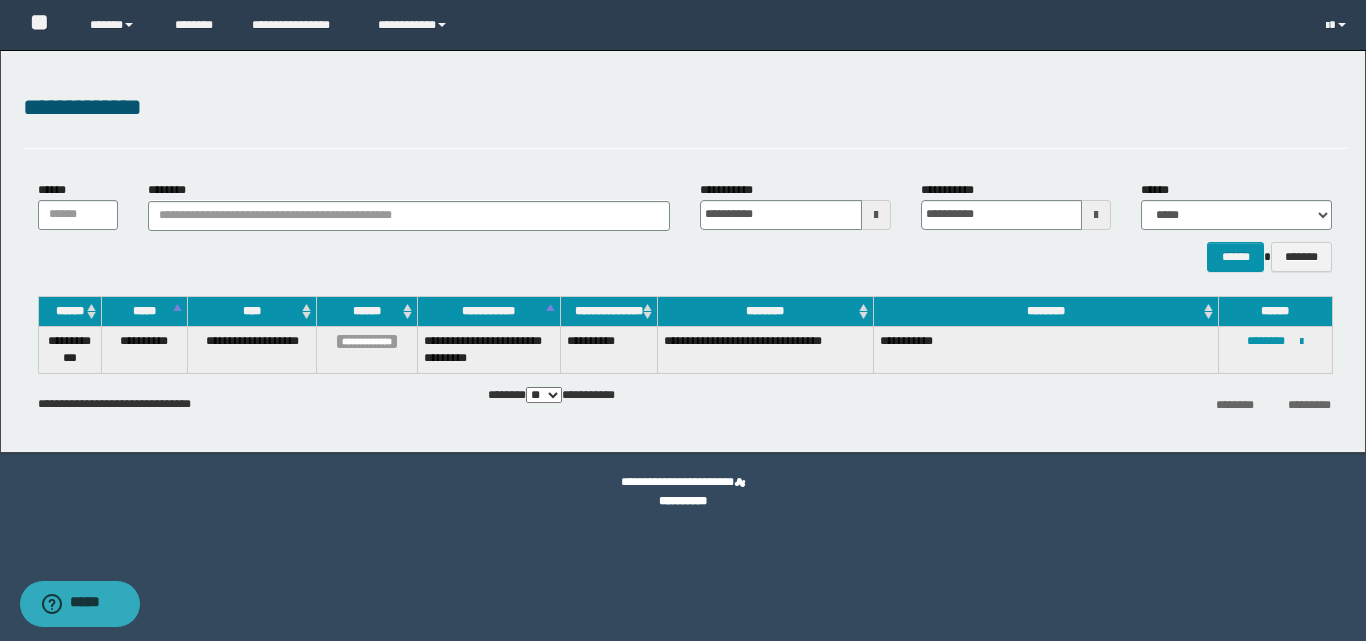 click at bounding box center (876, 215) 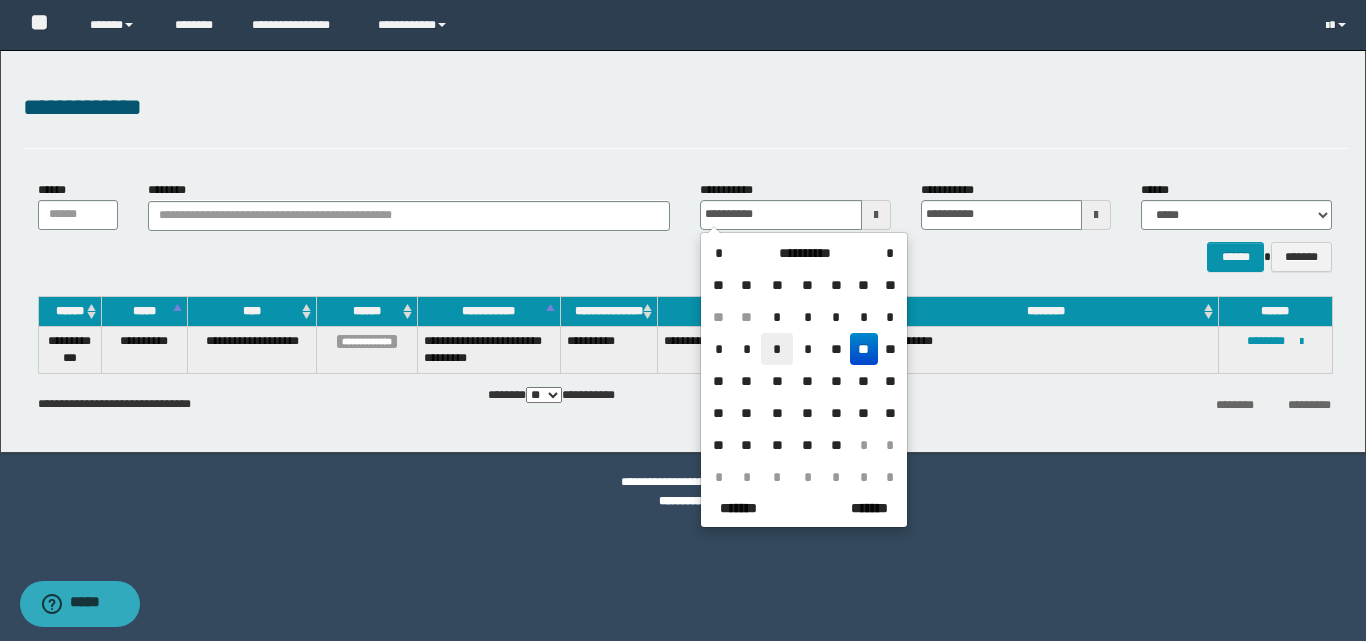 click on "*" at bounding box center [777, 349] 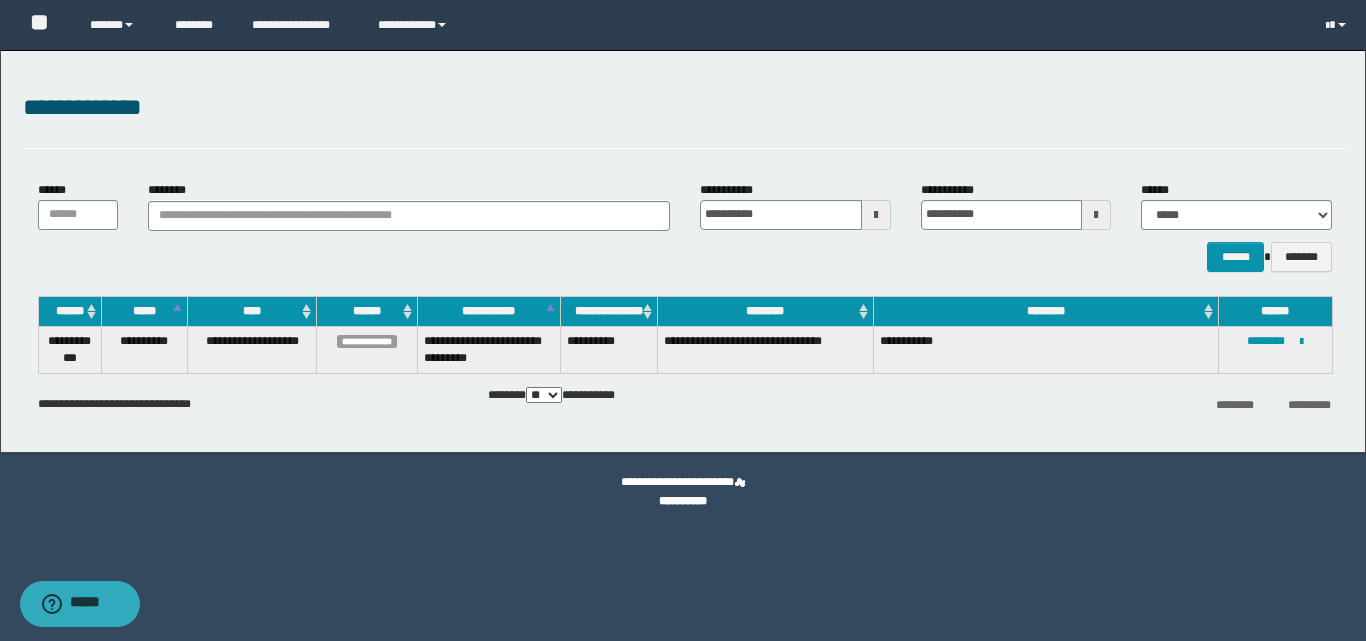 click at bounding box center [1096, 215] 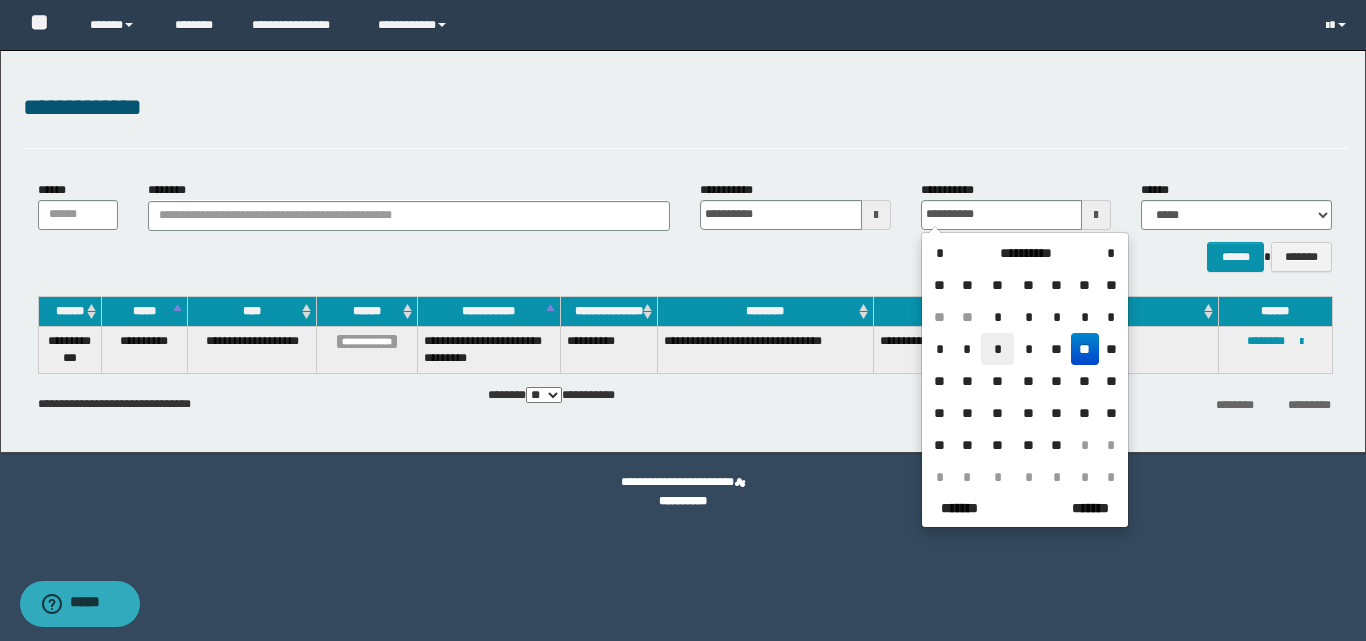 click on "*" at bounding box center (997, 349) 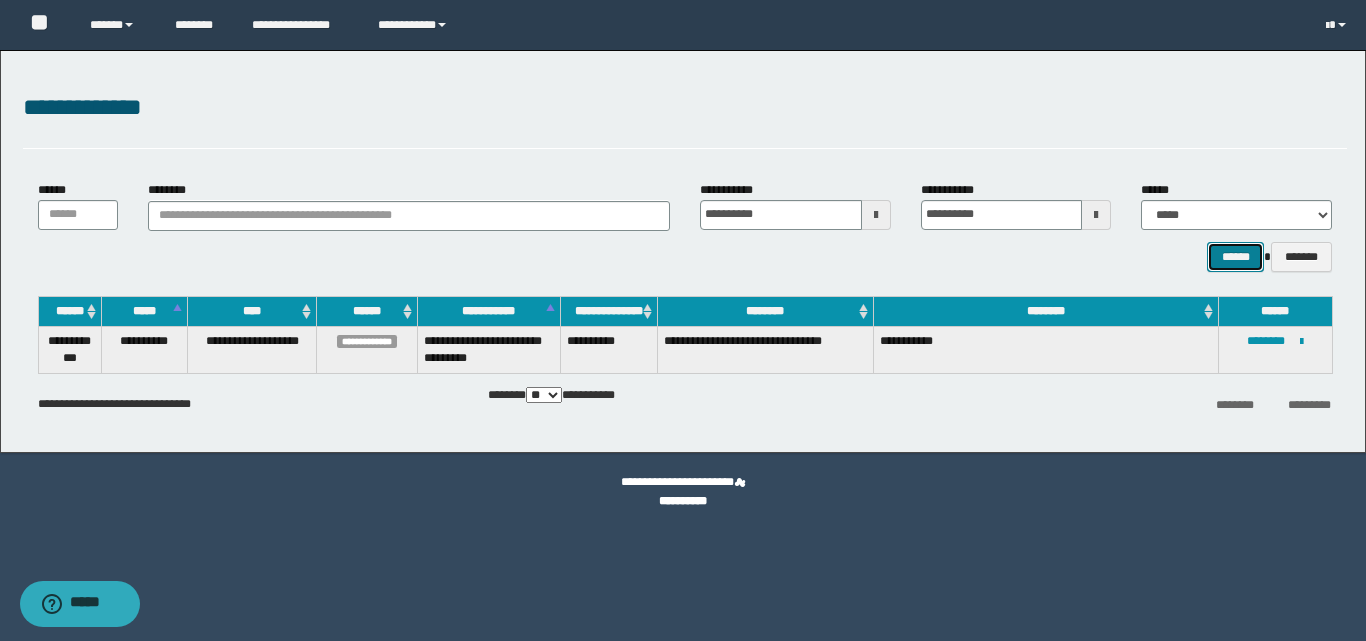click on "******" at bounding box center (1235, 257) 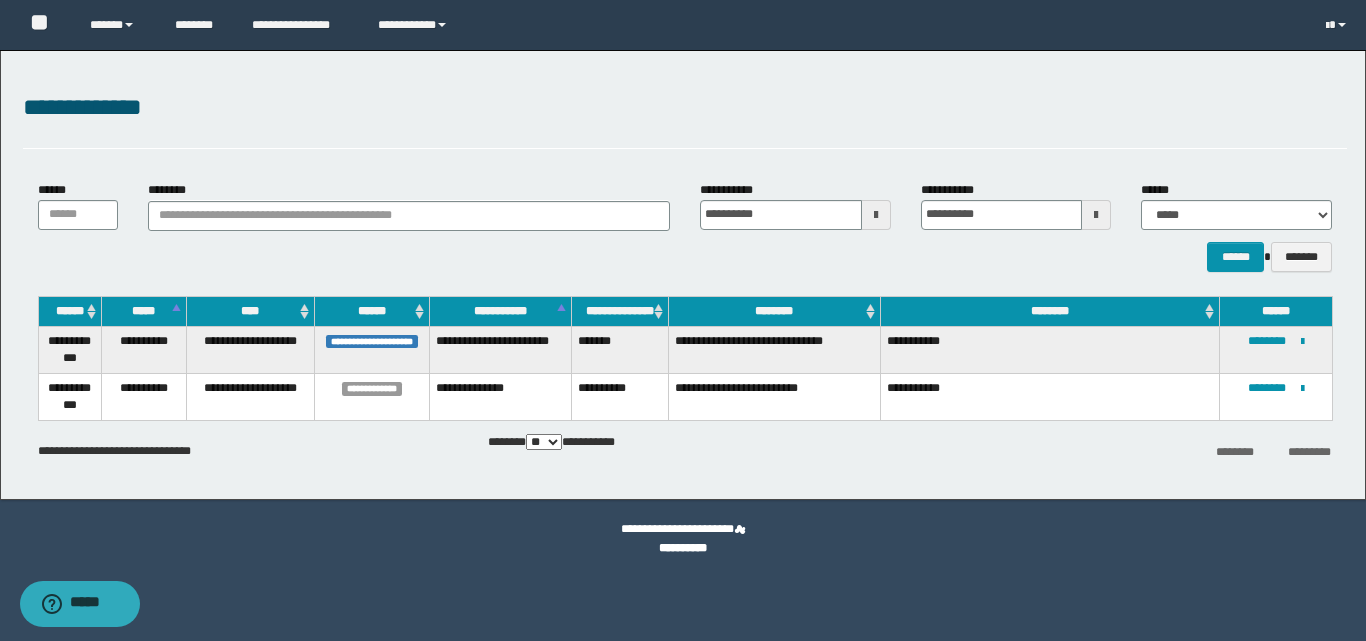 click at bounding box center (876, 215) 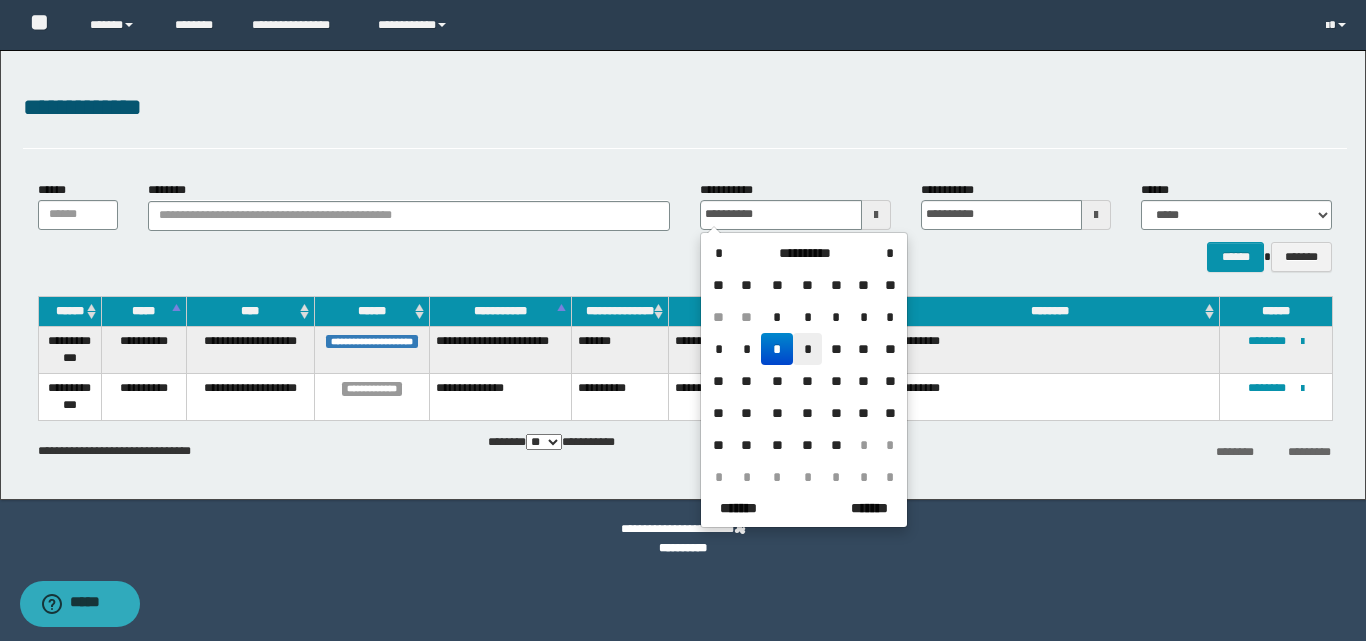 click on "*" at bounding box center (807, 349) 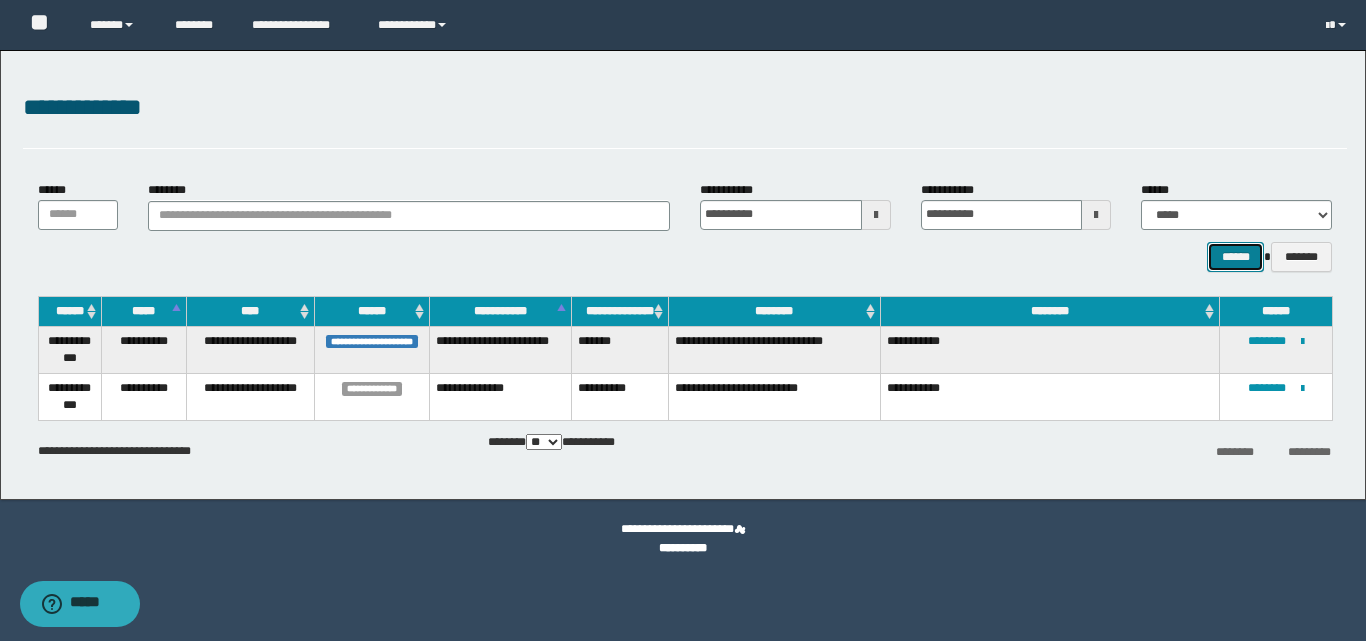 click on "******" at bounding box center [1235, 257] 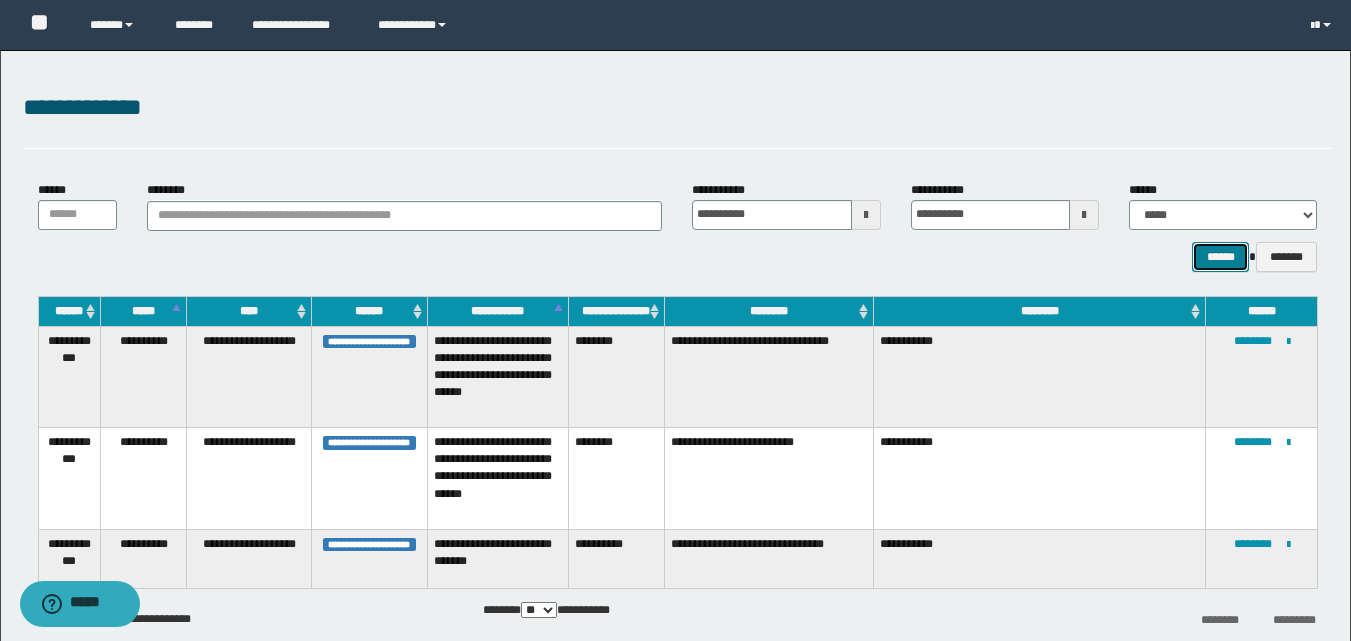scroll, scrollTop: 100, scrollLeft: 0, axis: vertical 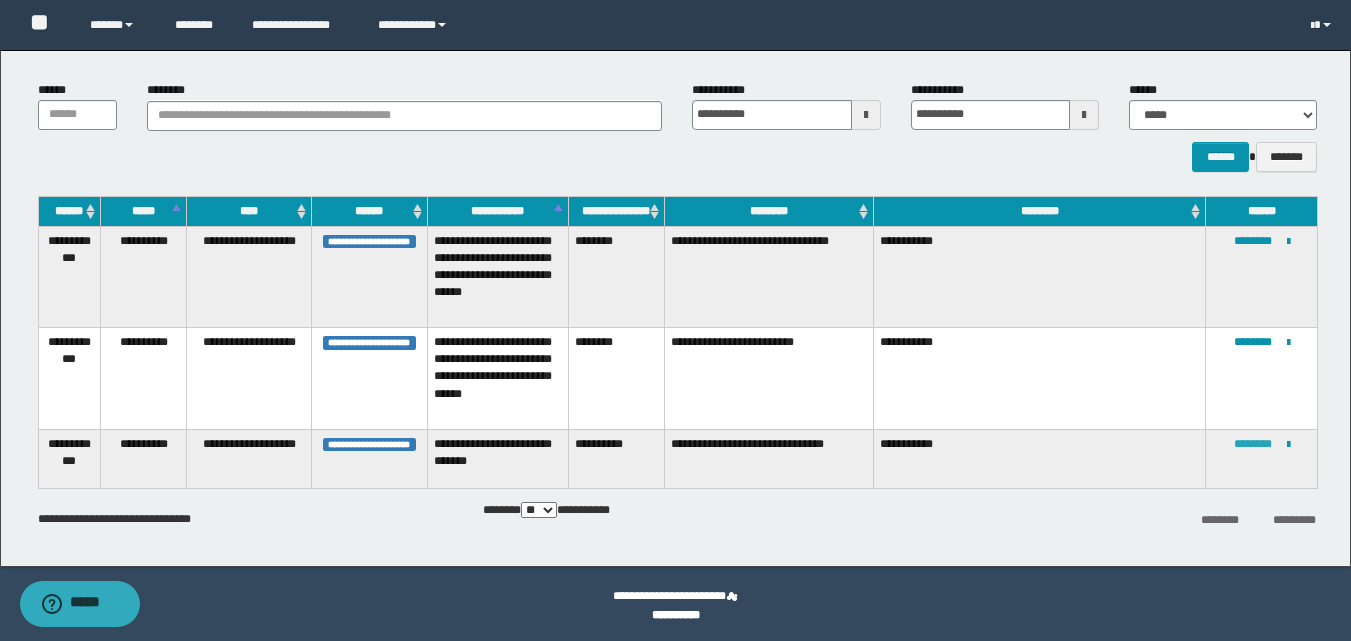 click on "********" at bounding box center [1253, 444] 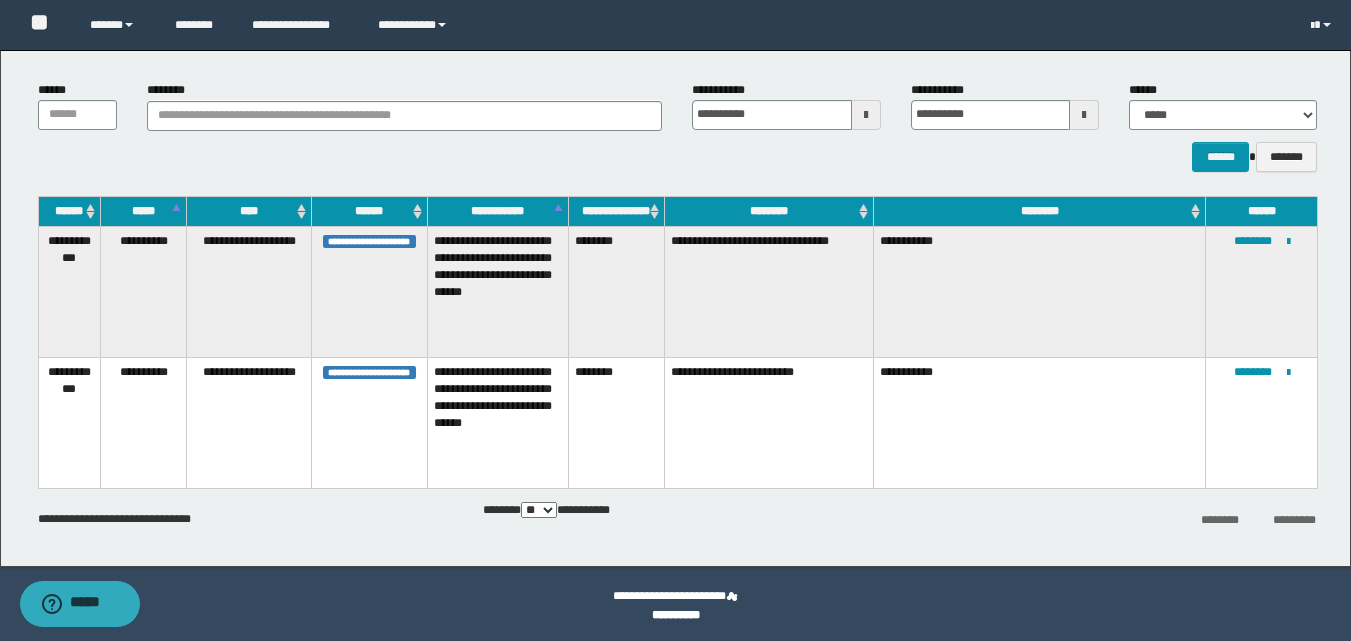scroll, scrollTop: 0, scrollLeft: 0, axis: both 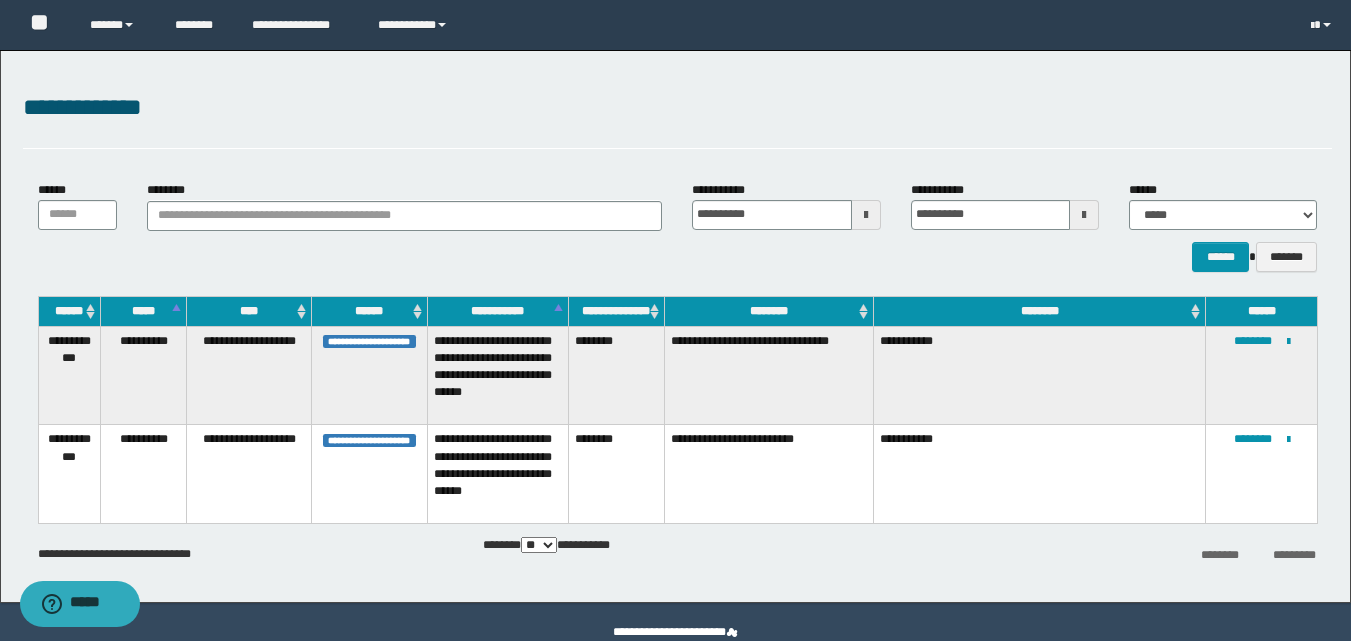 click at bounding box center (866, 215) 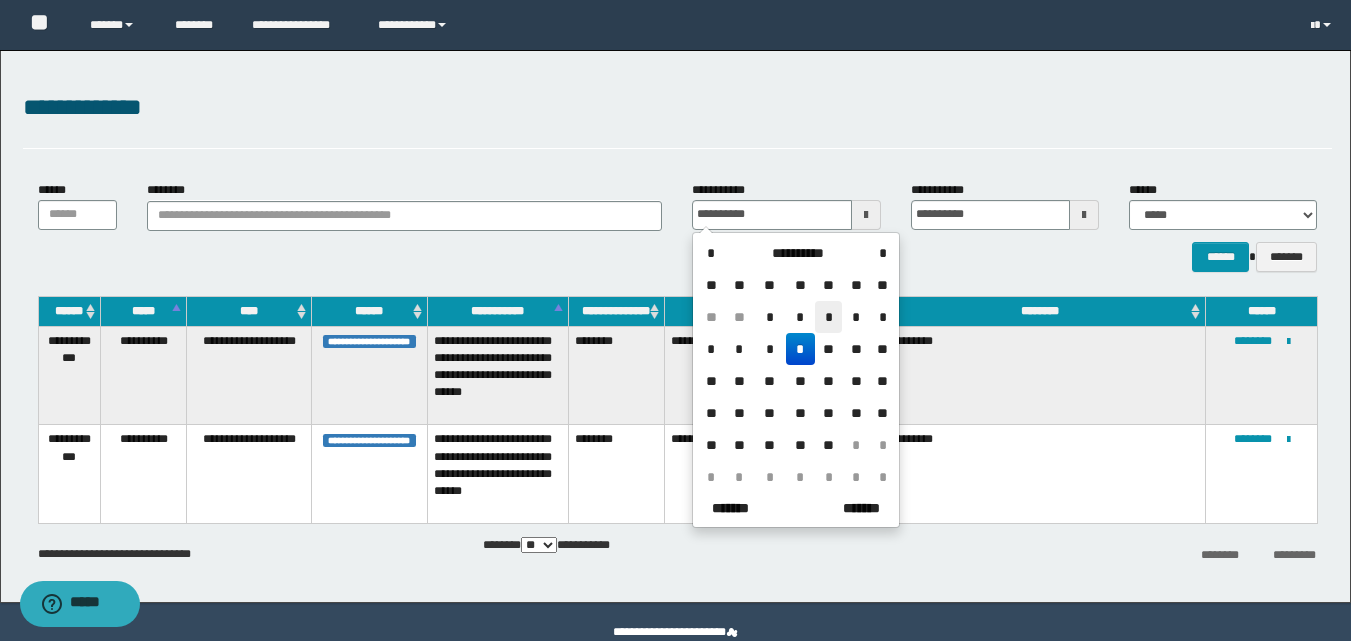 click on "*" at bounding box center (829, 317) 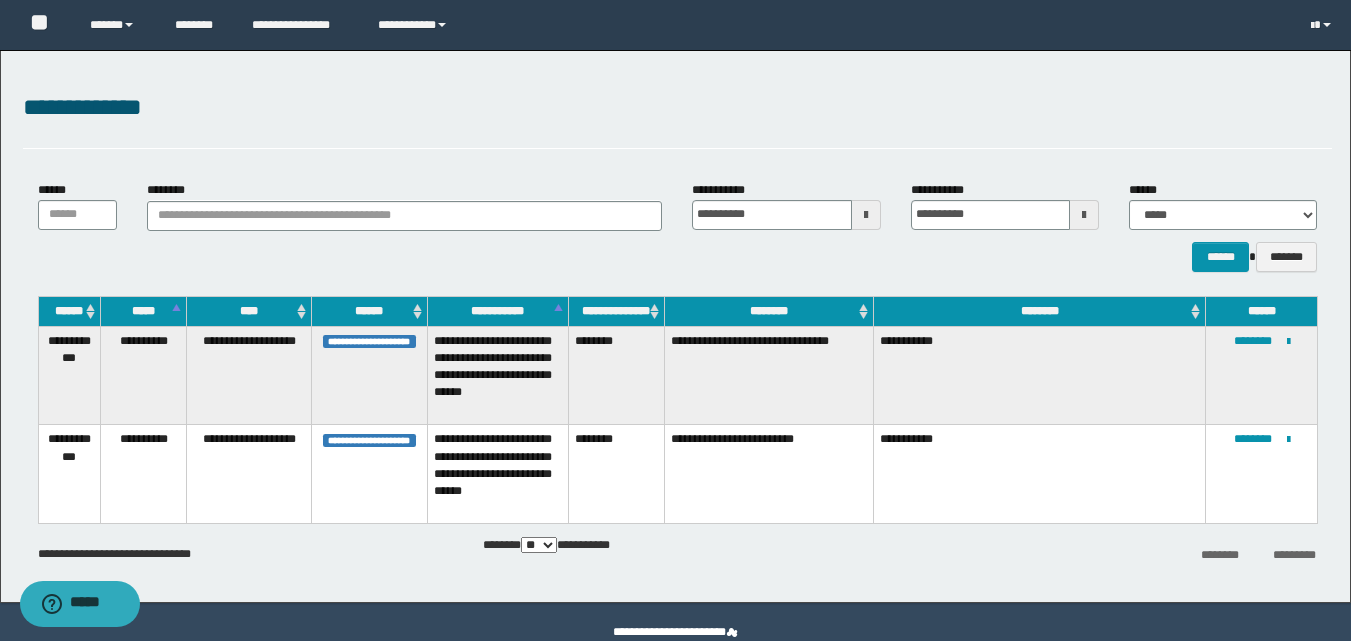 click at bounding box center [1084, 215] 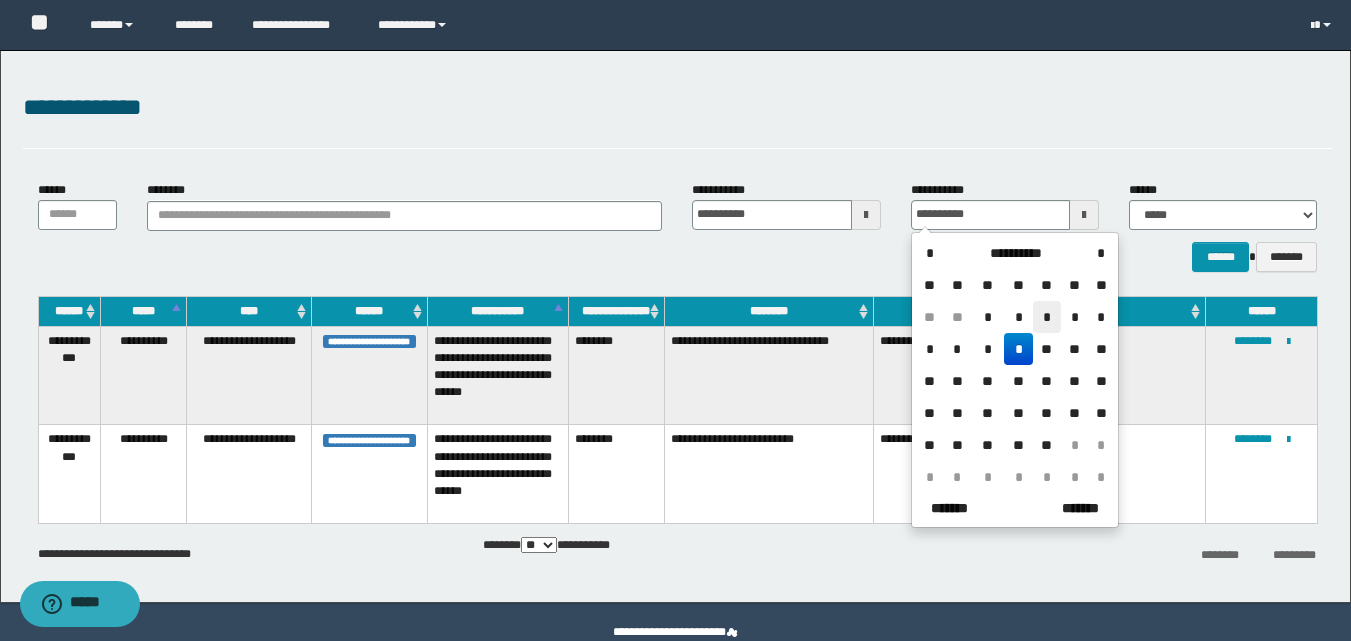 click on "*" at bounding box center (1047, 317) 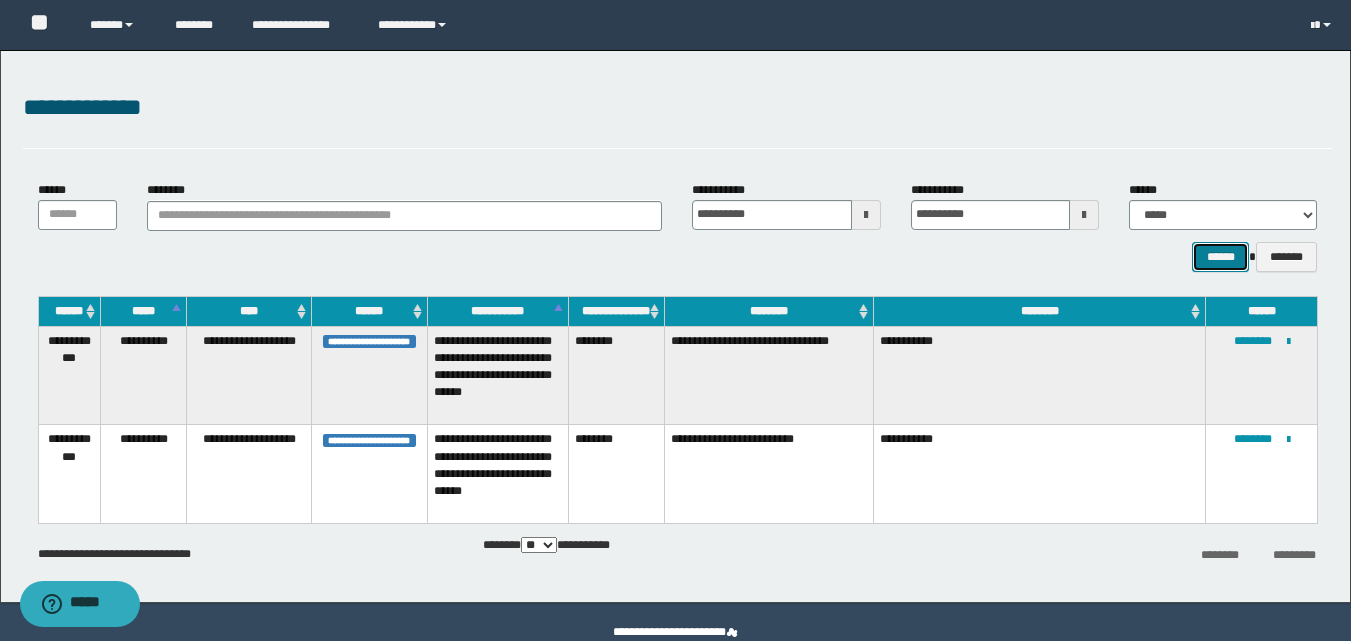 click on "******" at bounding box center [1220, 257] 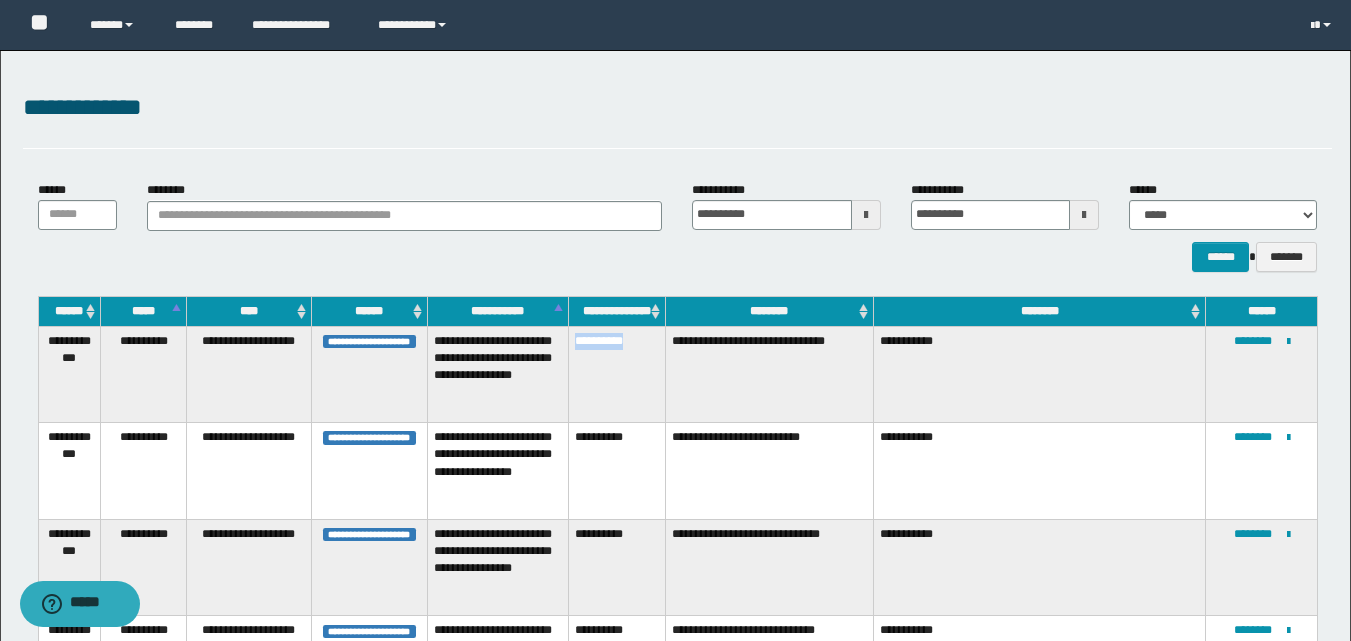 drag, startPoint x: 644, startPoint y: 344, endPoint x: 577, endPoint y: 344, distance: 67 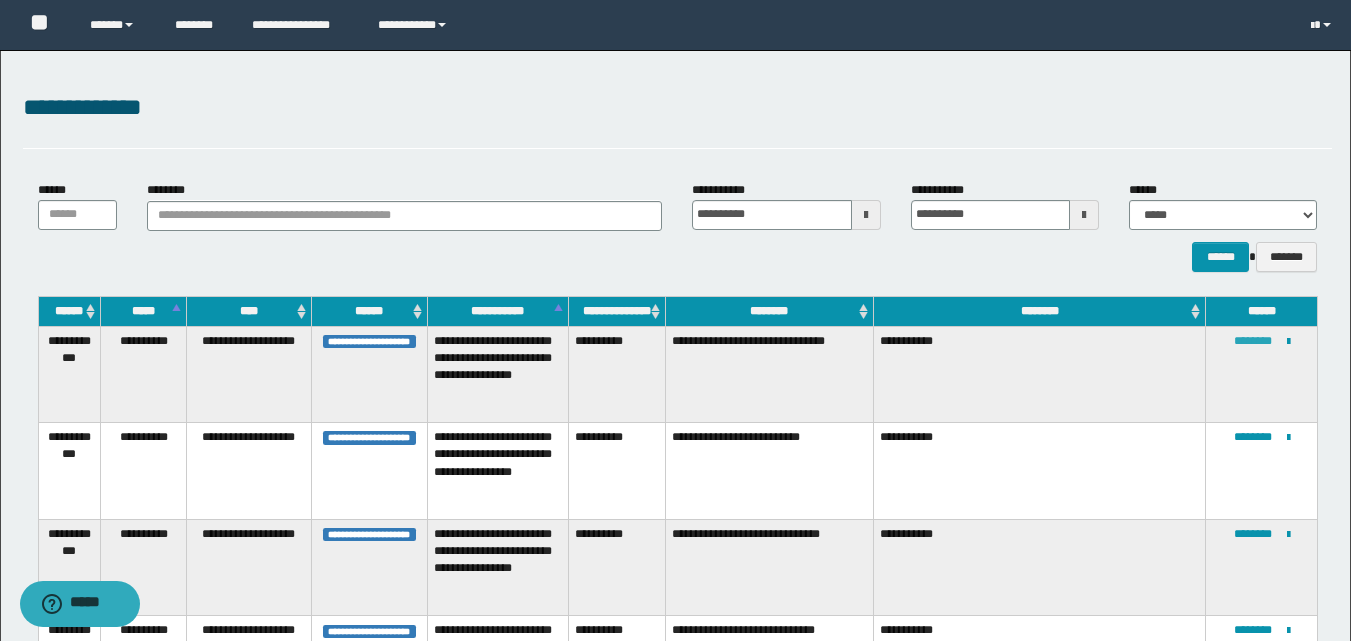 click on "********" at bounding box center (1253, 341) 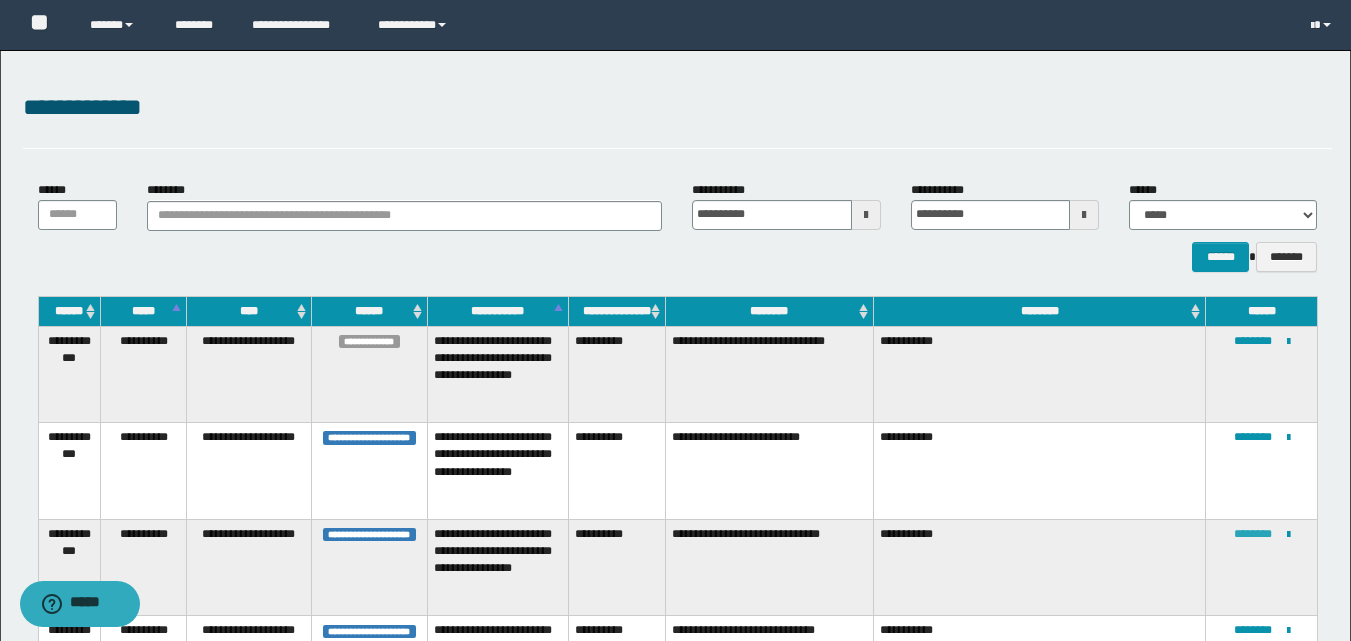 click on "********" at bounding box center (1253, 534) 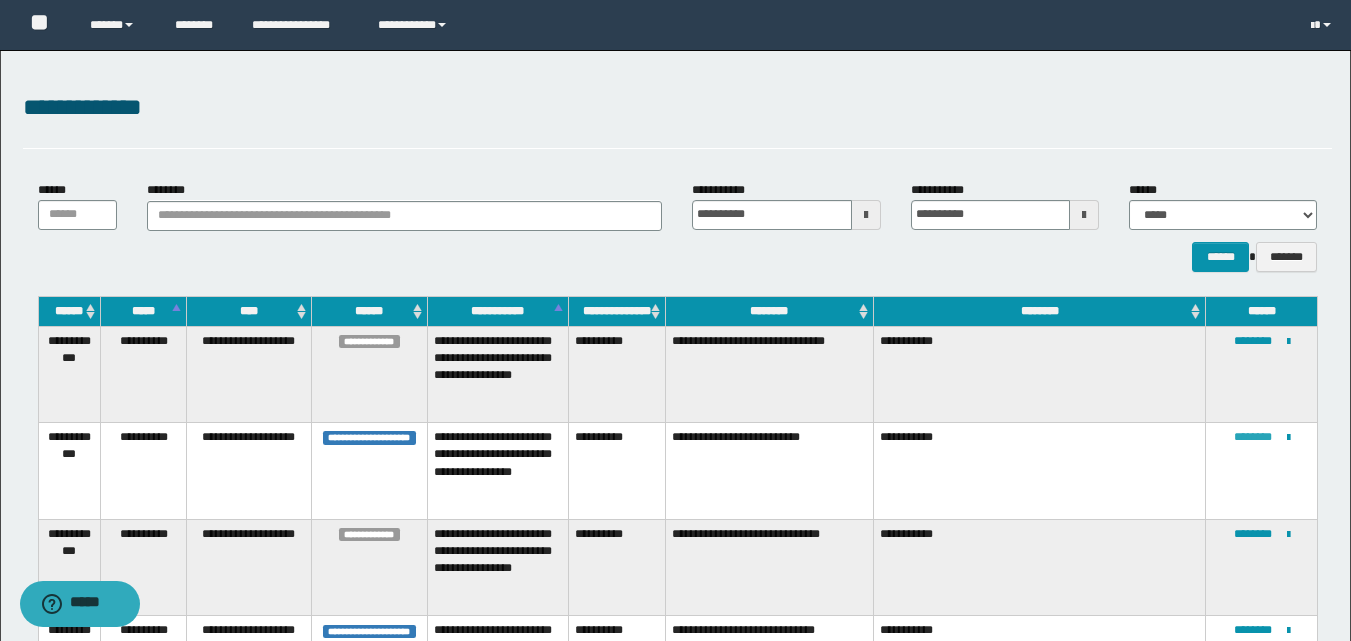 click on "********" at bounding box center [1253, 437] 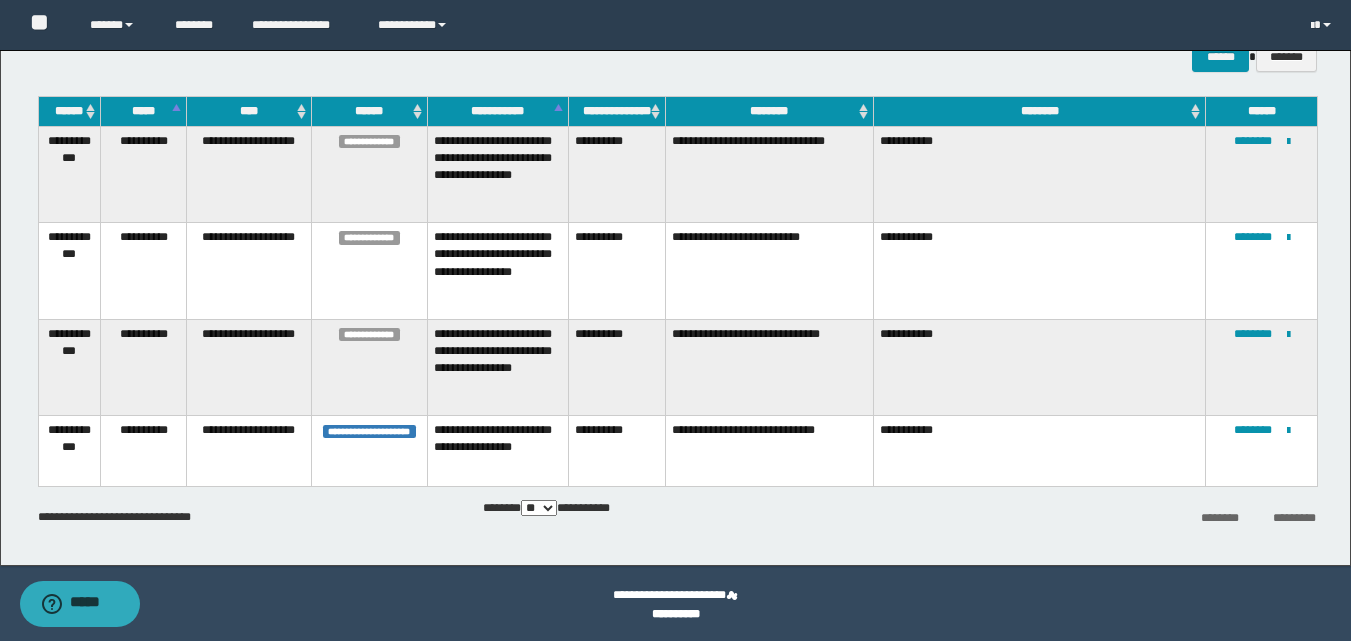 scroll, scrollTop: 203, scrollLeft: 0, axis: vertical 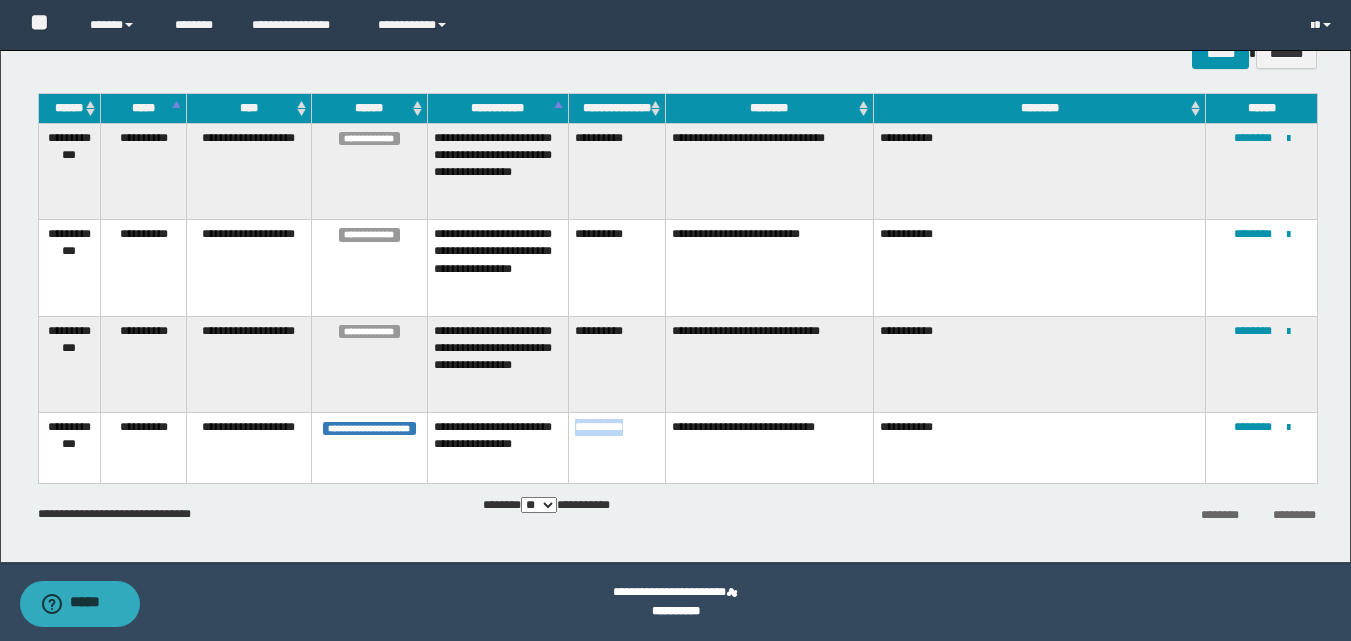 drag, startPoint x: 643, startPoint y: 434, endPoint x: 578, endPoint y: 436, distance: 65.03076 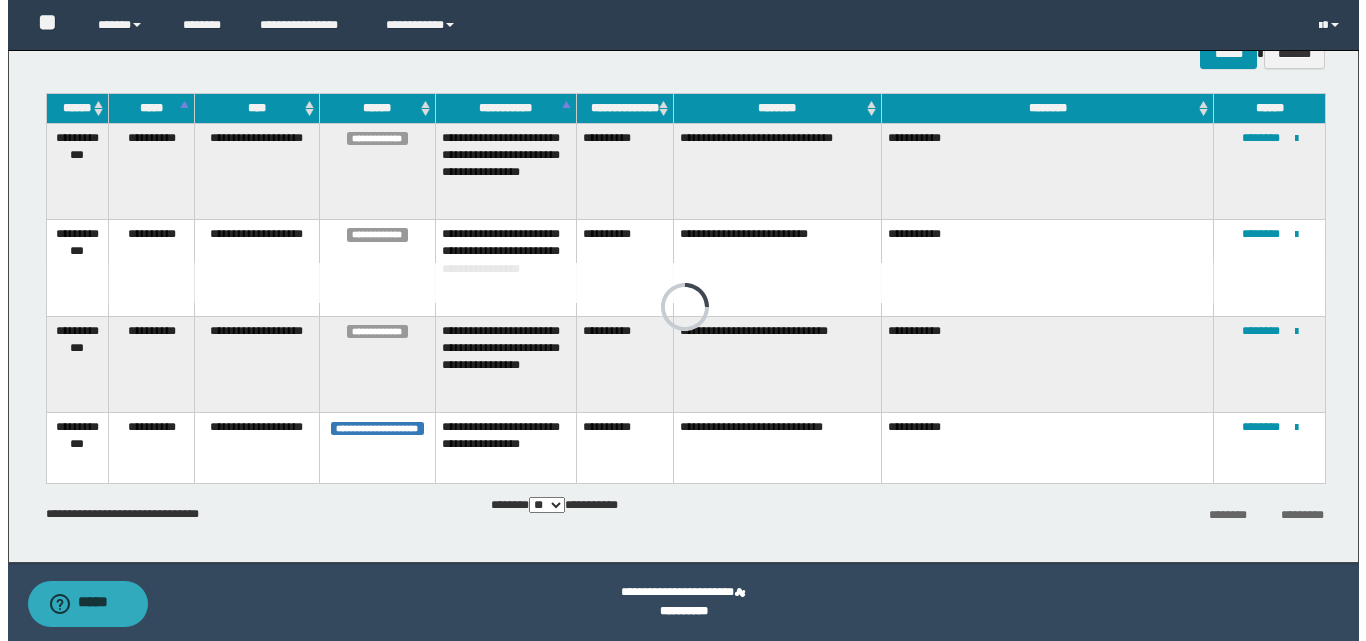 scroll, scrollTop: 0, scrollLeft: 0, axis: both 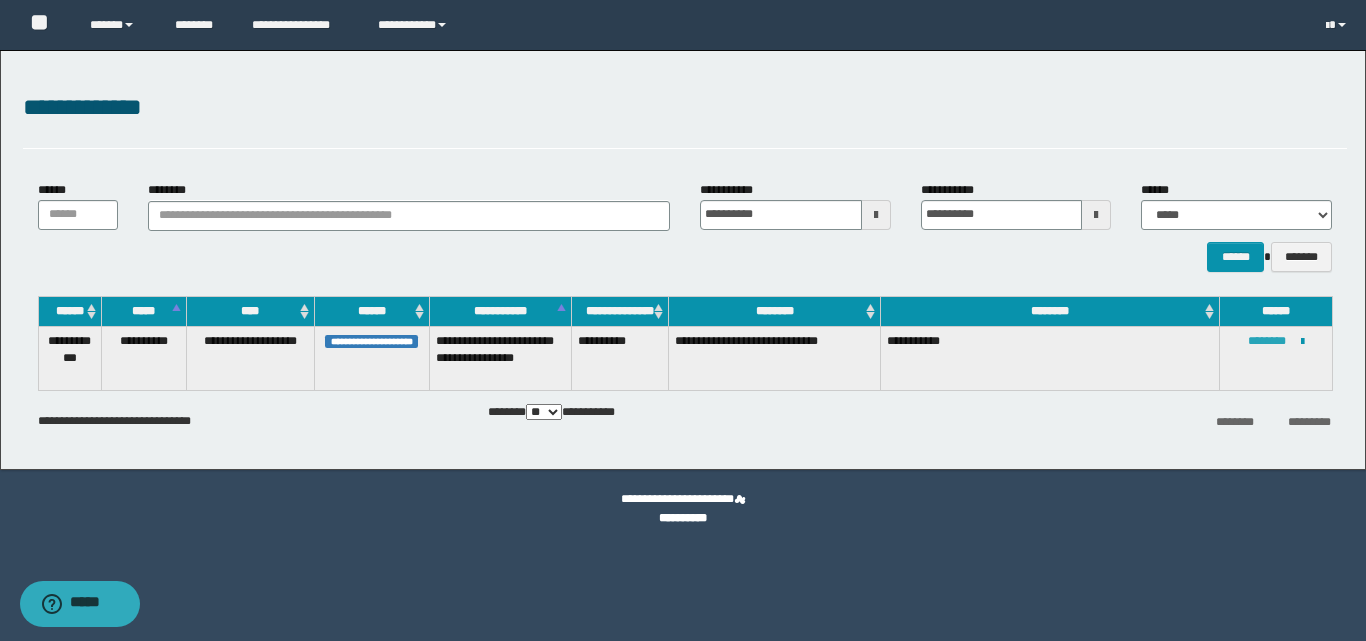 click on "********" at bounding box center [1267, 341] 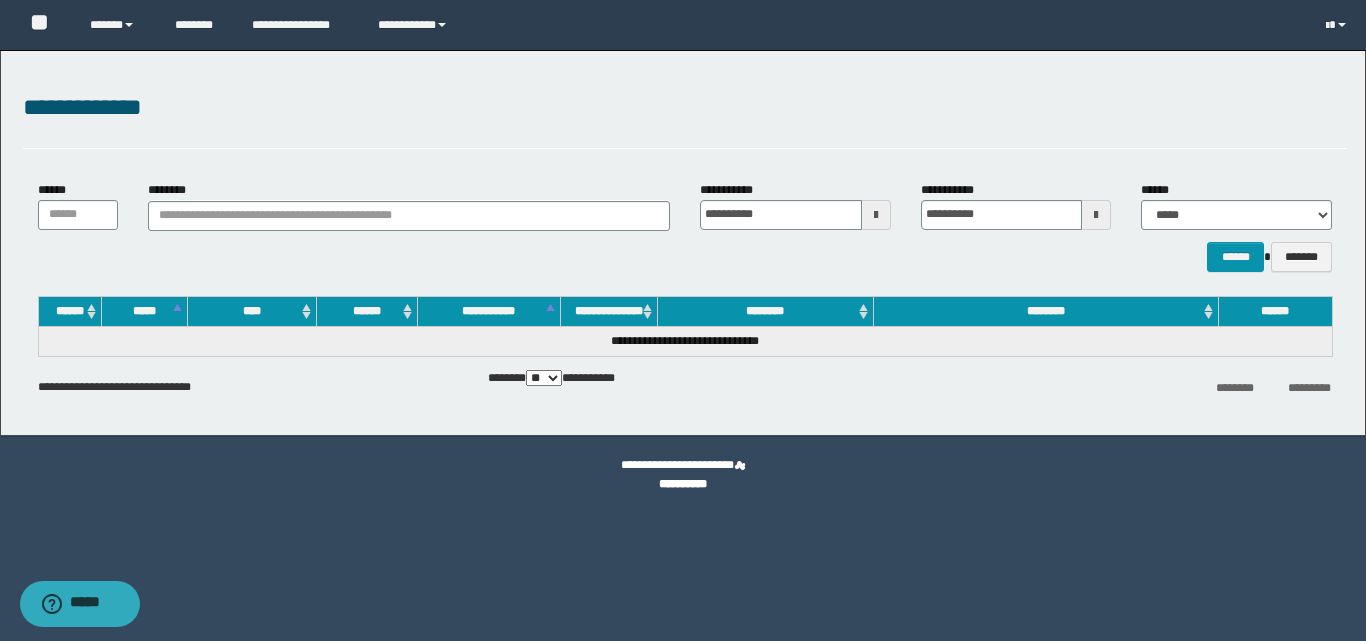 click at bounding box center (876, 215) 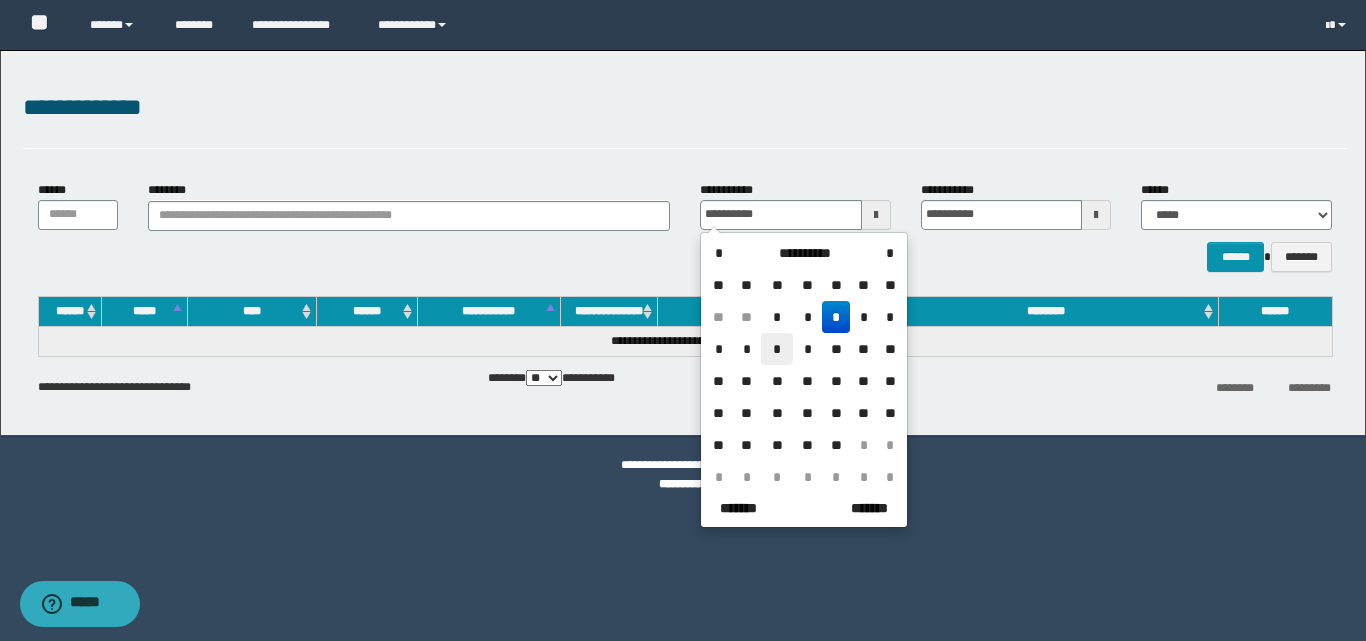 click on "*" at bounding box center [777, 349] 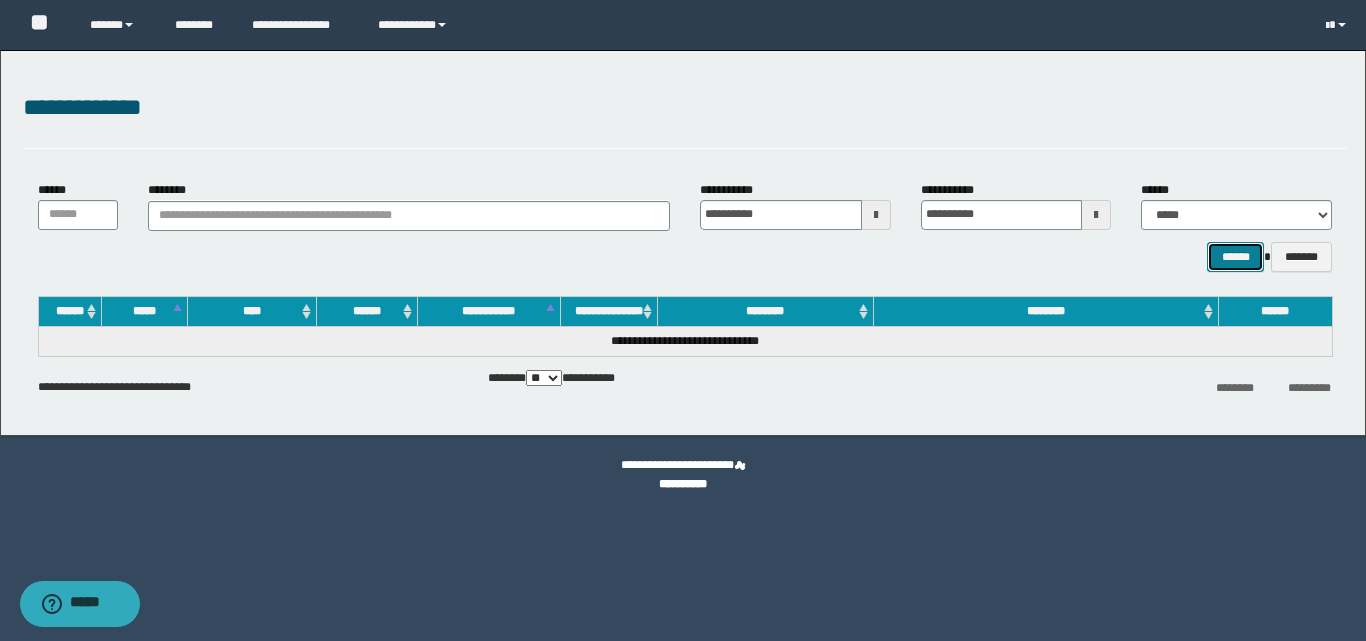 click on "******" at bounding box center (1235, 257) 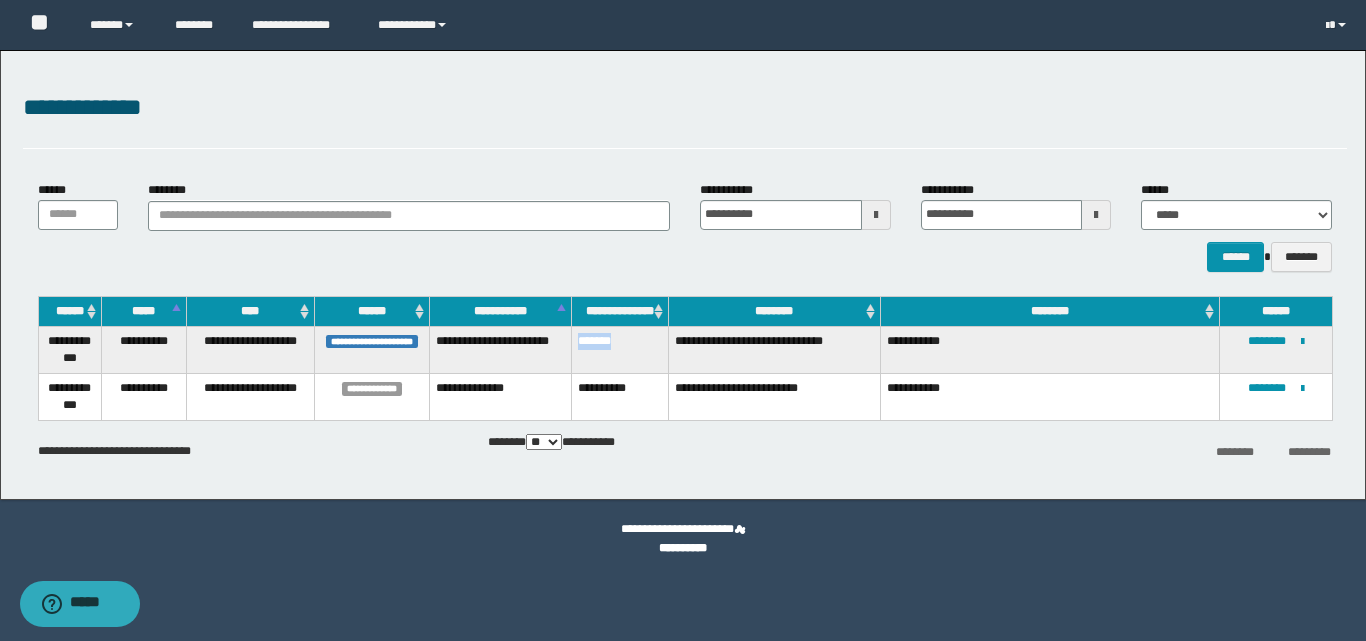 drag, startPoint x: 624, startPoint y: 344, endPoint x: 580, endPoint y: 344, distance: 44 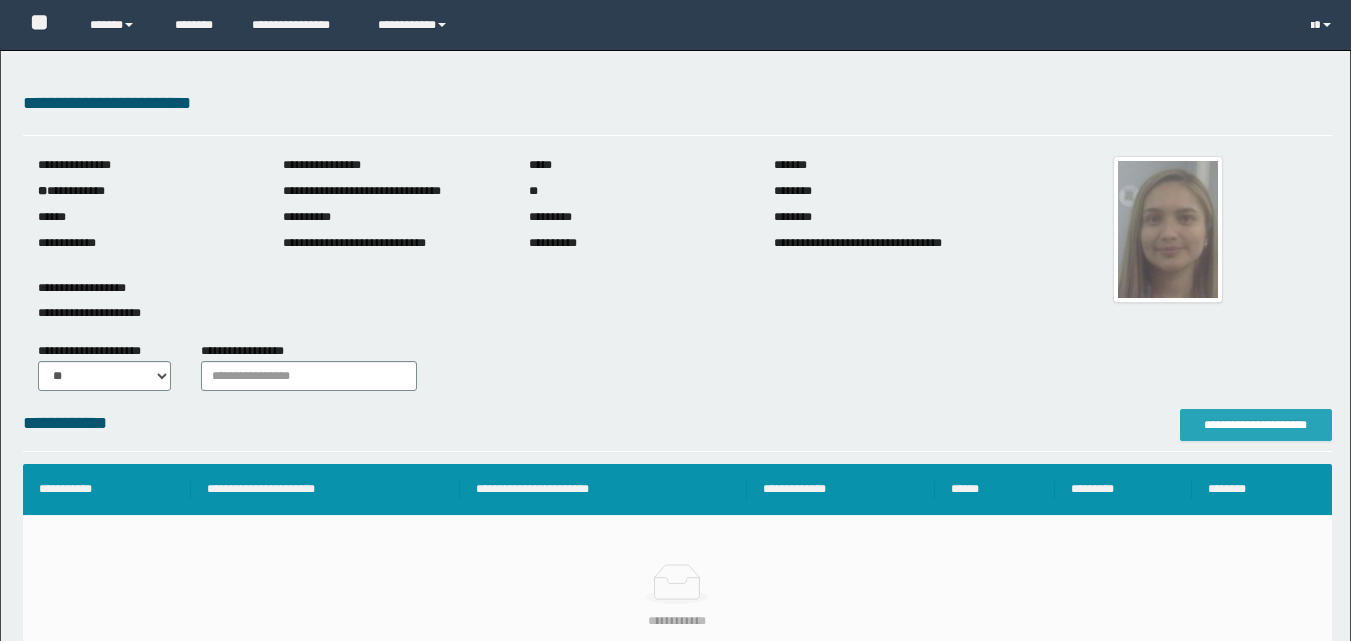 scroll, scrollTop: 0, scrollLeft: 0, axis: both 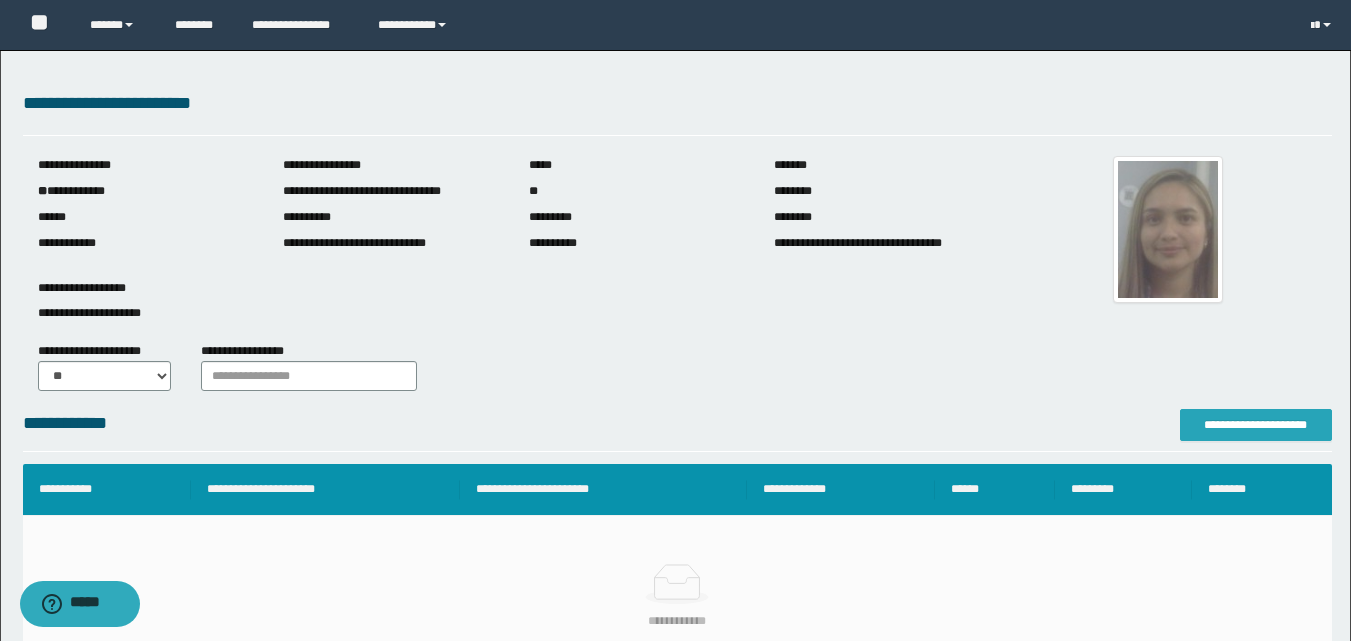click on "**********" at bounding box center [1256, 425] 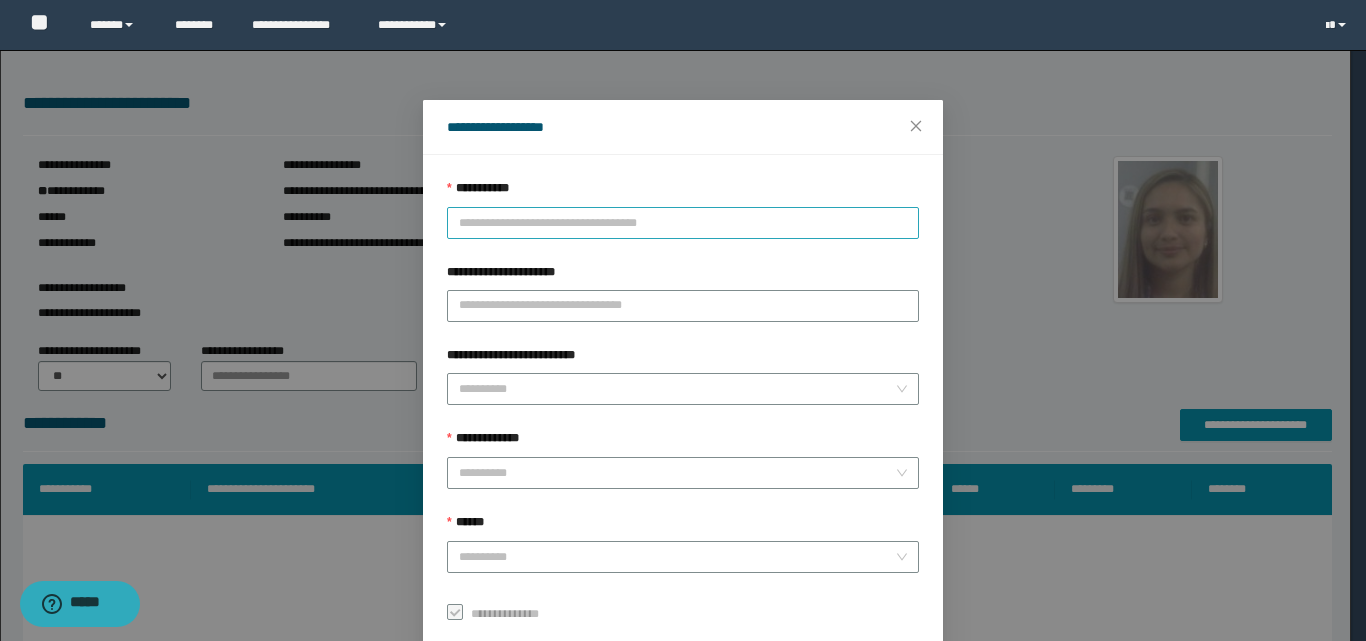 click on "**********" at bounding box center (683, 223) 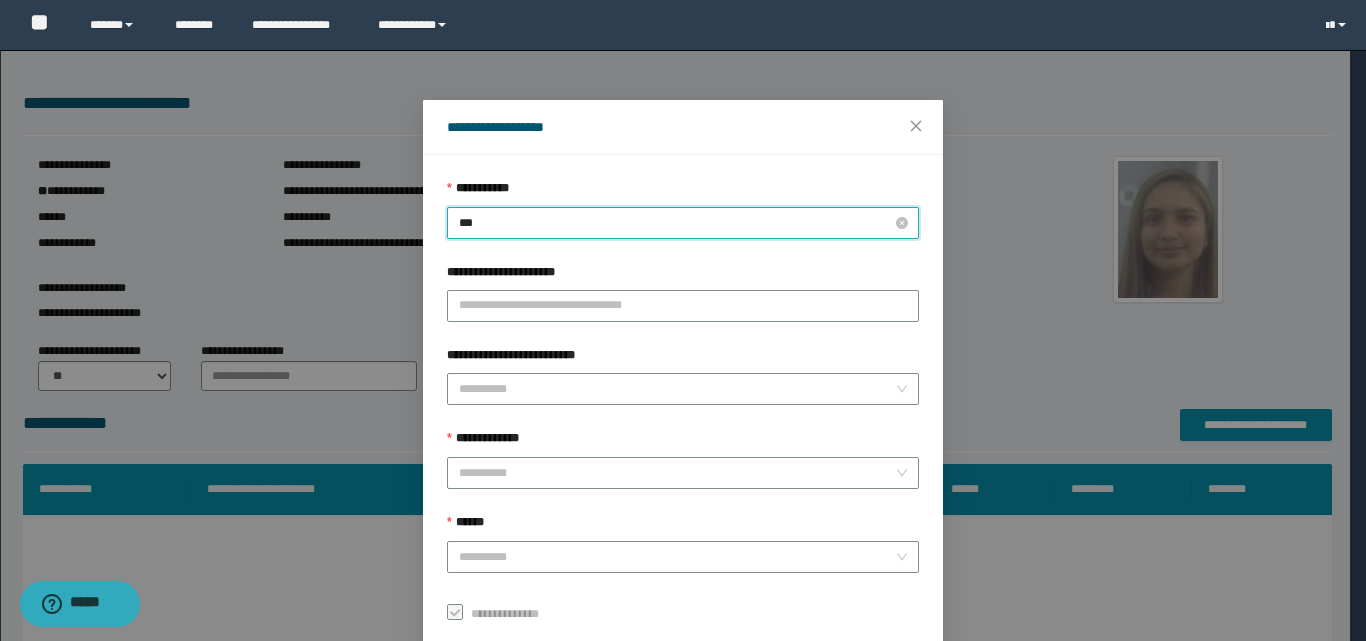 type on "****" 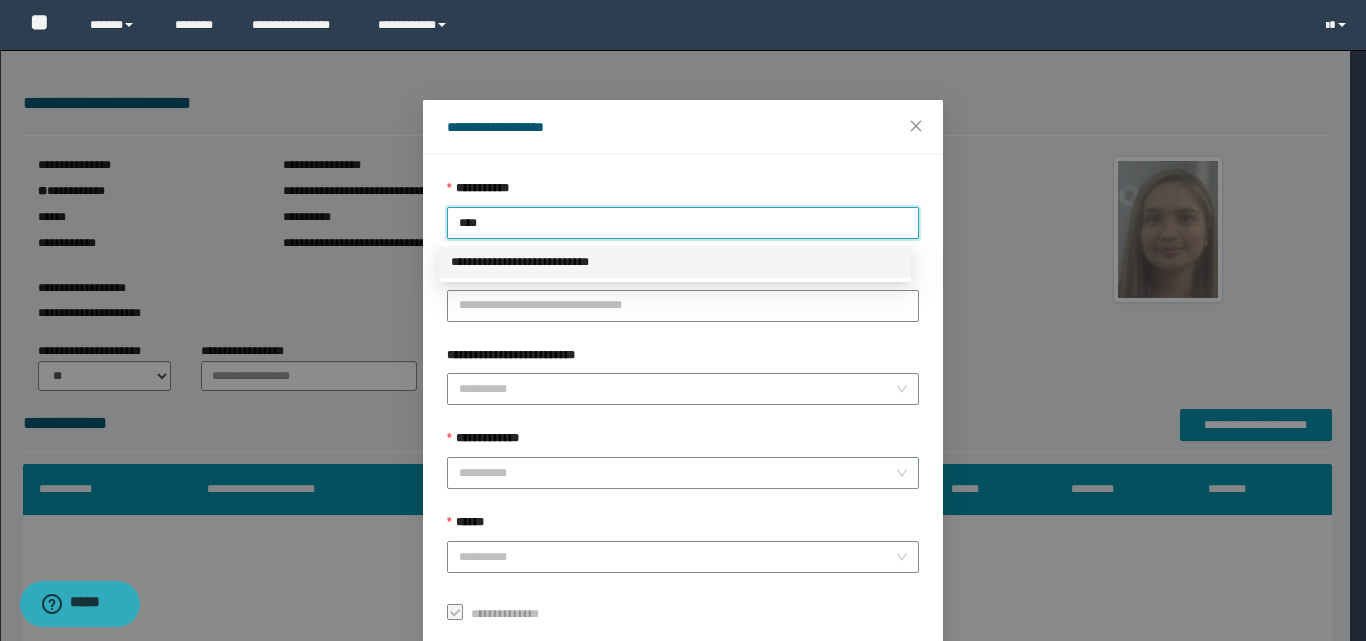 click on "**********" at bounding box center (675, 262) 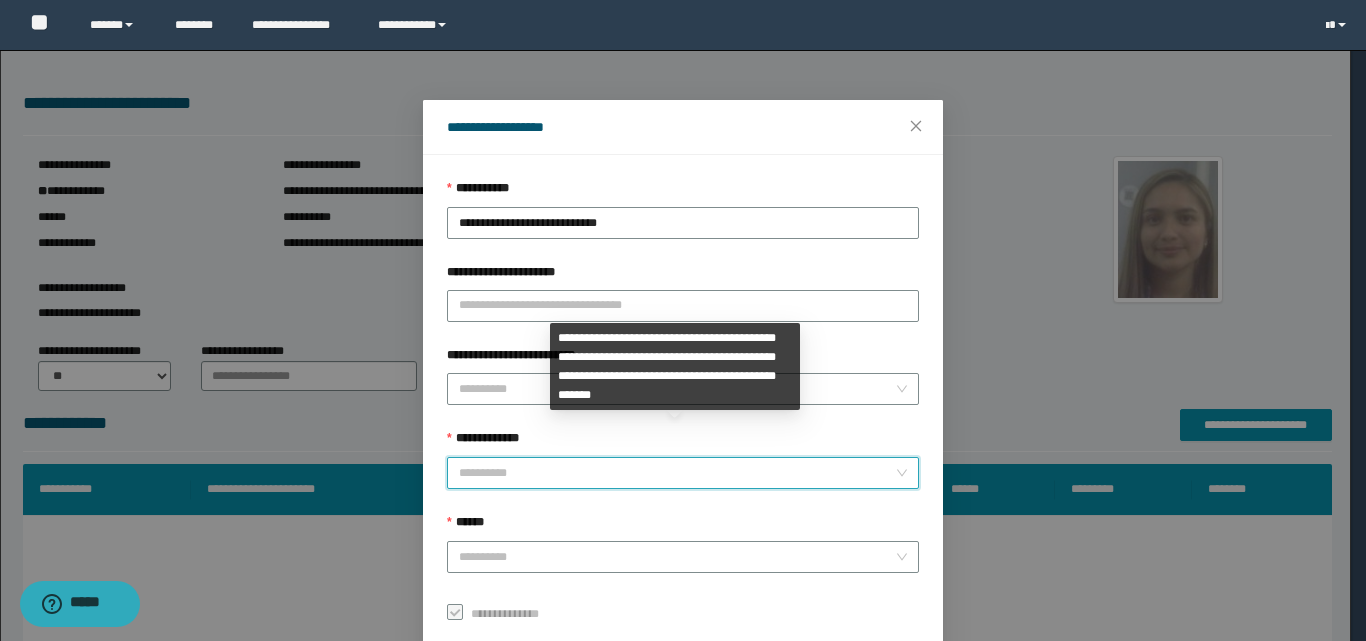 drag, startPoint x: 480, startPoint y: 474, endPoint x: 480, endPoint y: 434, distance: 40 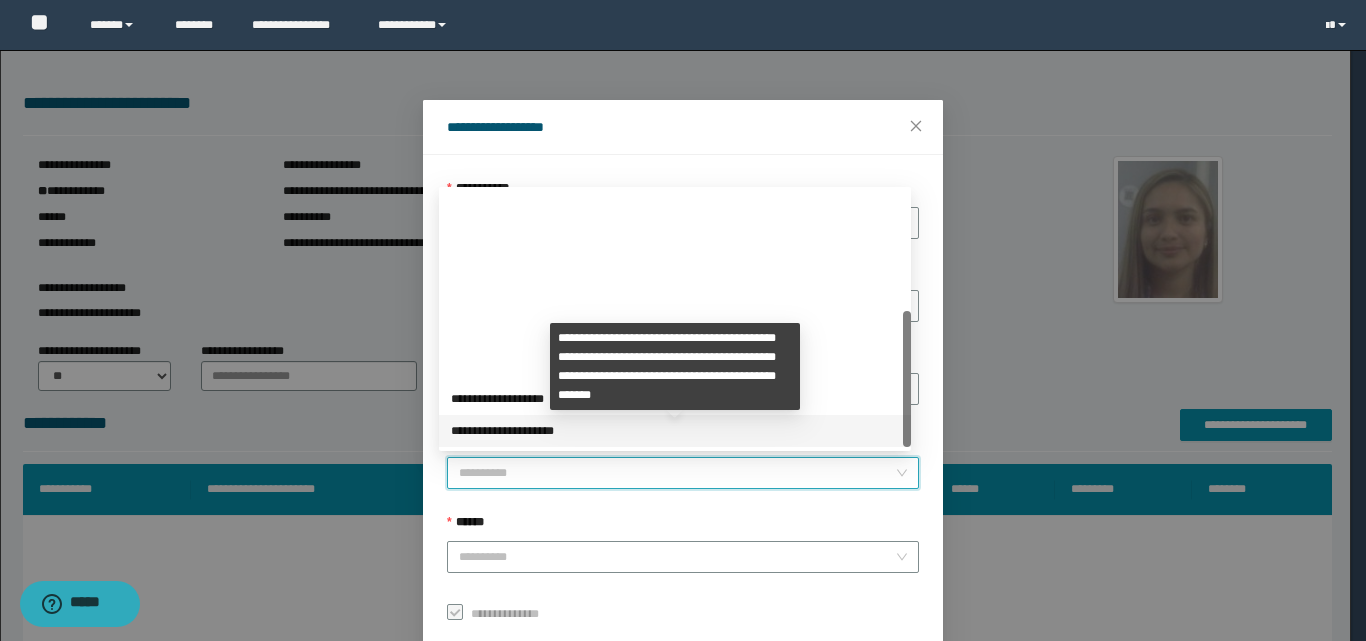 scroll, scrollTop: 224, scrollLeft: 0, axis: vertical 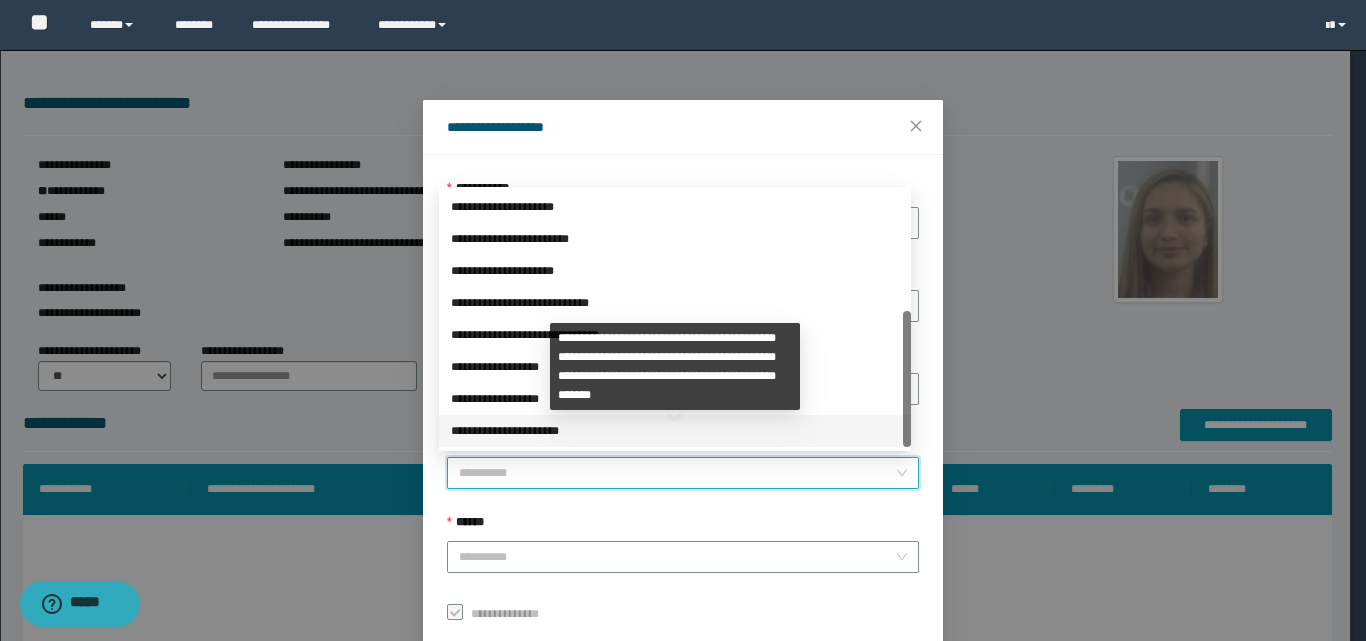 click on "**********" at bounding box center [675, 431] 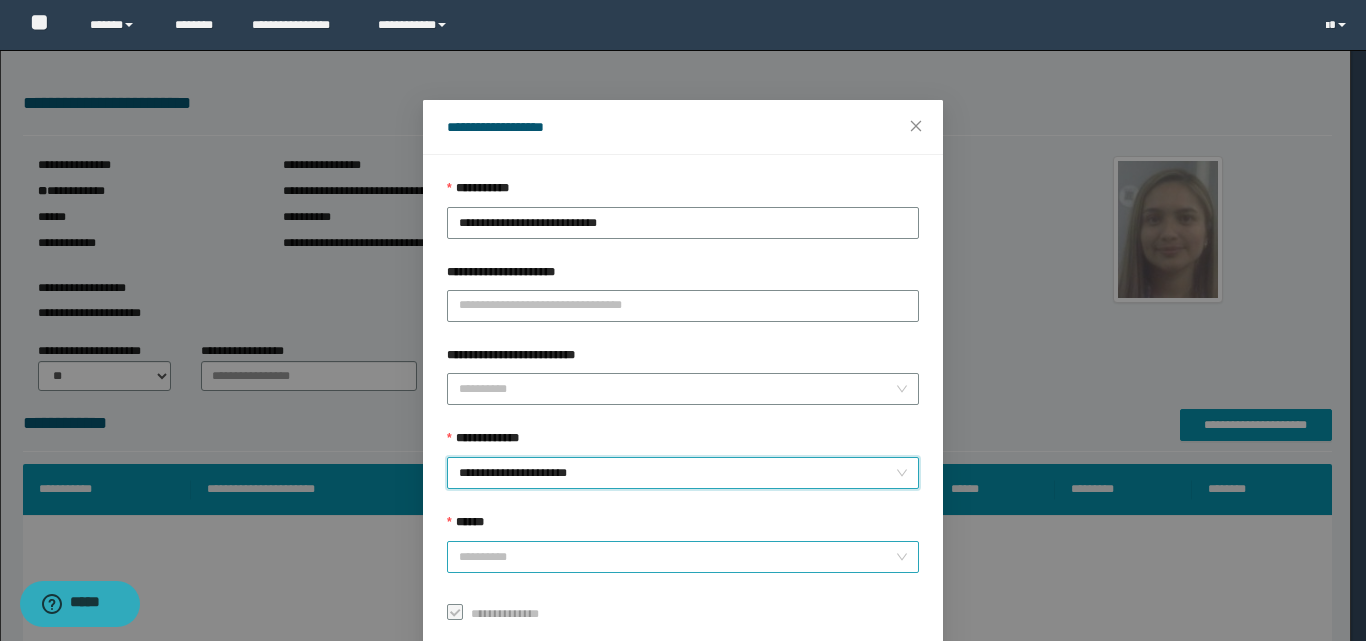 click on "******" at bounding box center [677, 557] 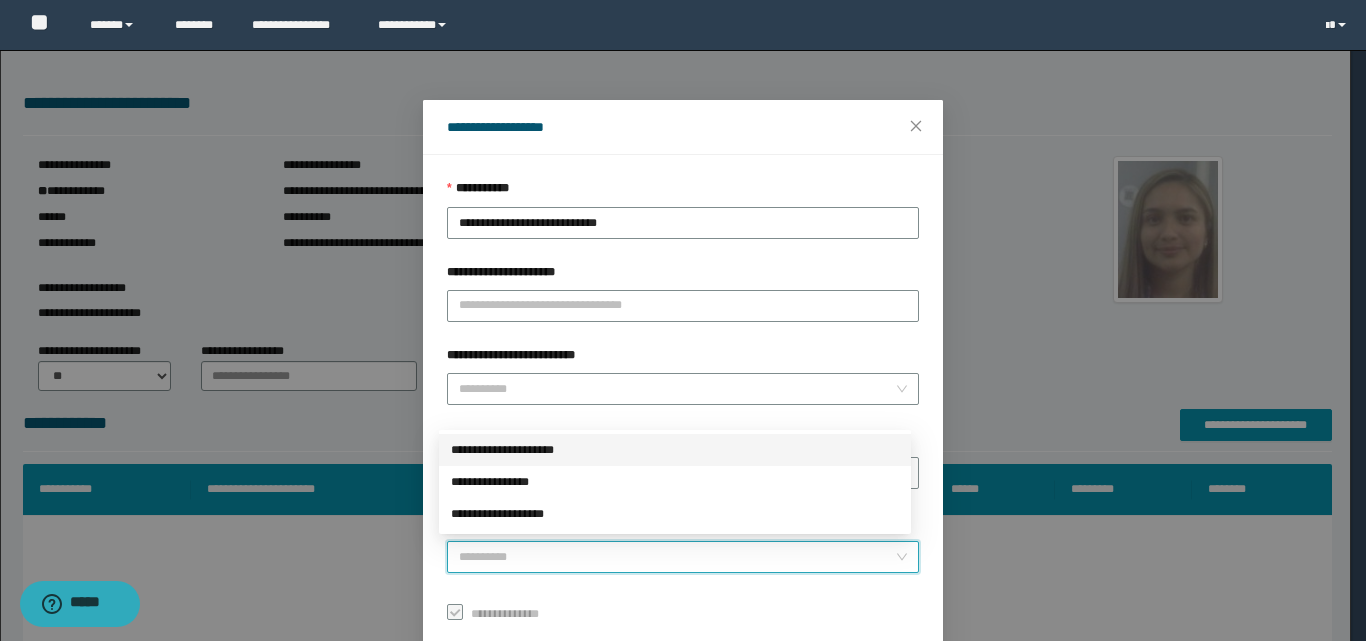 click on "**********" at bounding box center [675, 450] 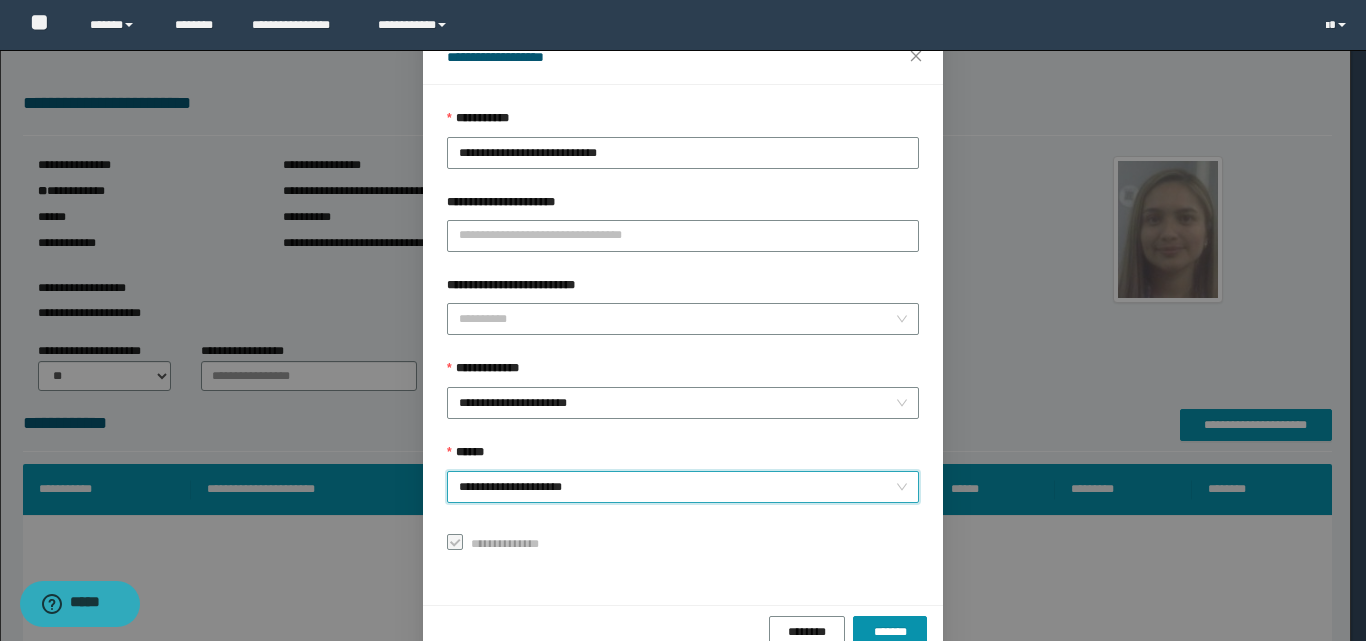 scroll, scrollTop: 111, scrollLeft: 0, axis: vertical 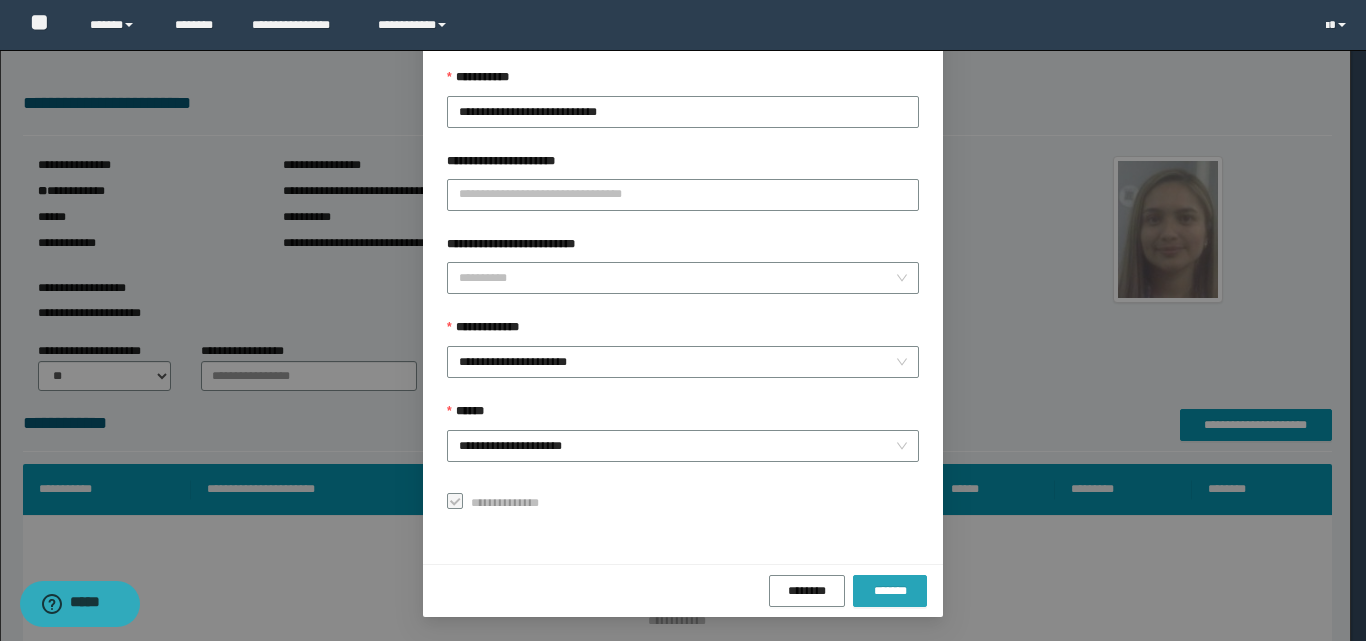 click on "*******" at bounding box center (890, 591) 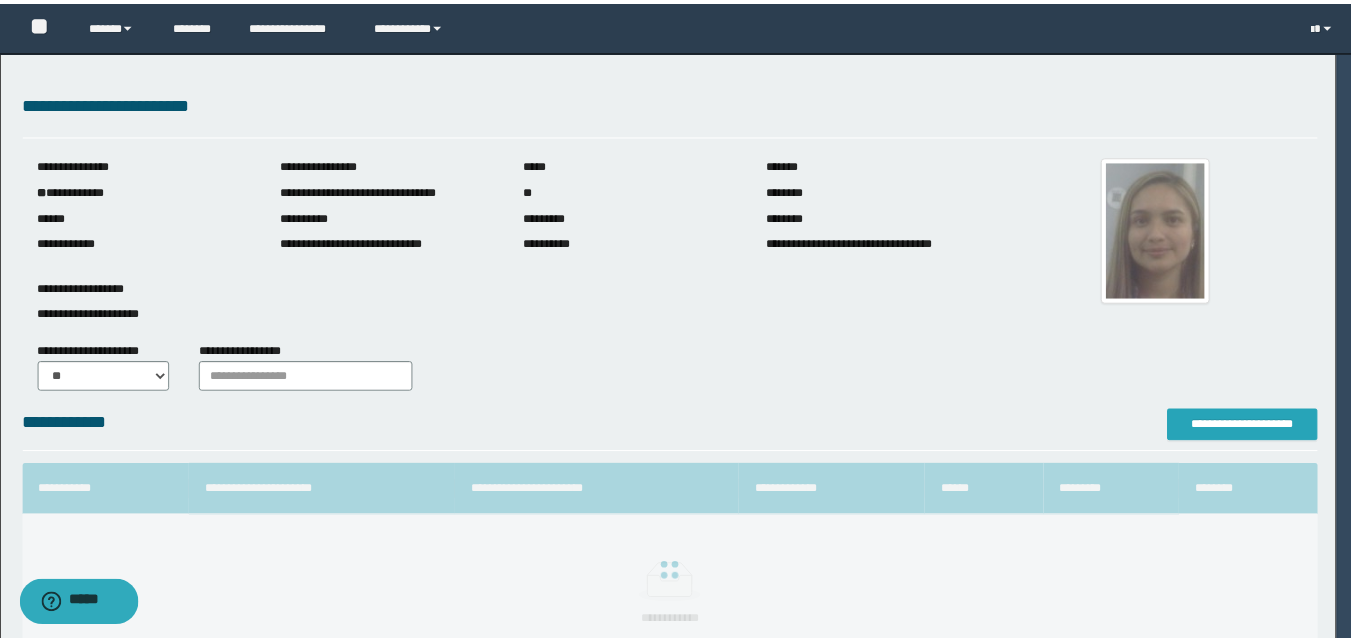 scroll, scrollTop: 0, scrollLeft: 0, axis: both 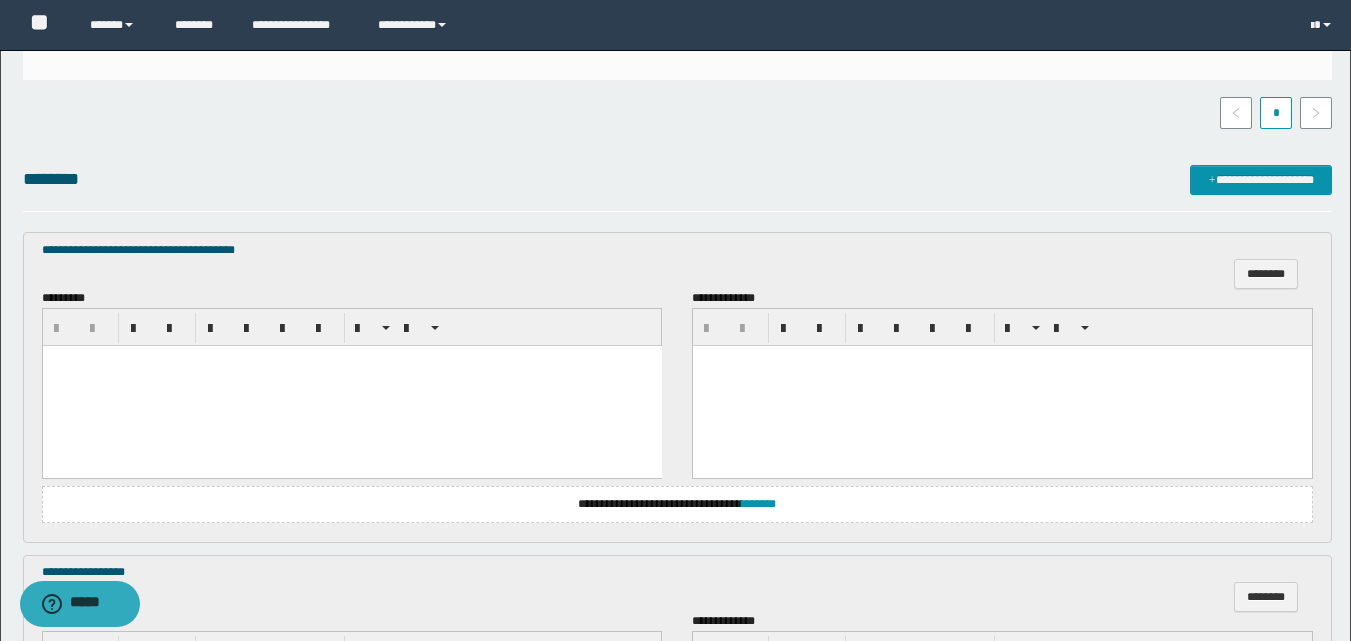 click at bounding box center (351, 386) 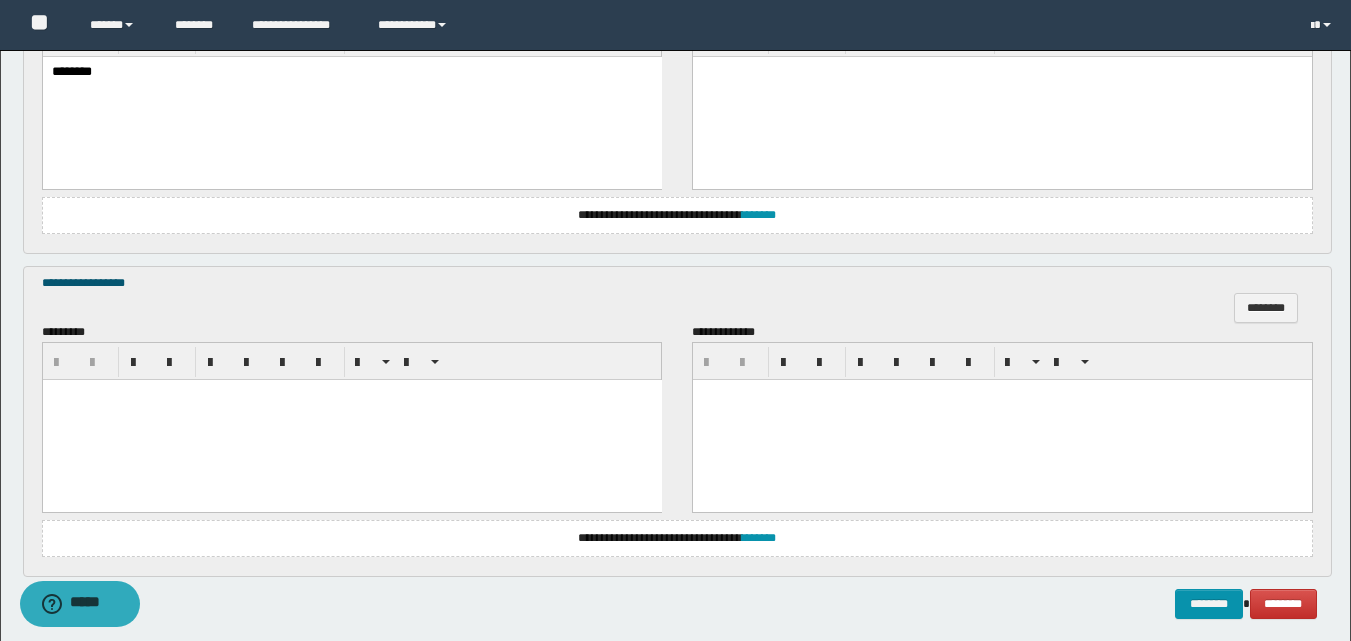 scroll, scrollTop: 800, scrollLeft: 0, axis: vertical 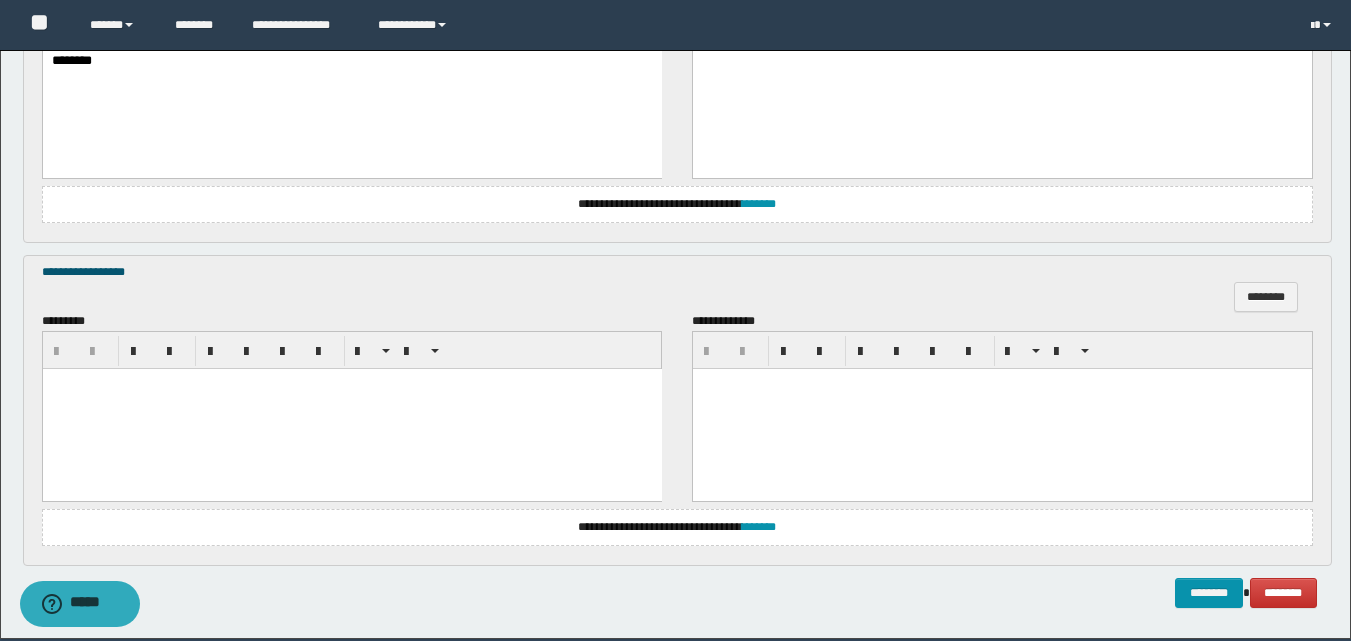 click at bounding box center (351, 409) 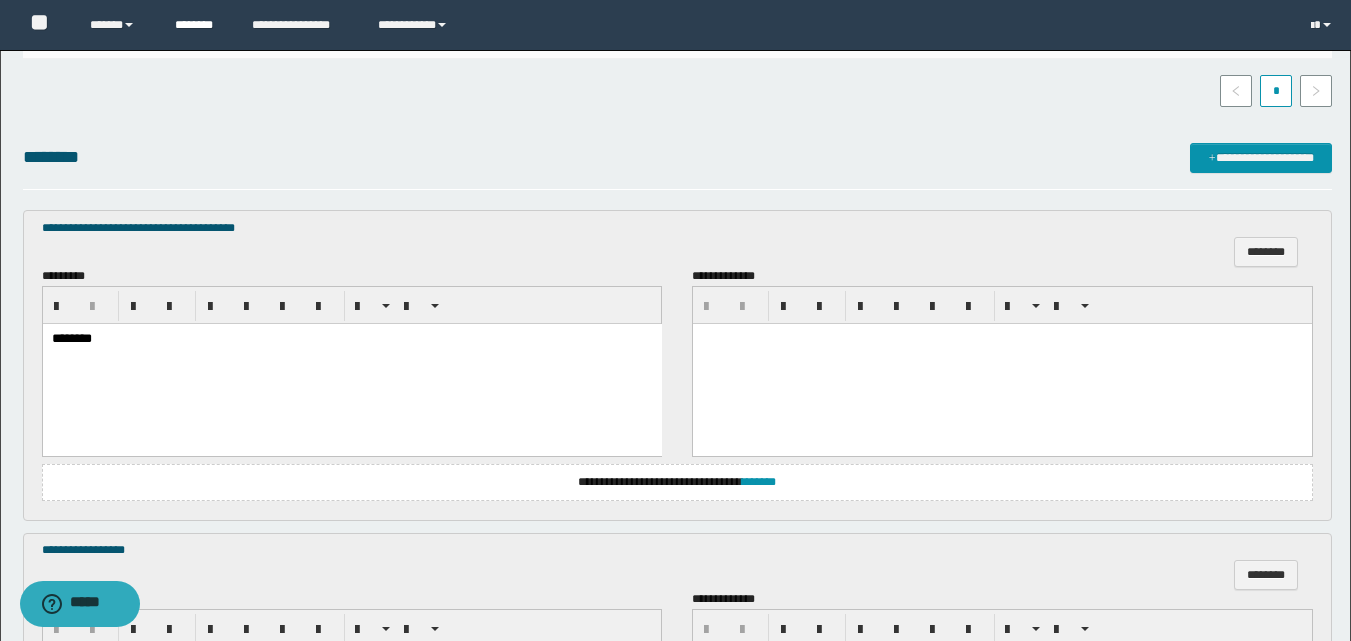 scroll, scrollTop: 500, scrollLeft: 0, axis: vertical 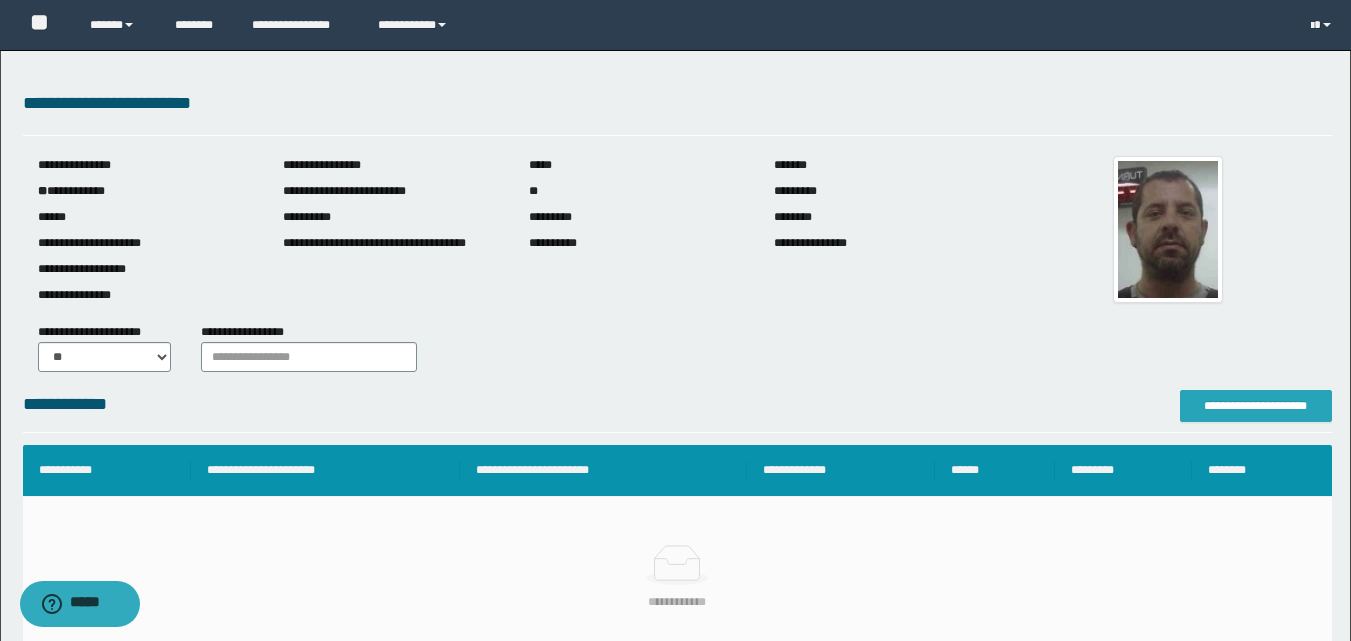 click on "**********" at bounding box center (1256, 406) 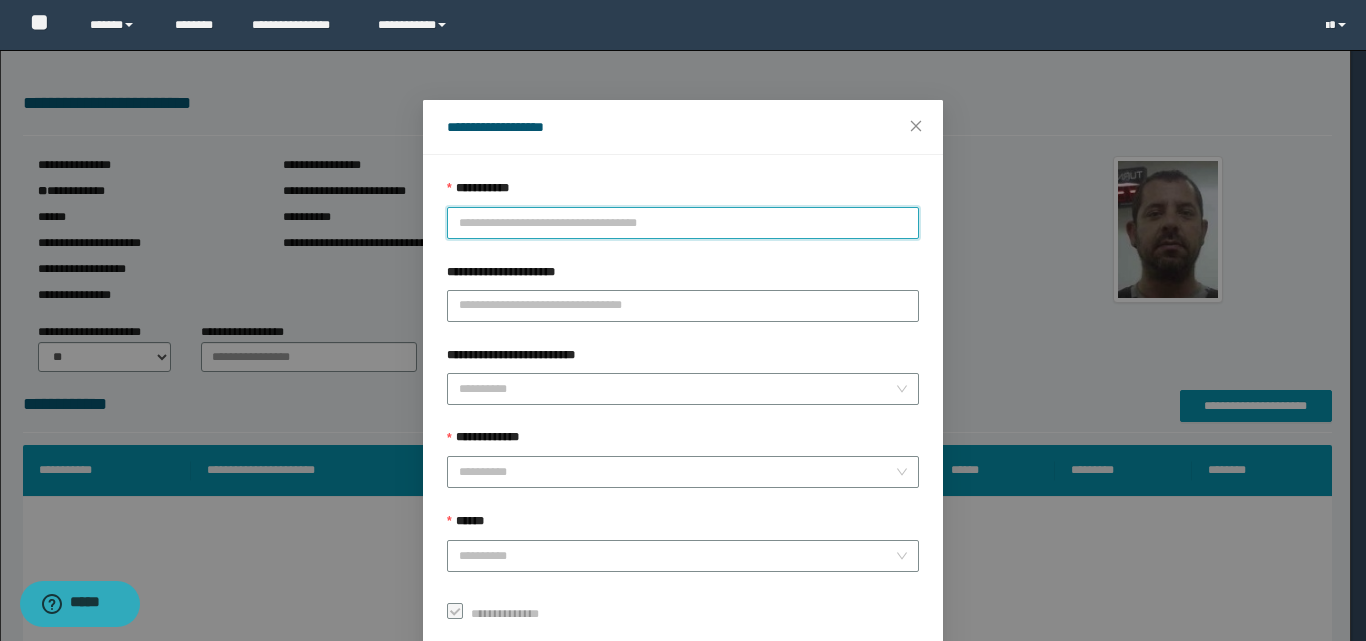 click on "**********" at bounding box center [683, 223] 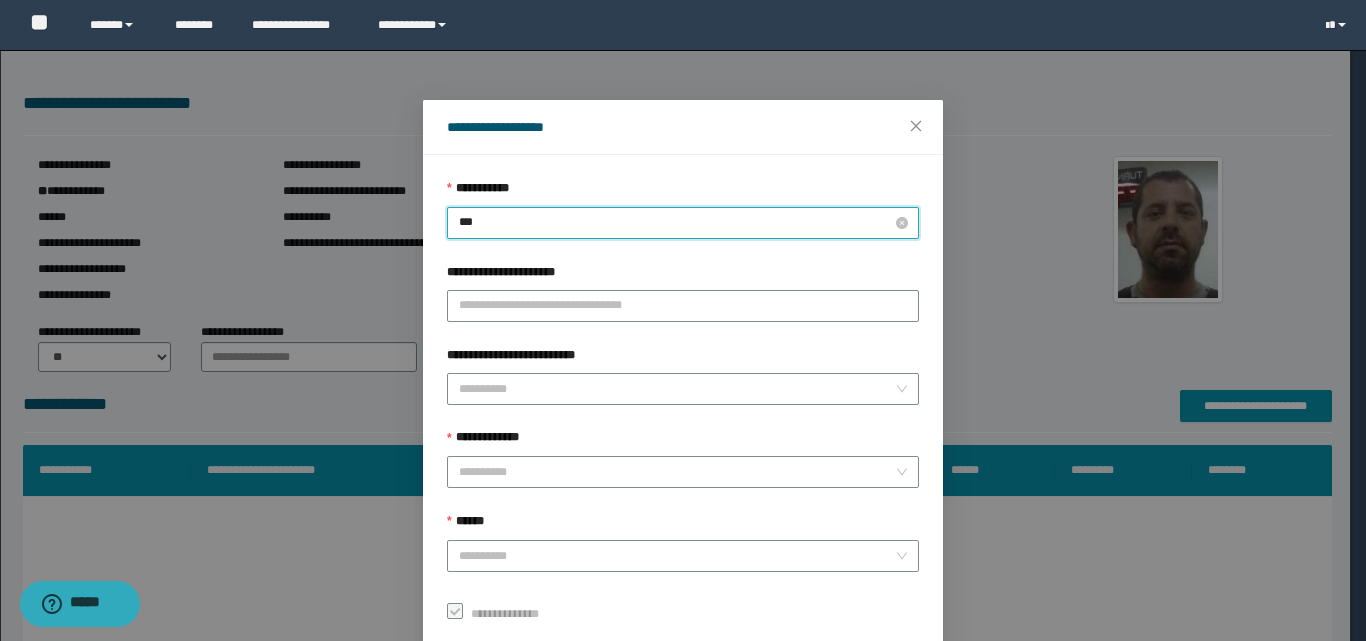 type on "****" 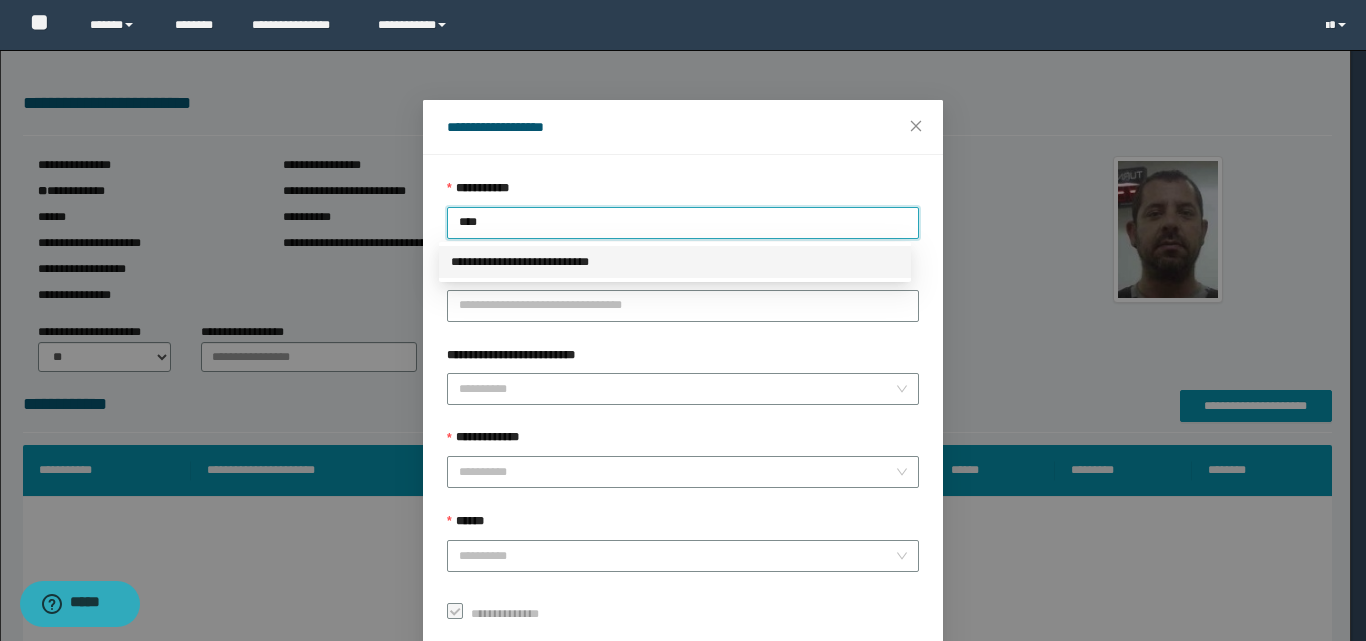 click on "**********" at bounding box center (675, 262) 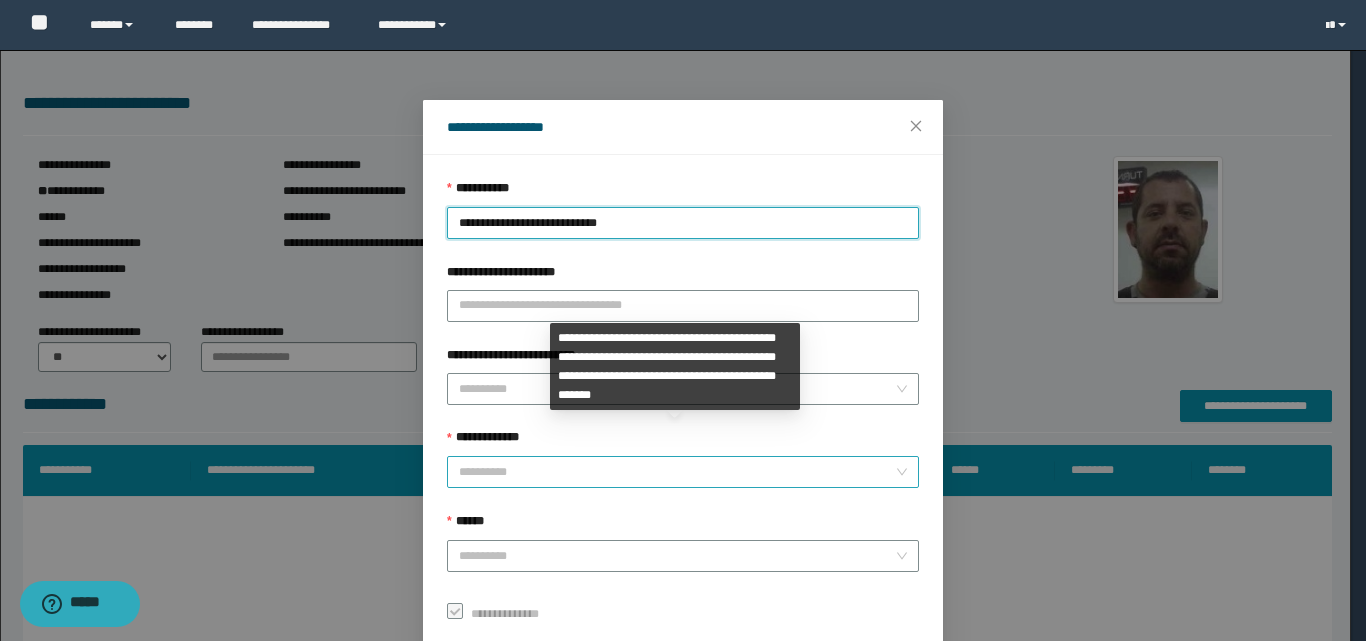 click on "**********" at bounding box center [677, 472] 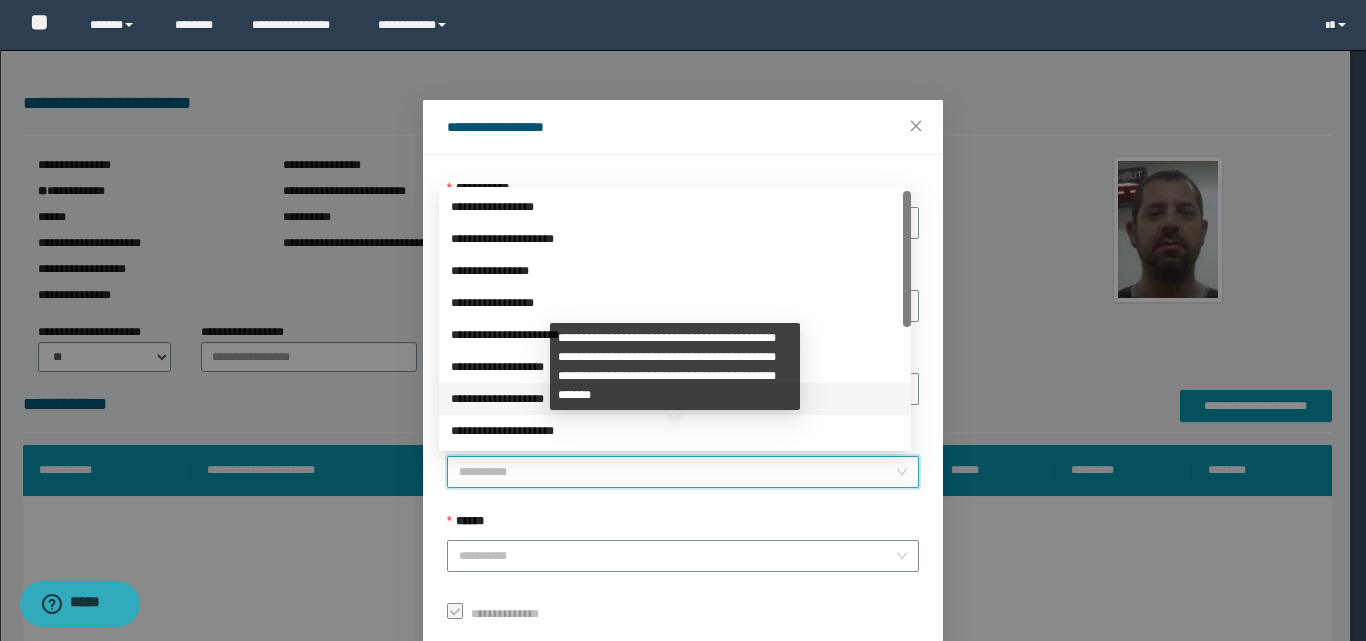 scroll, scrollTop: 224, scrollLeft: 0, axis: vertical 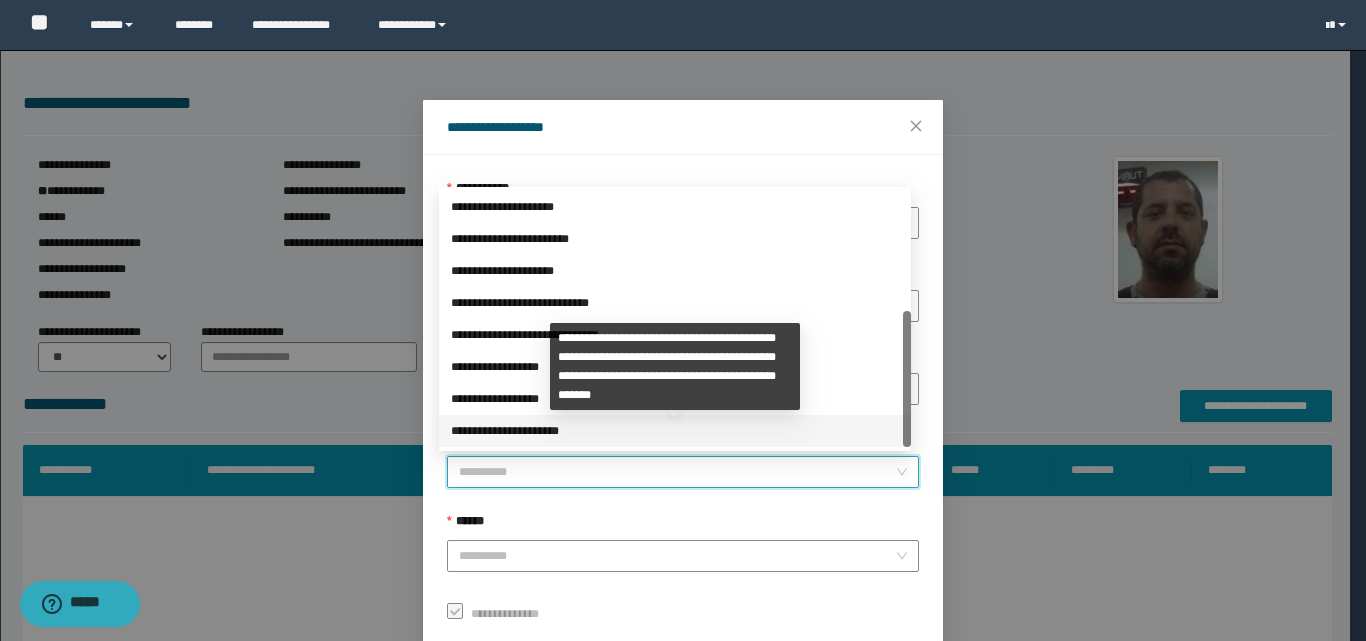 click on "**********" at bounding box center [675, 431] 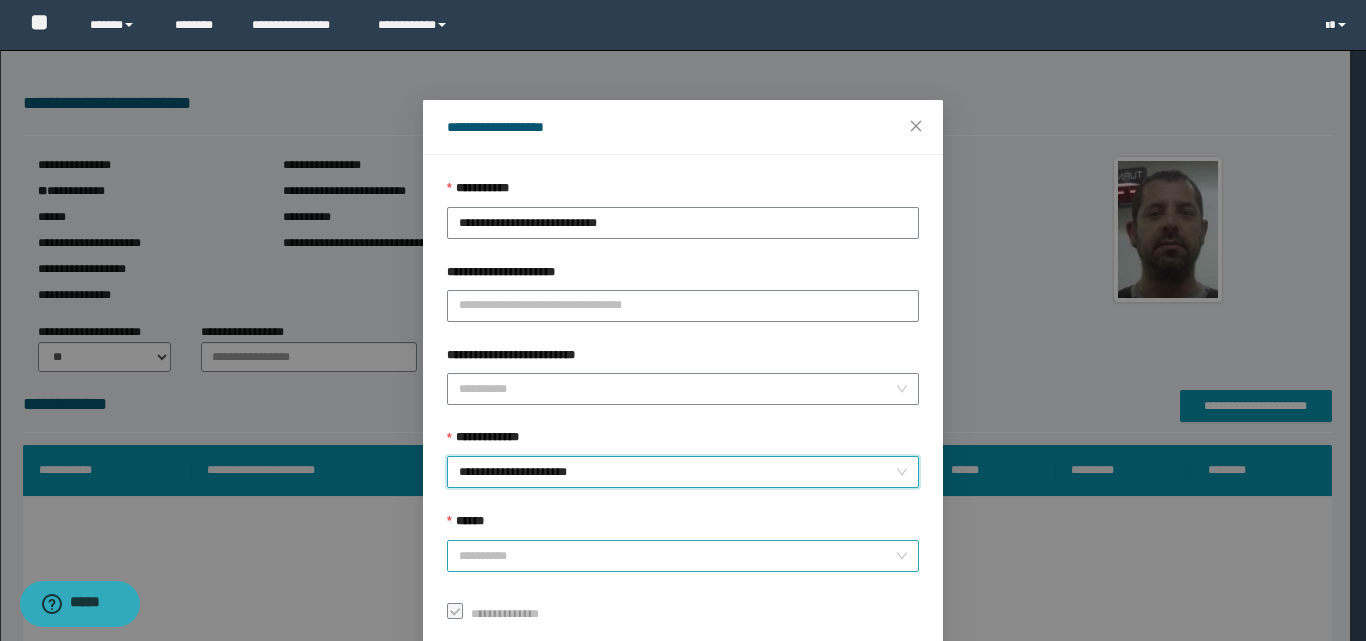 click on "******" at bounding box center (677, 556) 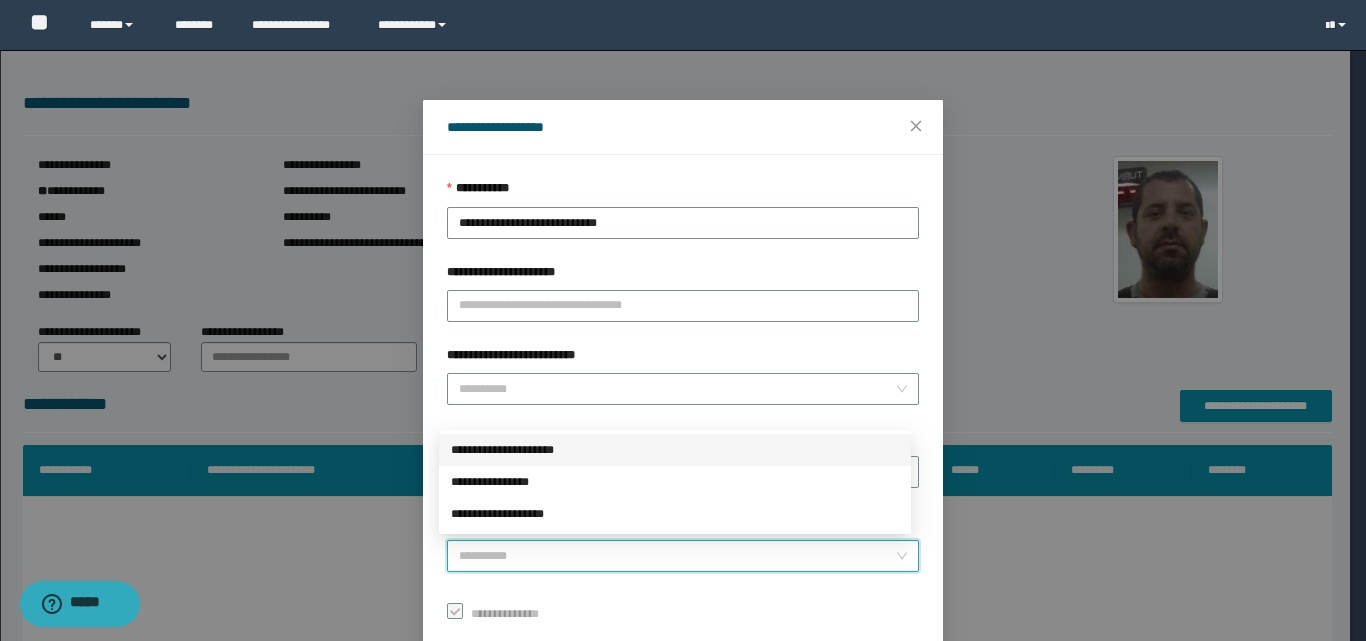 click on "**********" at bounding box center [675, 450] 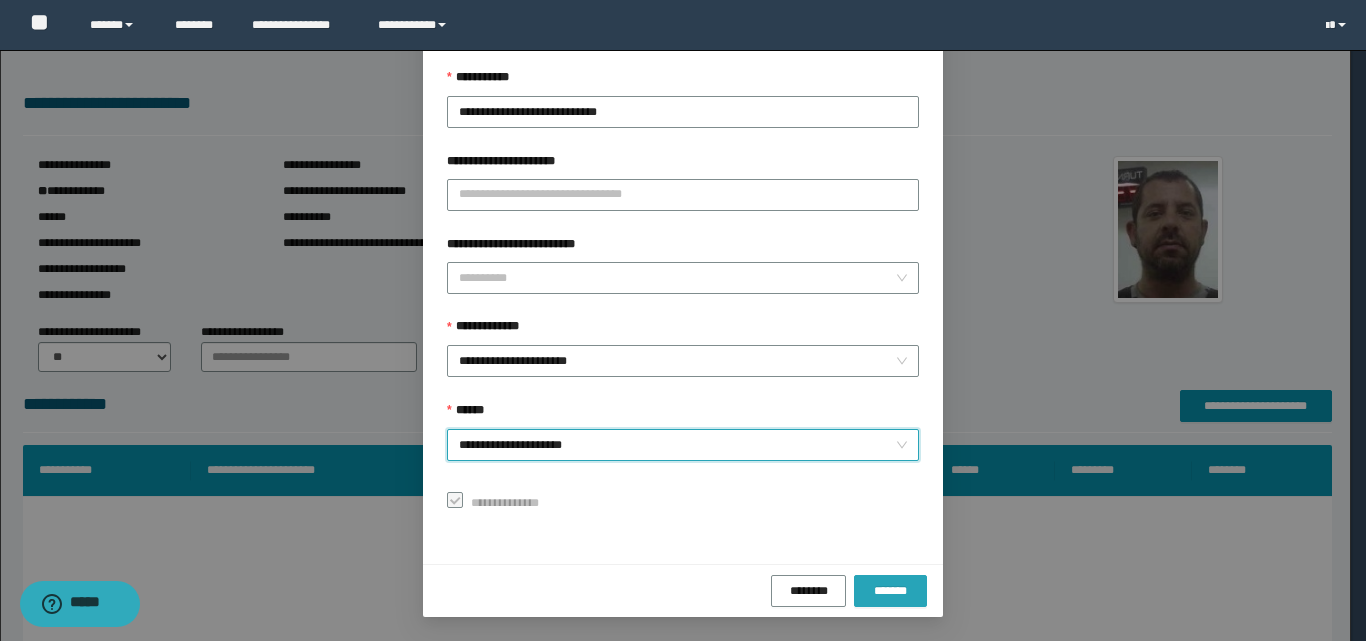 click on "*******" at bounding box center [890, 591] 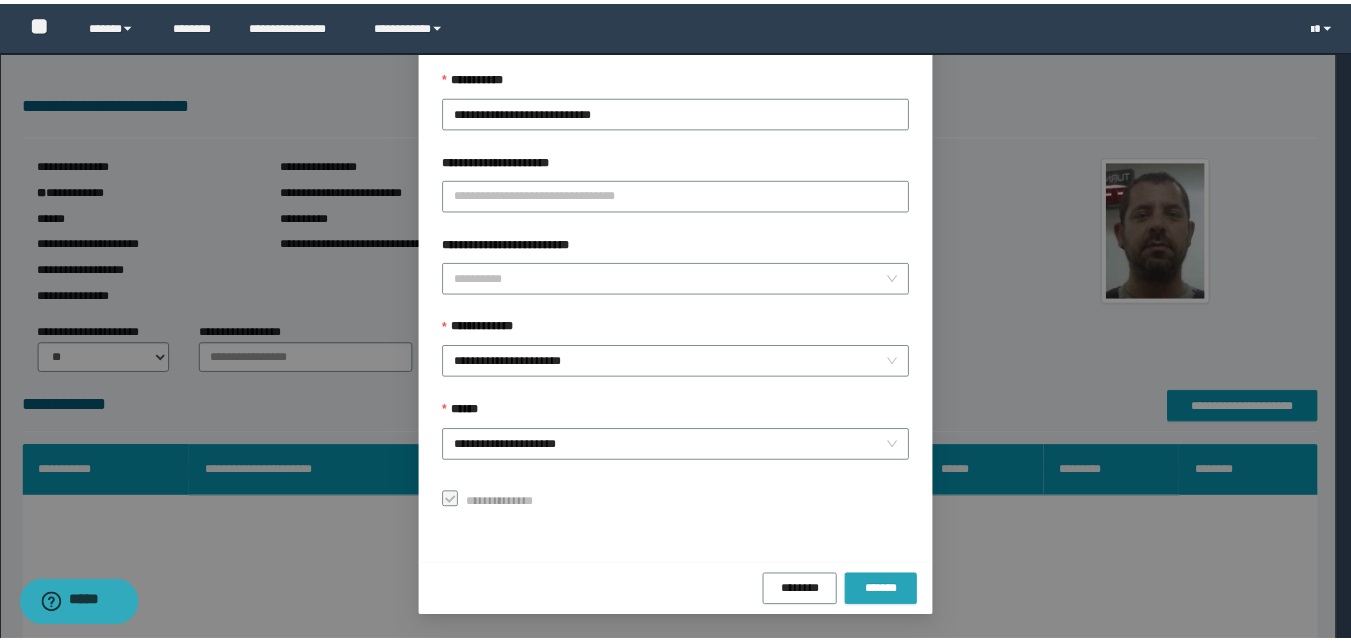 scroll, scrollTop: 64, scrollLeft: 0, axis: vertical 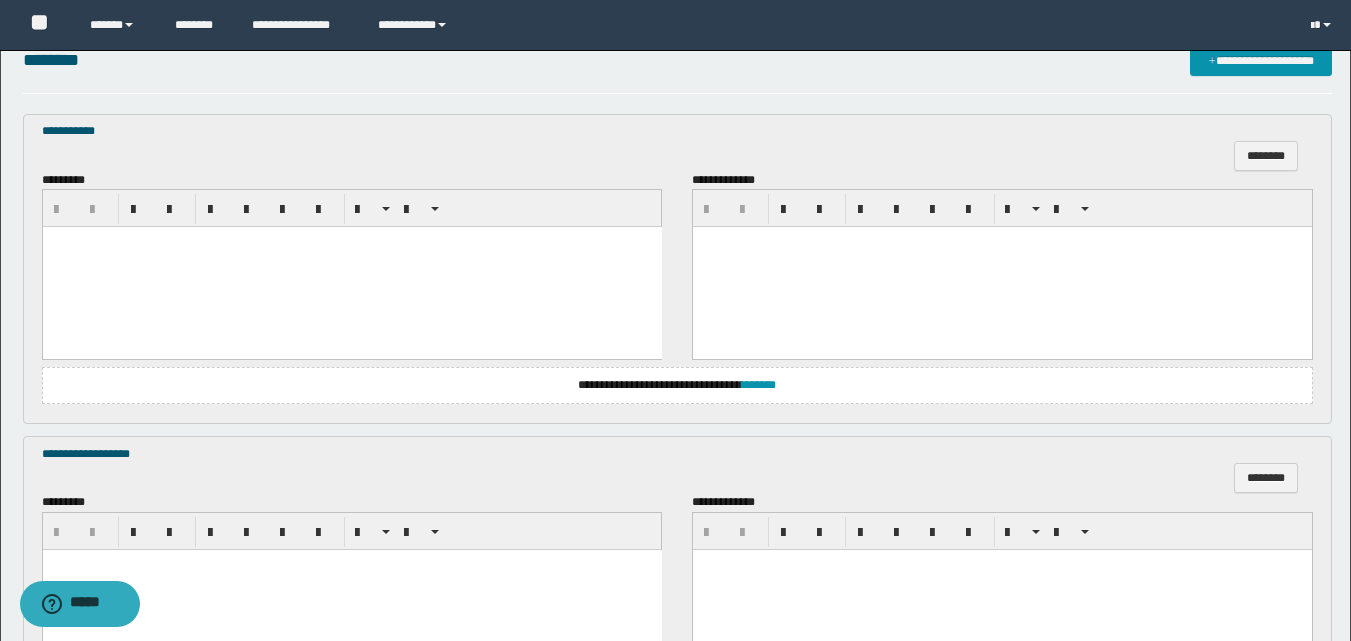 click at bounding box center [351, 267] 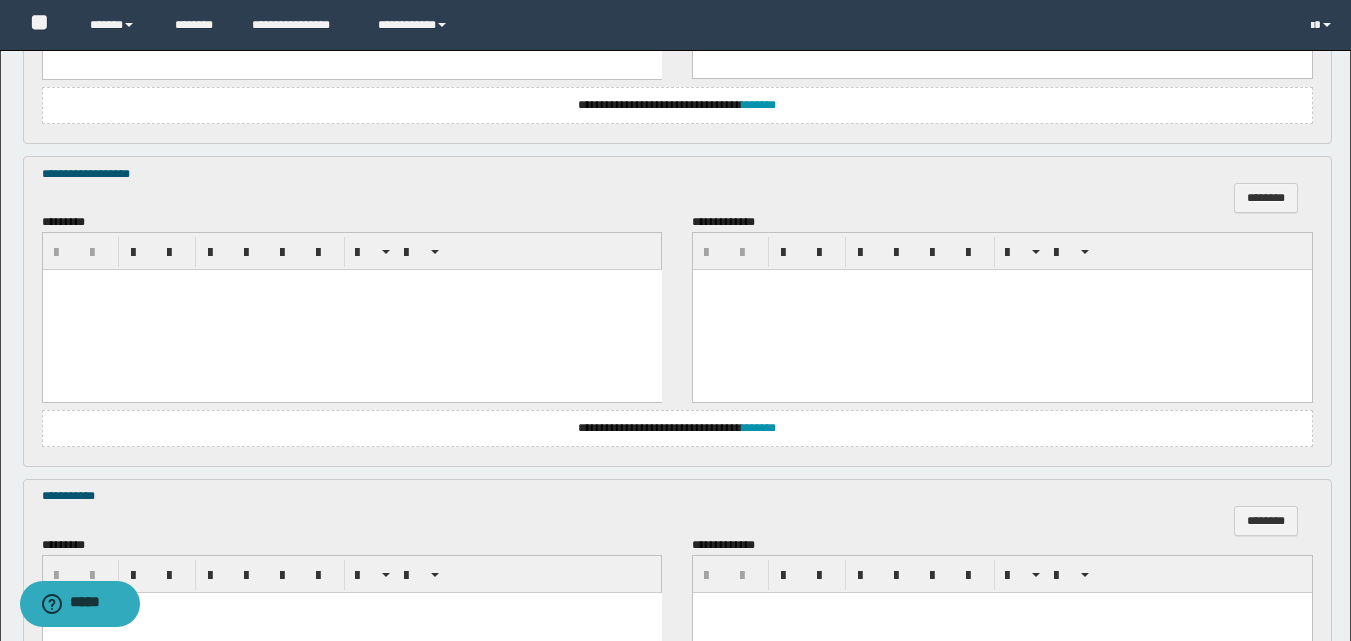 scroll, scrollTop: 900, scrollLeft: 0, axis: vertical 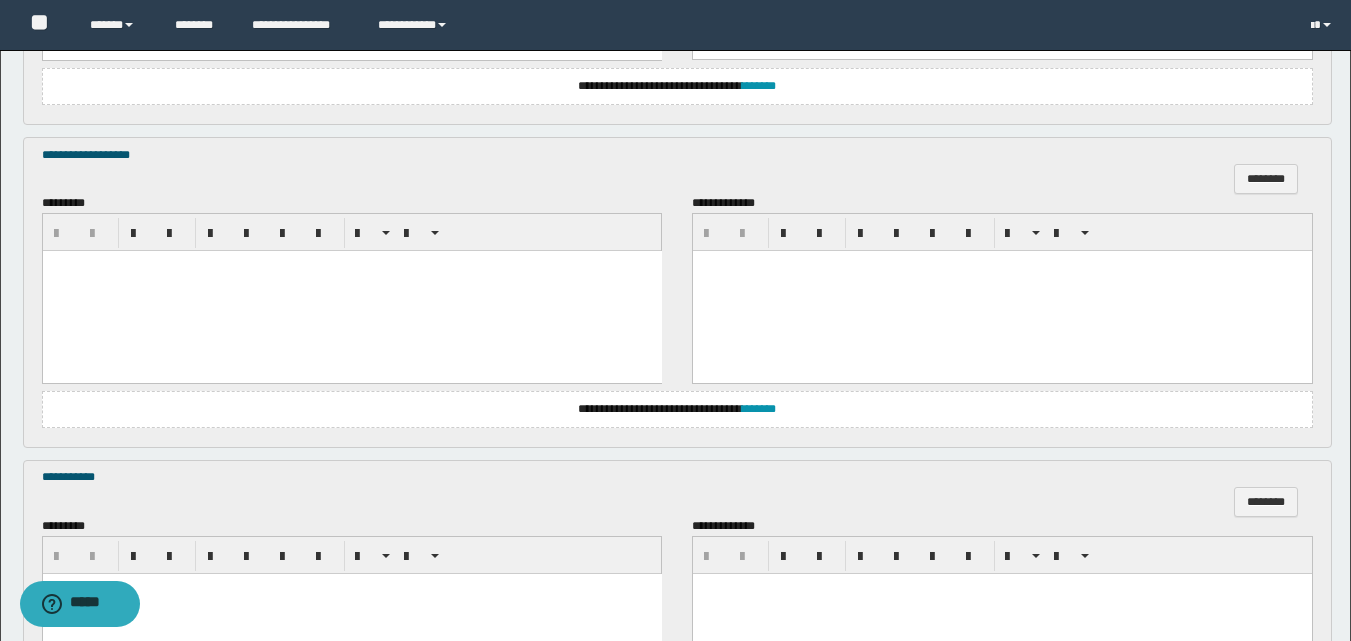 click at bounding box center [351, 291] 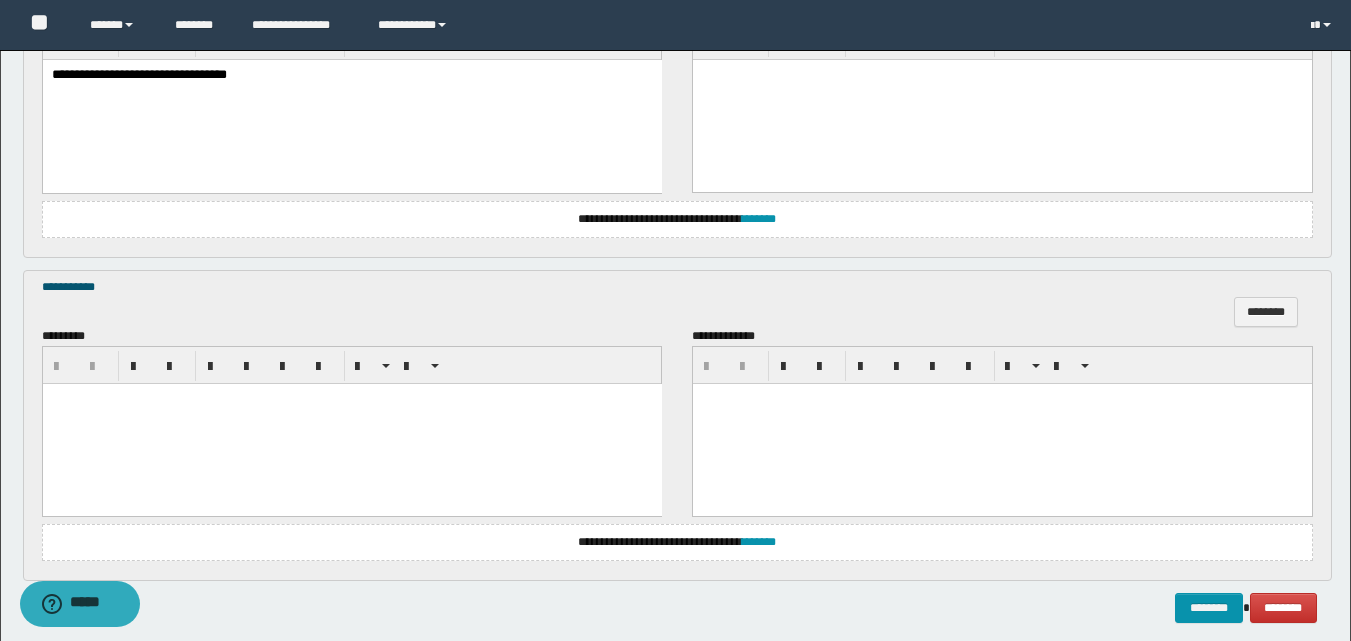 scroll, scrollTop: 1100, scrollLeft: 0, axis: vertical 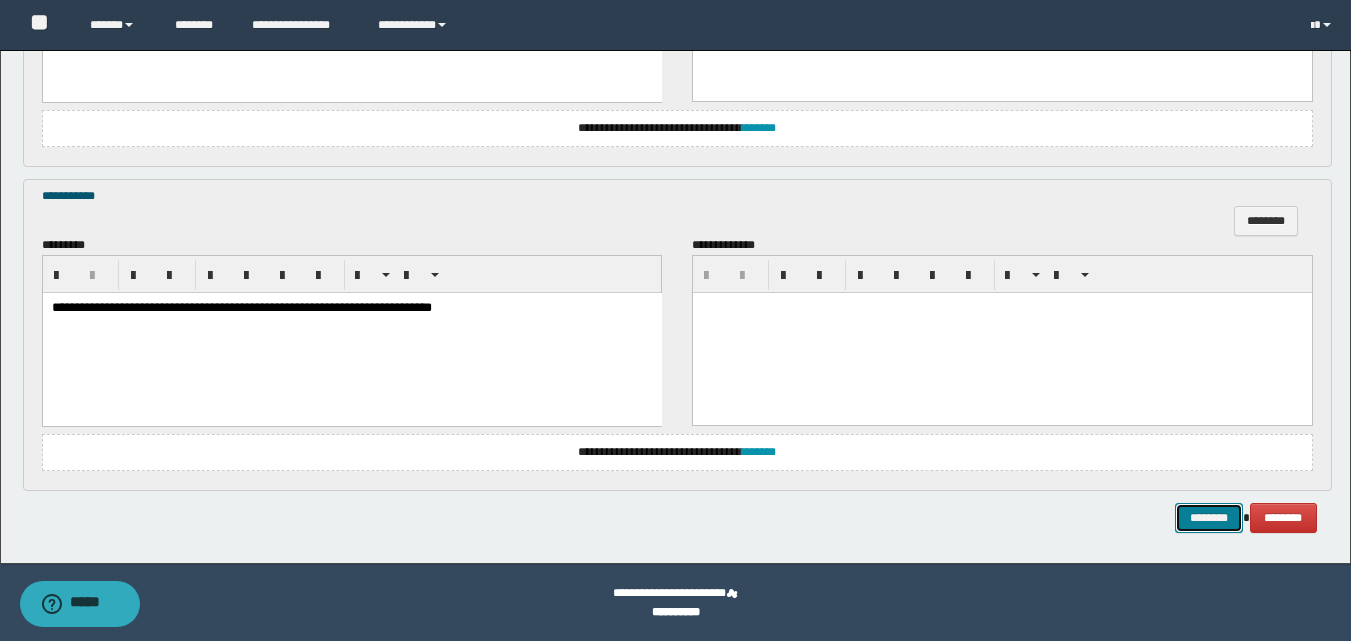click on "********" at bounding box center (1209, 518) 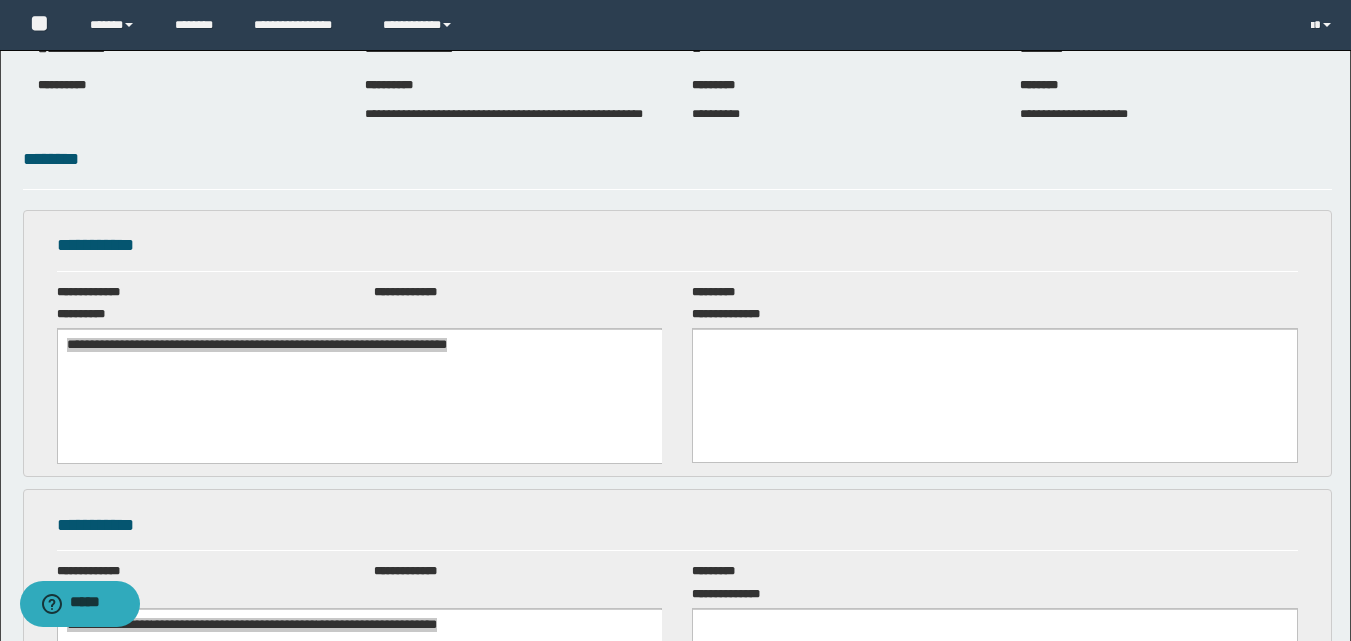 scroll, scrollTop: 0, scrollLeft: 0, axis: both 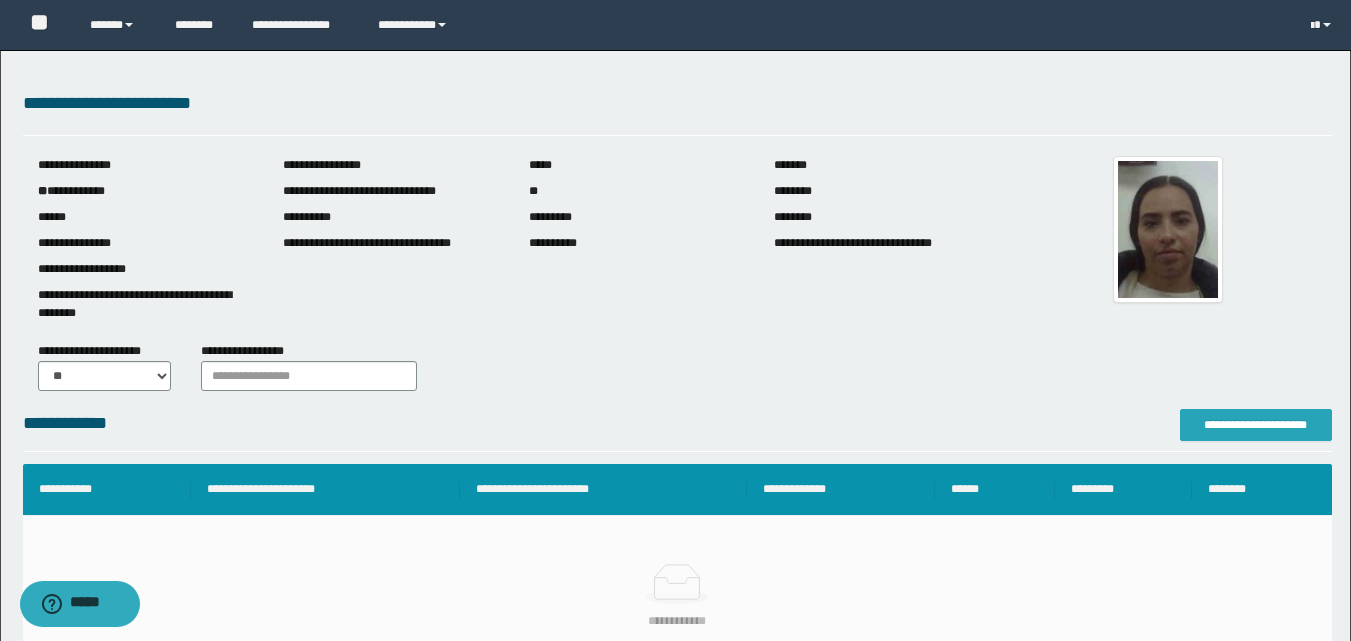 click on "**********" at bounding box center (1256, 425) 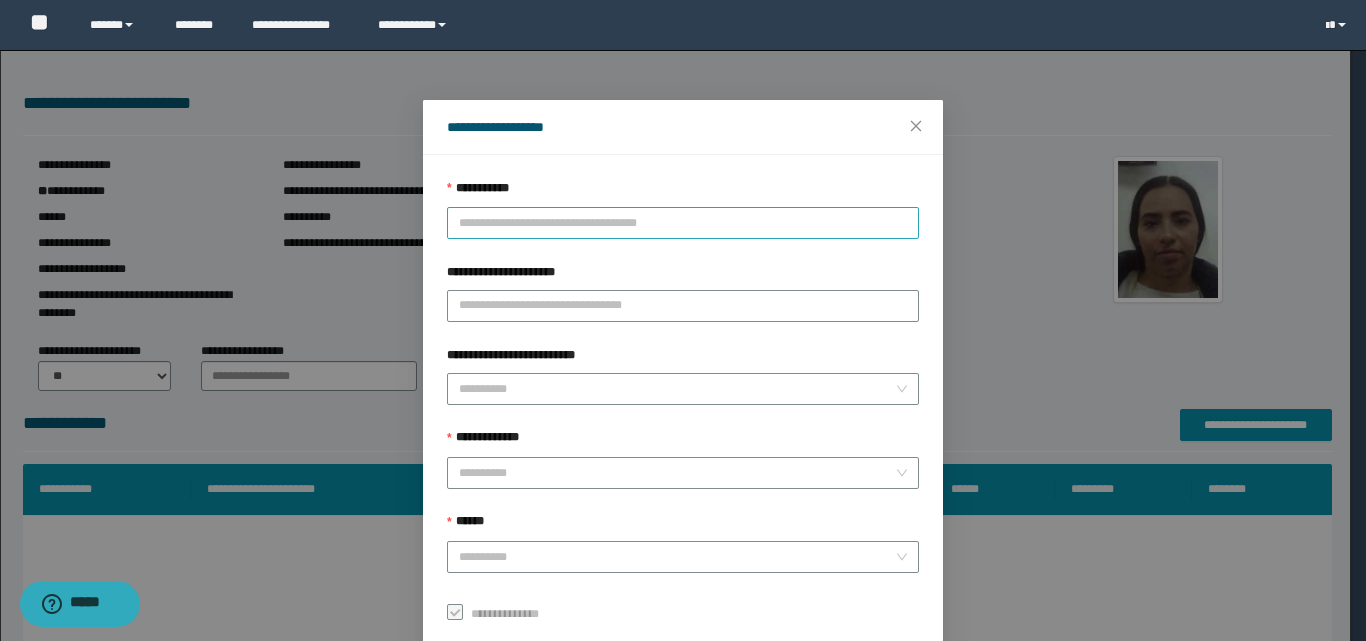 click on "**********" at bounding box center (683, 223) 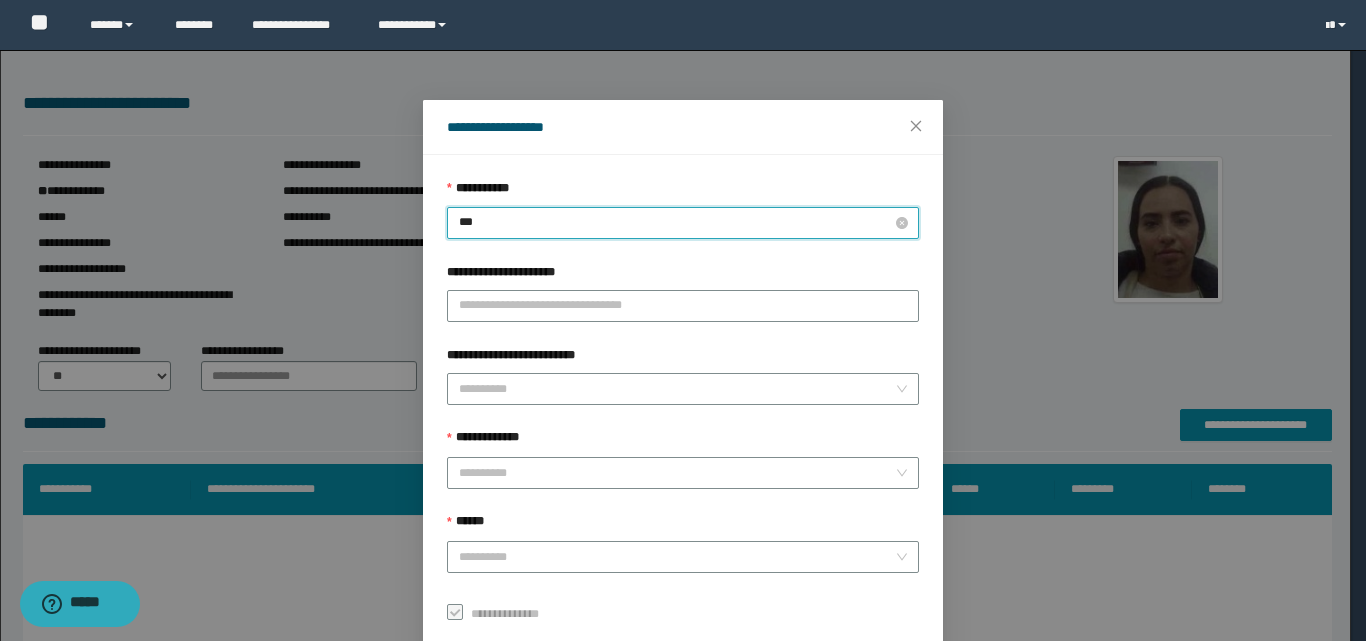 type on "****" 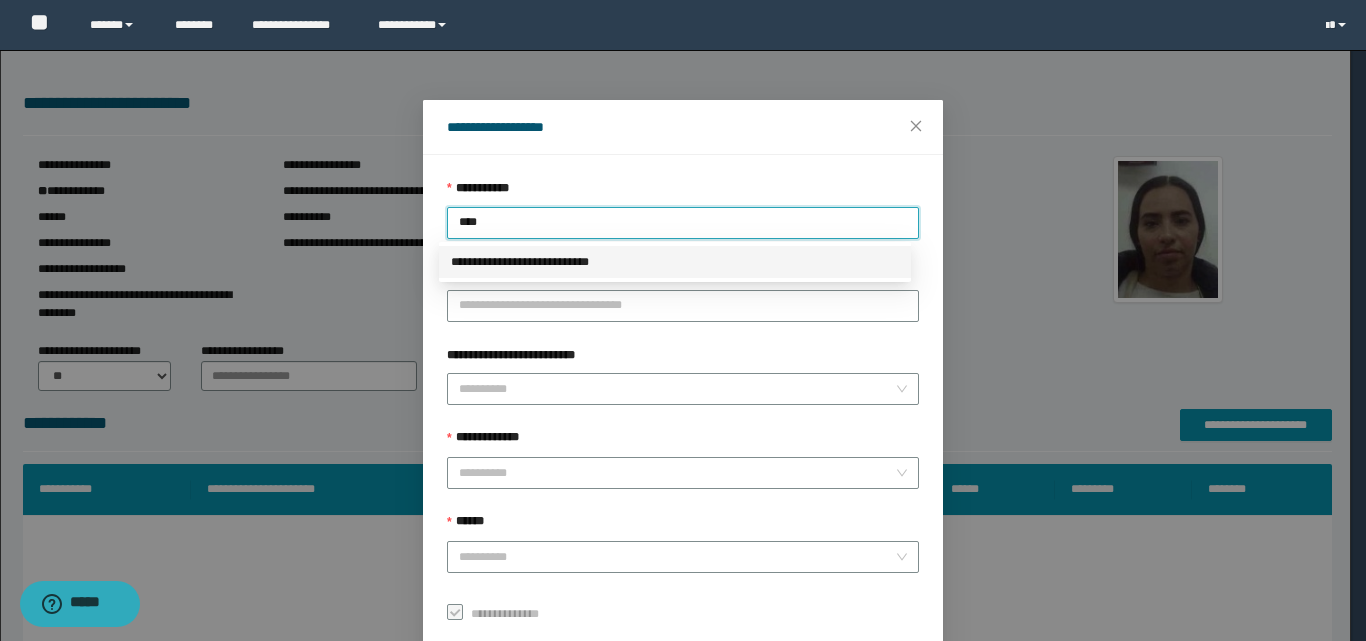 click on "**********" at bounding box center [675, 262] 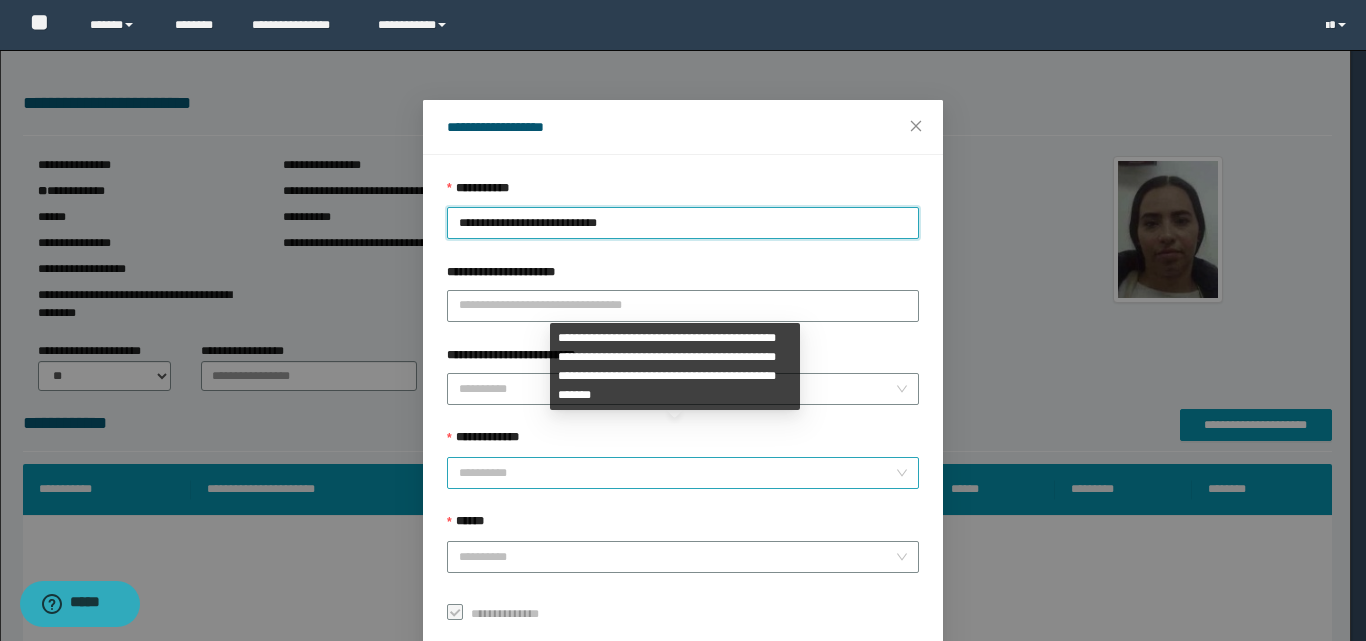 click on "**********" at bounding box center (677, 473) 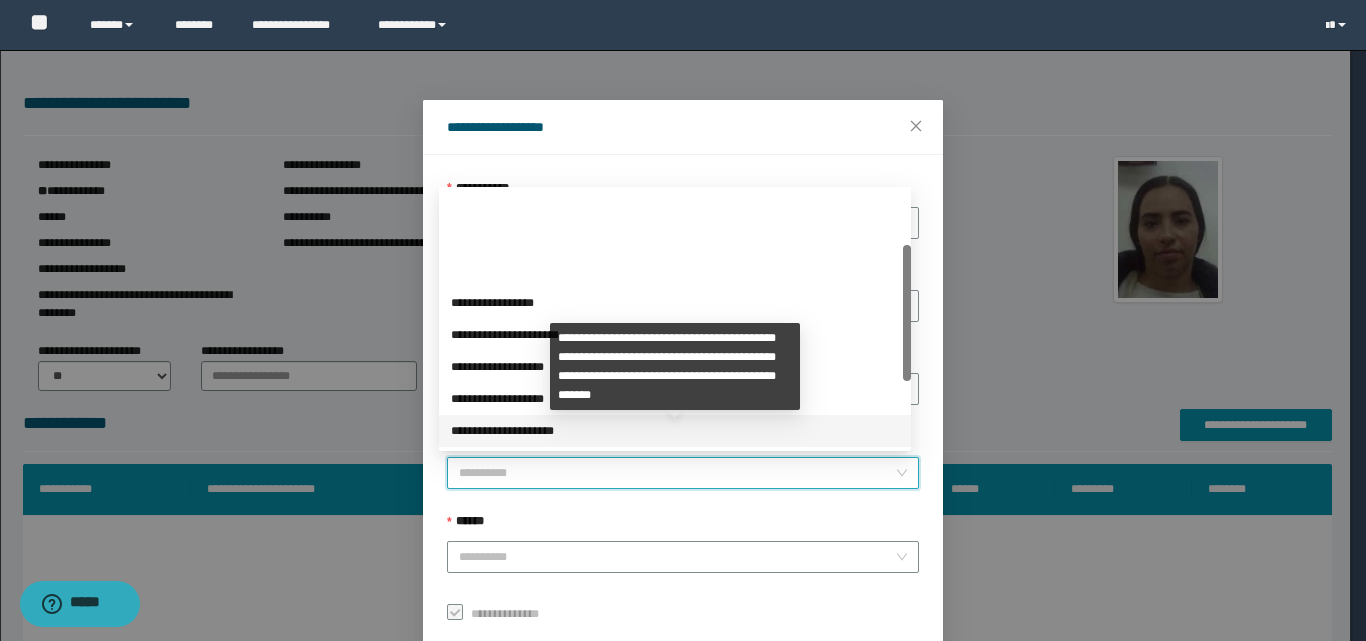 scroll, scrollTop: 224, scrollLeft: 0, axis: vertical 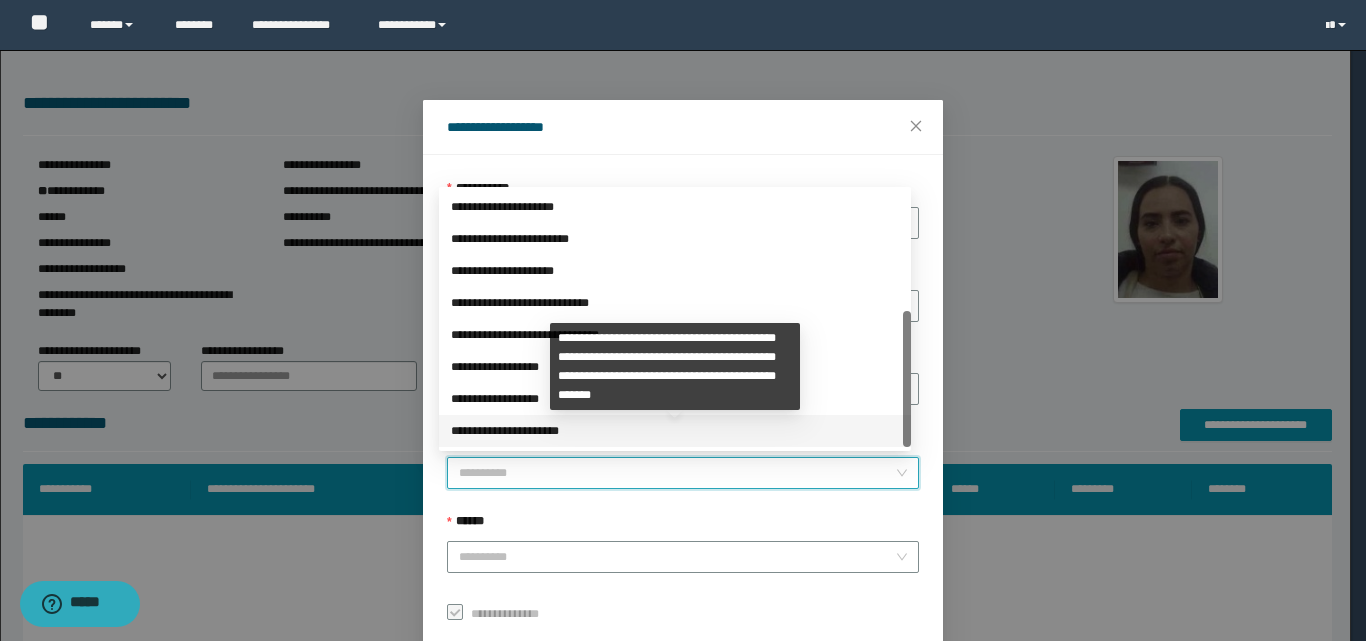 click on "**********" at bounding box center [675, 431] 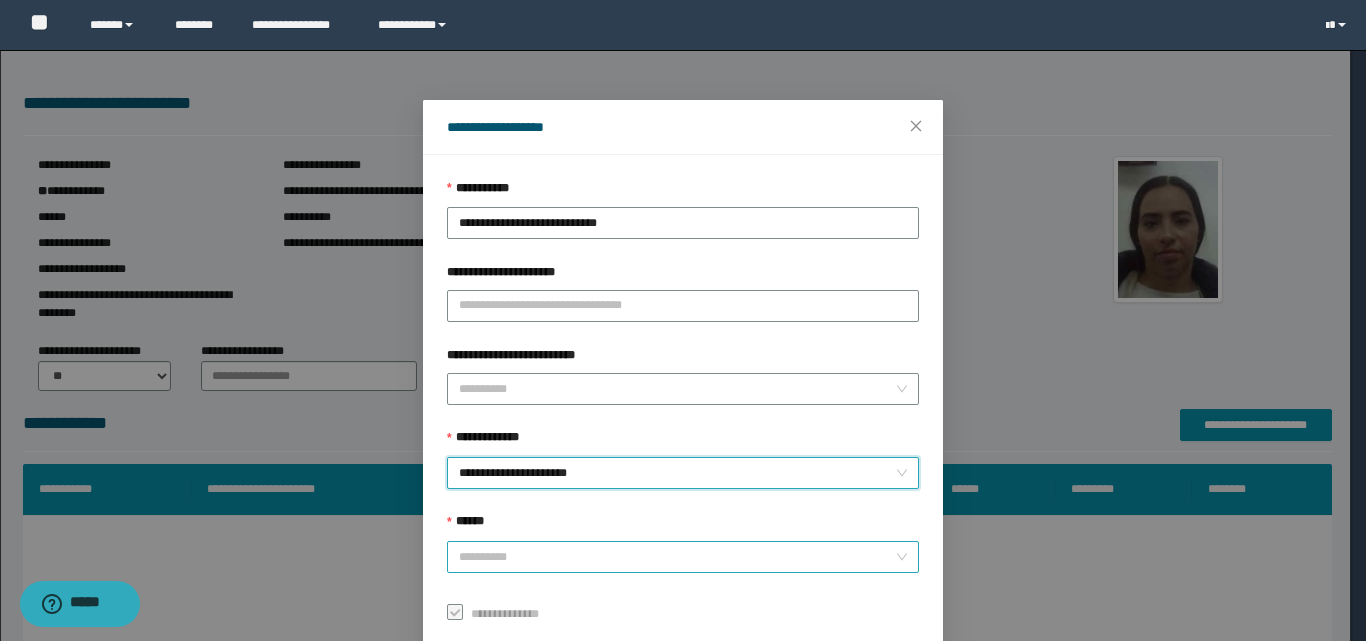 click on "******" at bounding box center [677, 557] 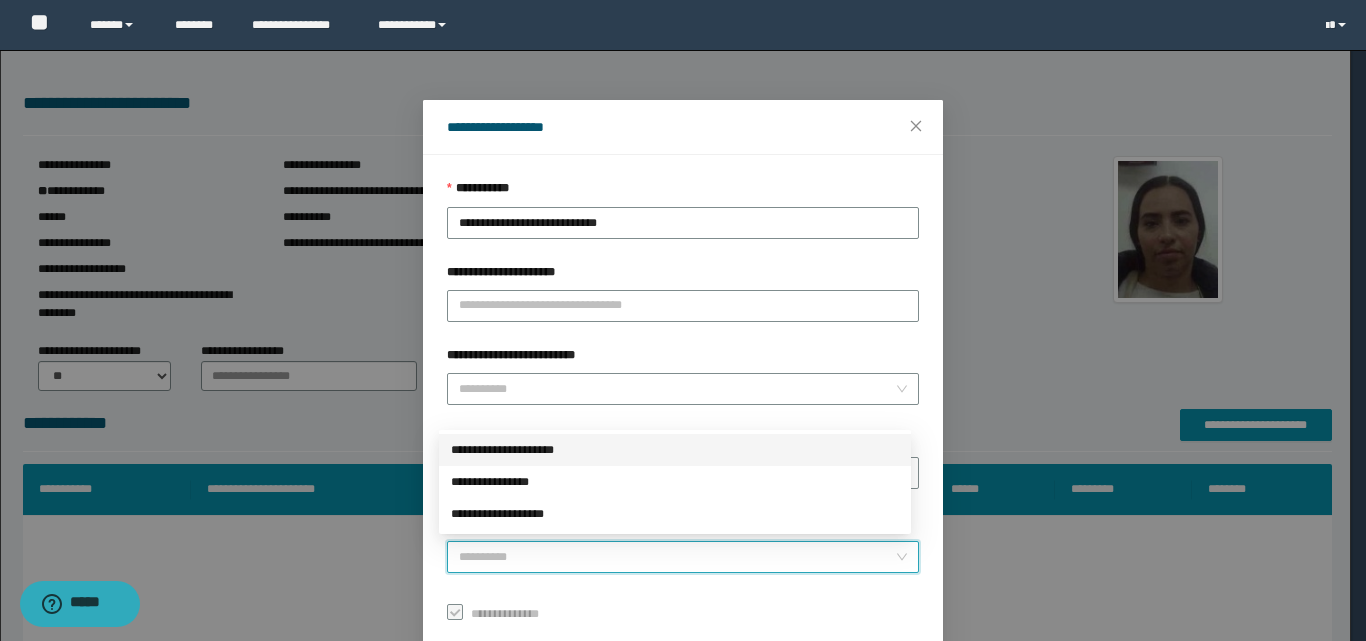 click on "**********" at bounding box center [675, 450] 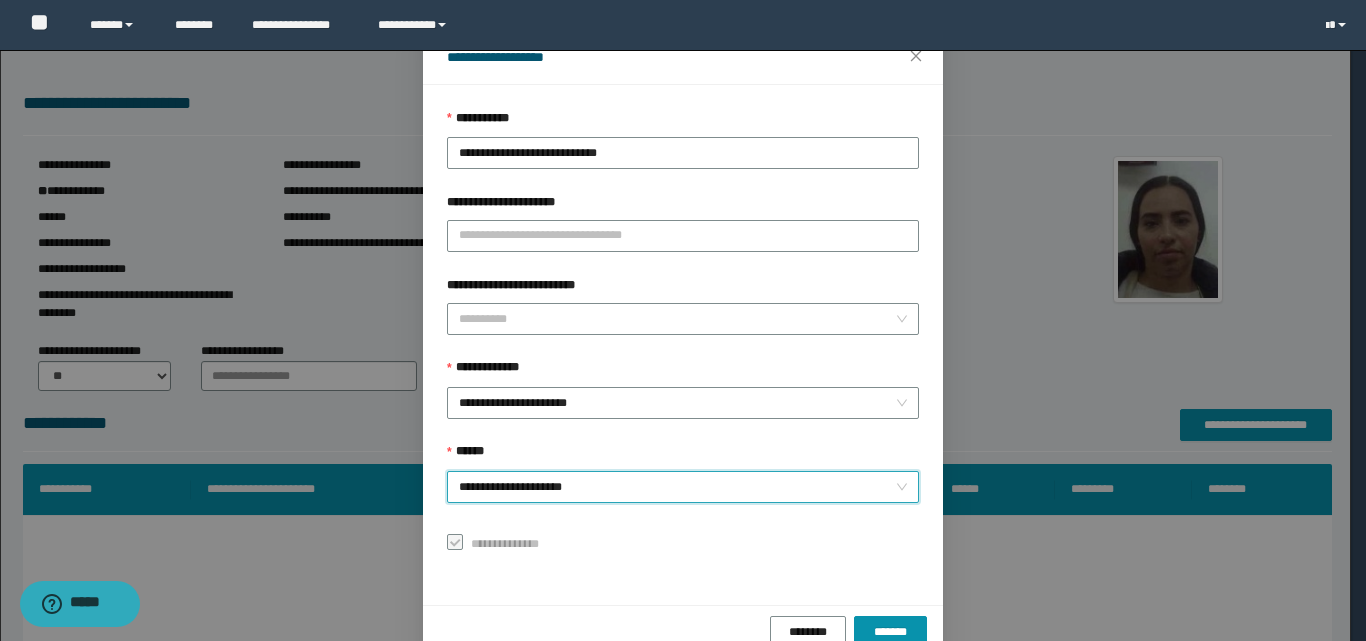scroll, scrollTop: 111, scrollLeft: 0, axis: vertical 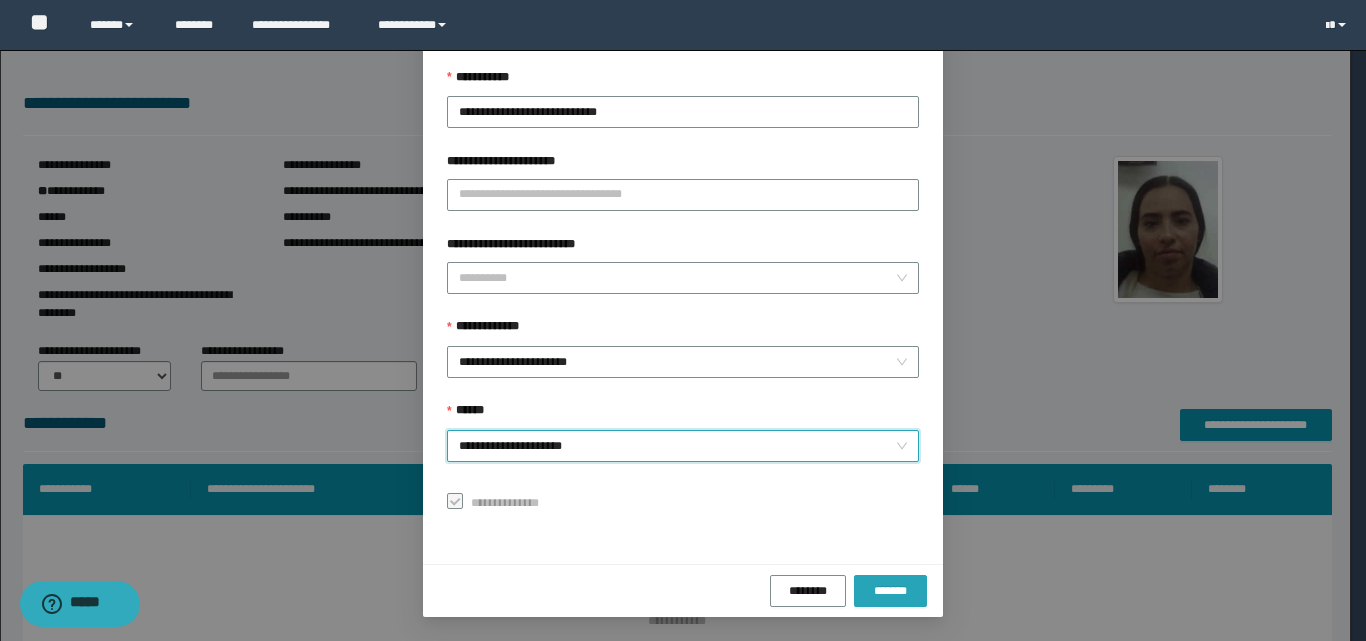 click on "*******" at bounding box center (890, 591) 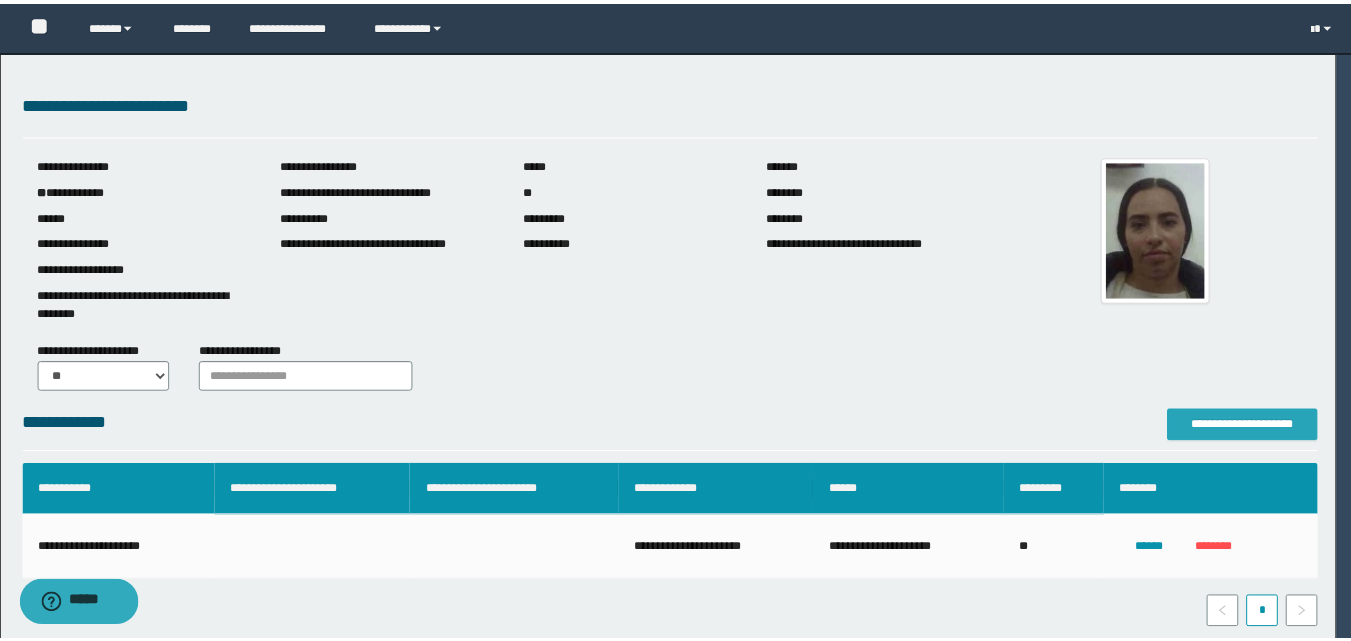 scroll, scrollTop: 0, scrollLeft: 0, axis: both 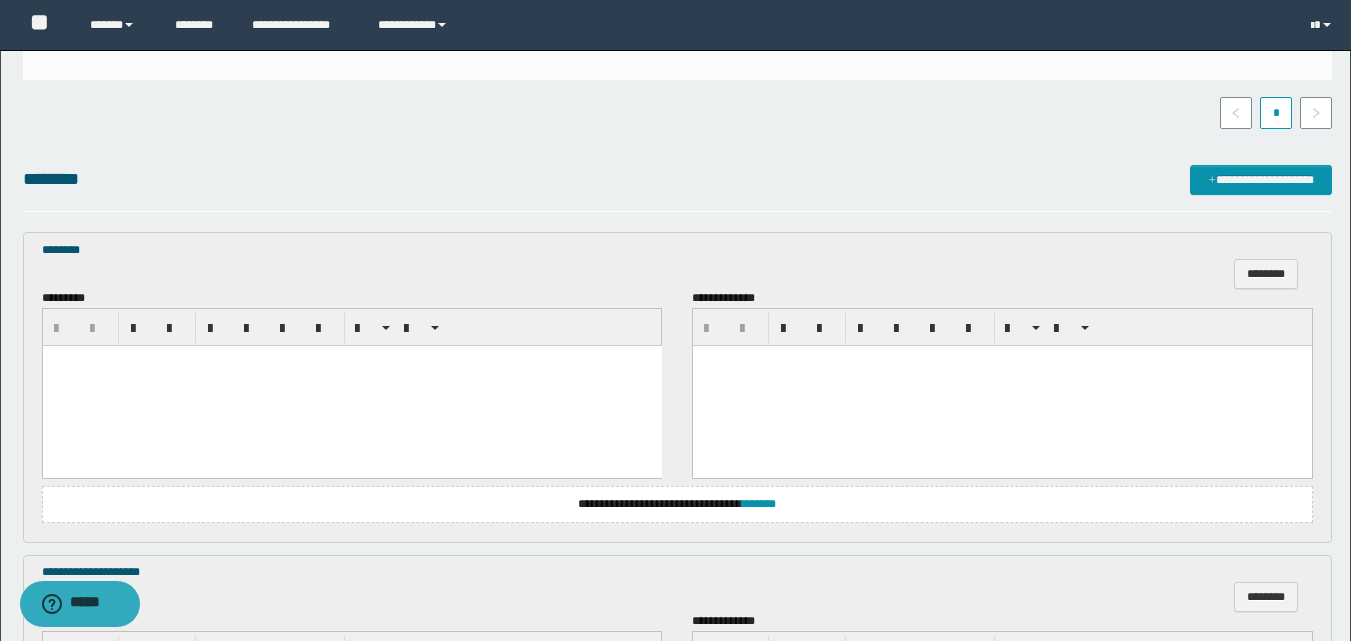 click at bounding box center [351, 386] 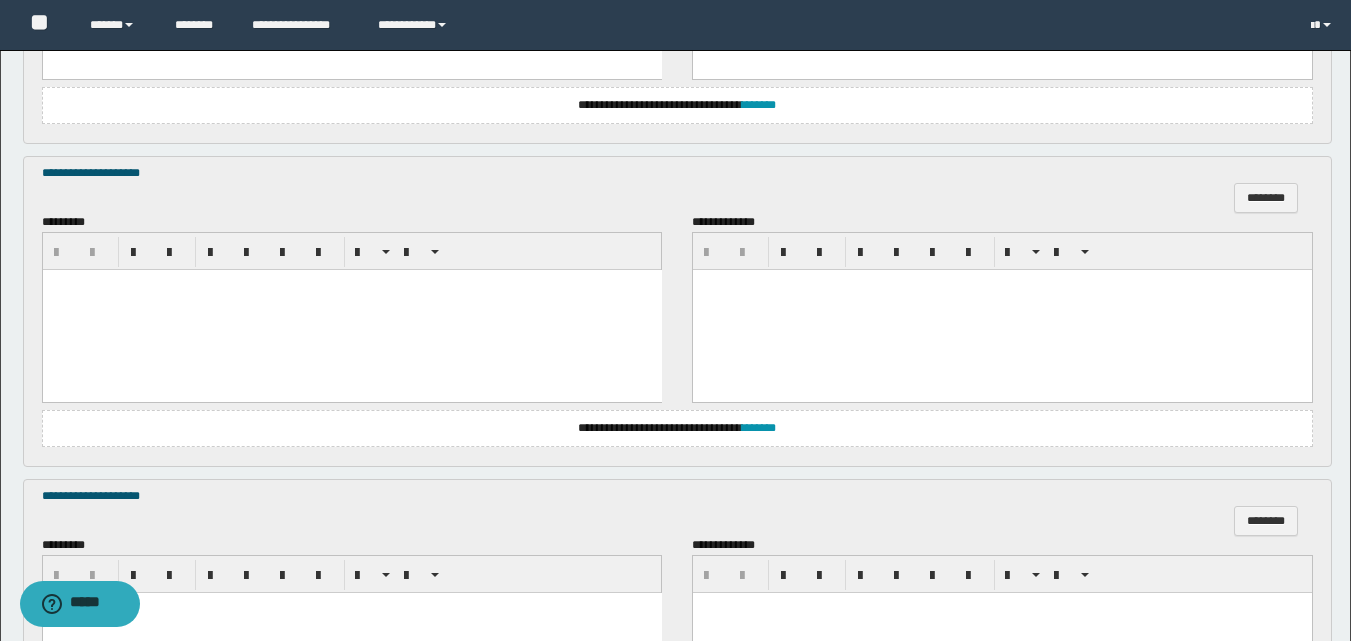 scroll, scrollTop: 900, scrollLeft: 0, axis: vertical 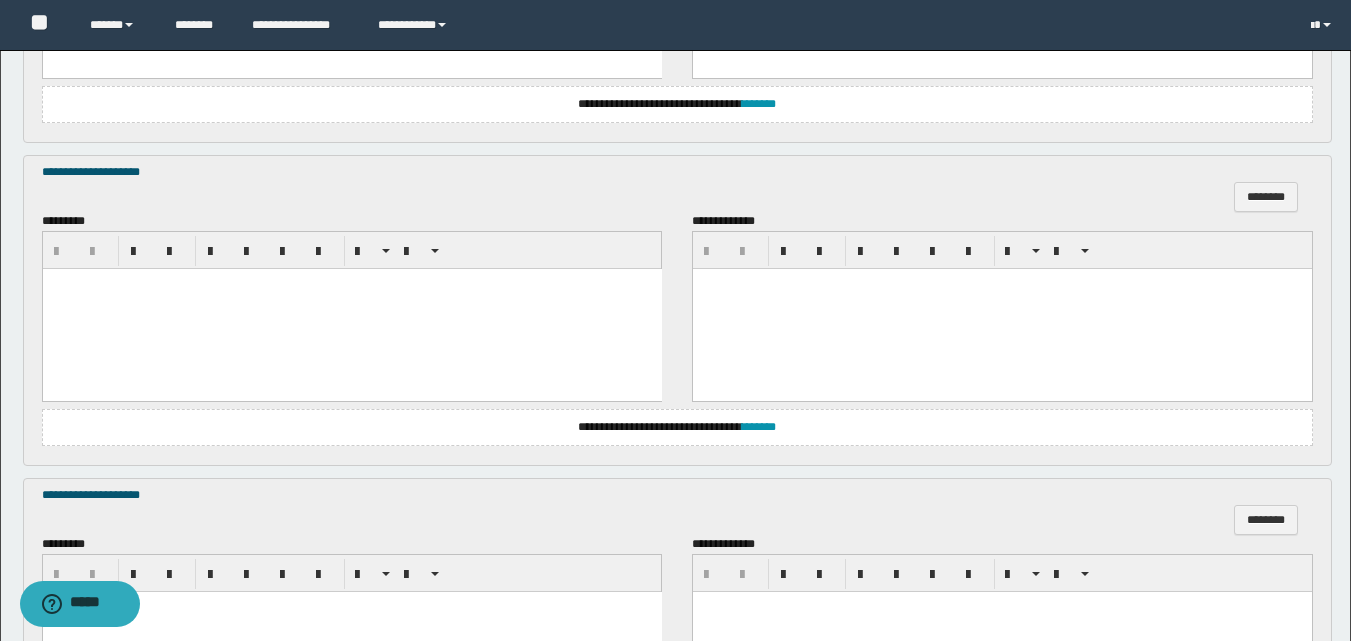 click at bounding box center [351, 309] 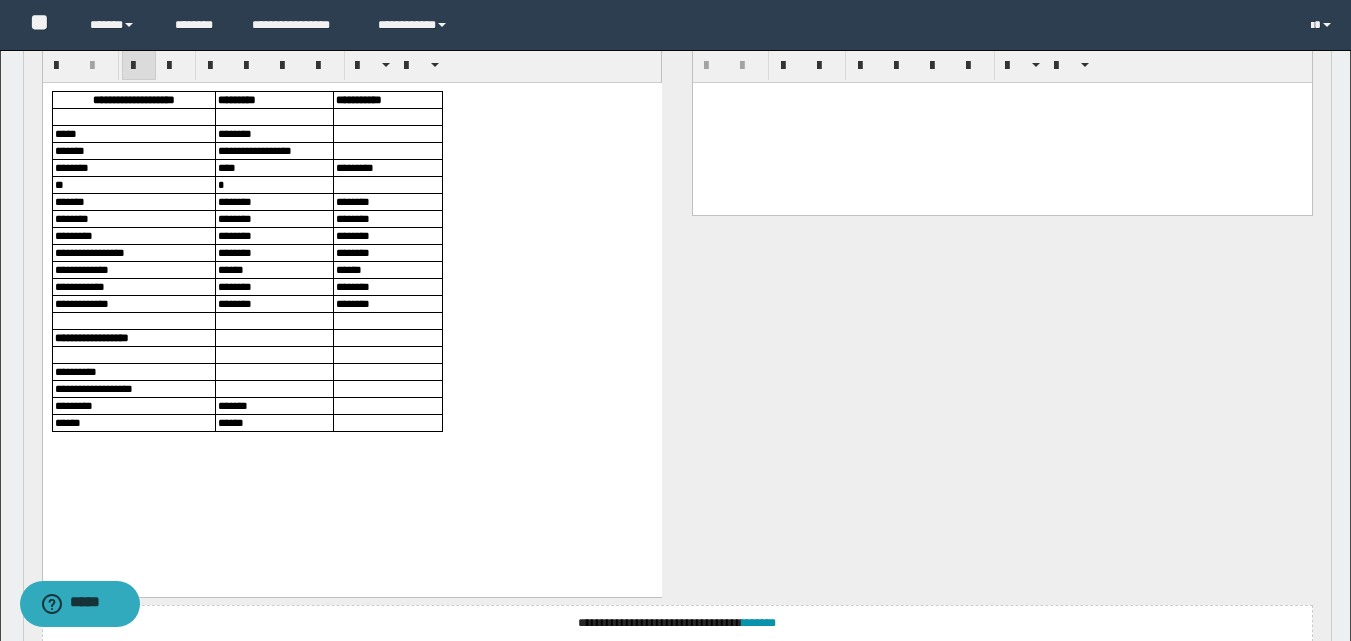 scroll, scrollTop: 1100, scrollLeft: 0, axis: vertical 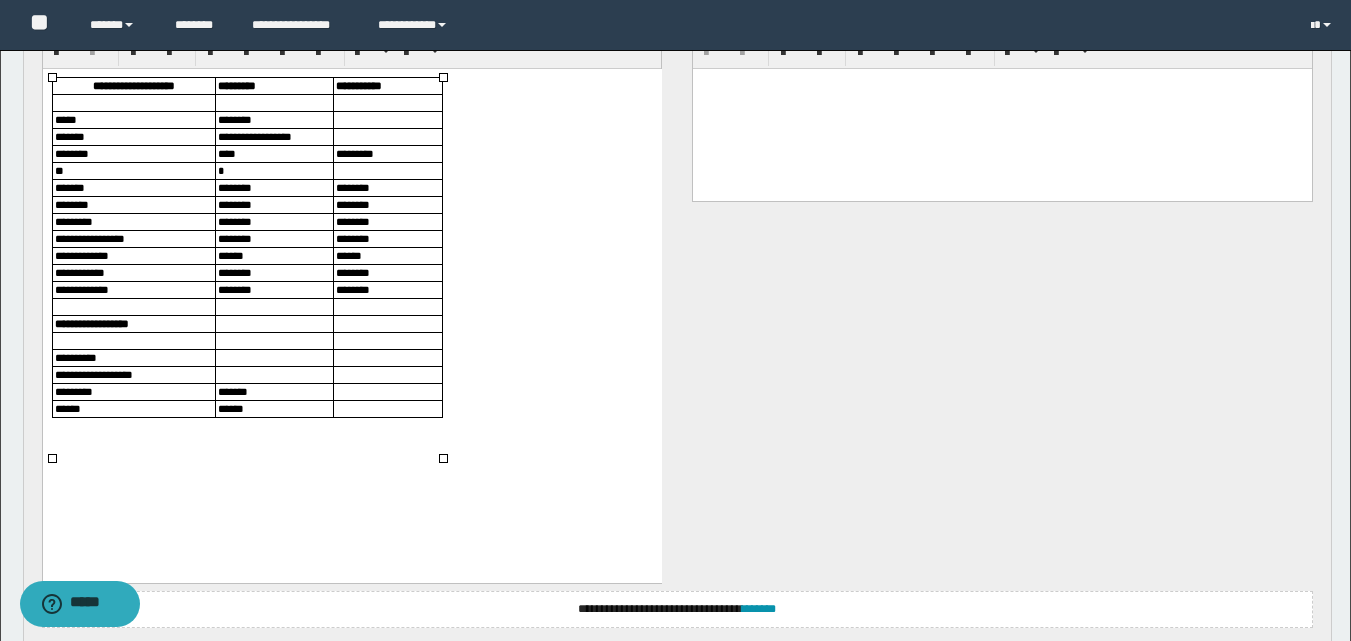click on "****" at bounding box center (273, 154) 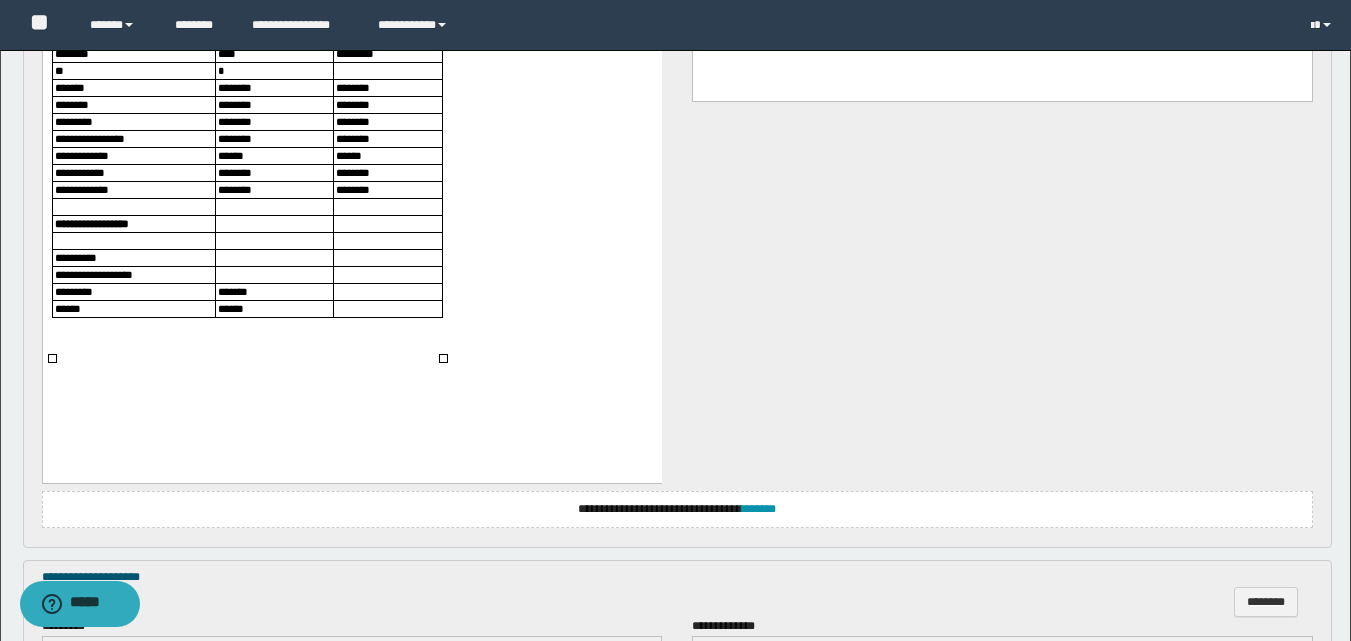 click at bounding box center (273, 259) 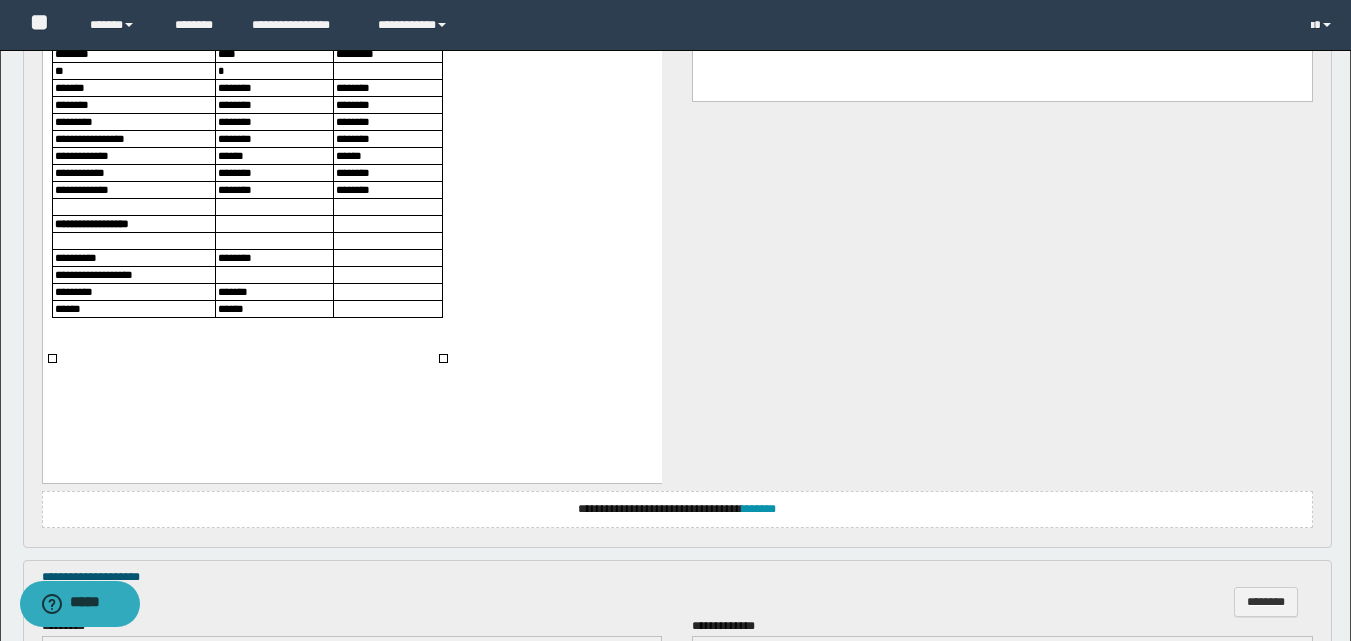 click at bounding box center (273, 276) 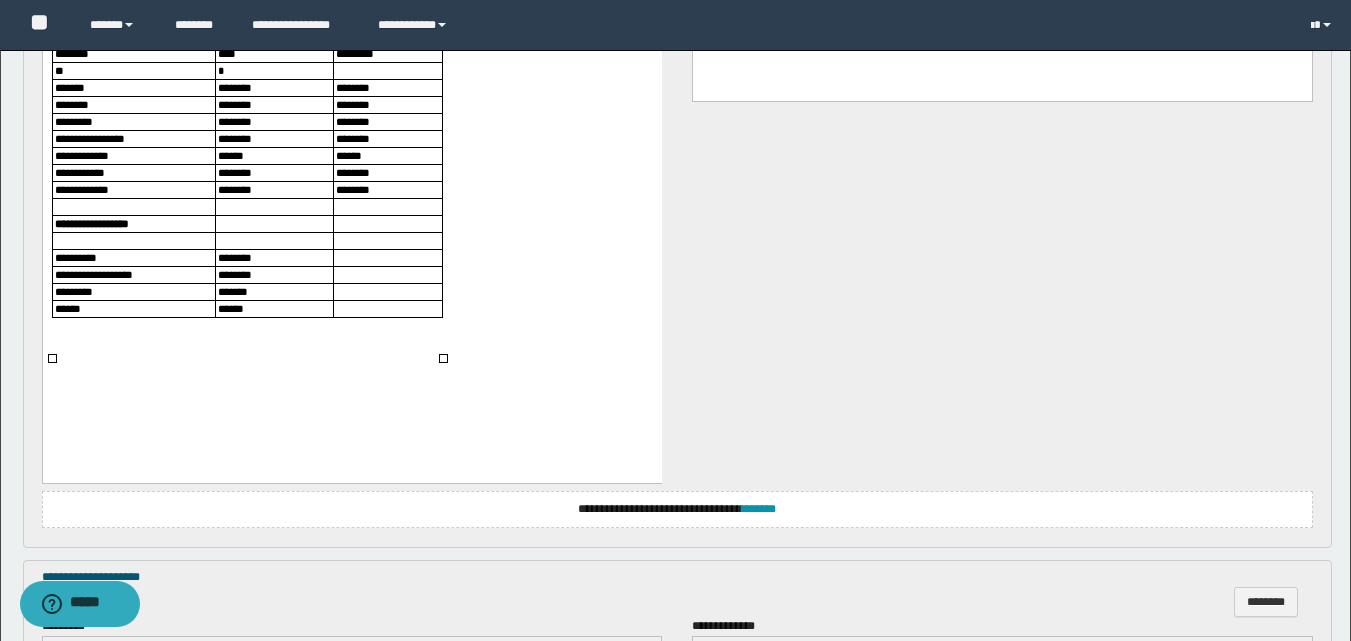 click on "*******" at bounding box center (273, 293) 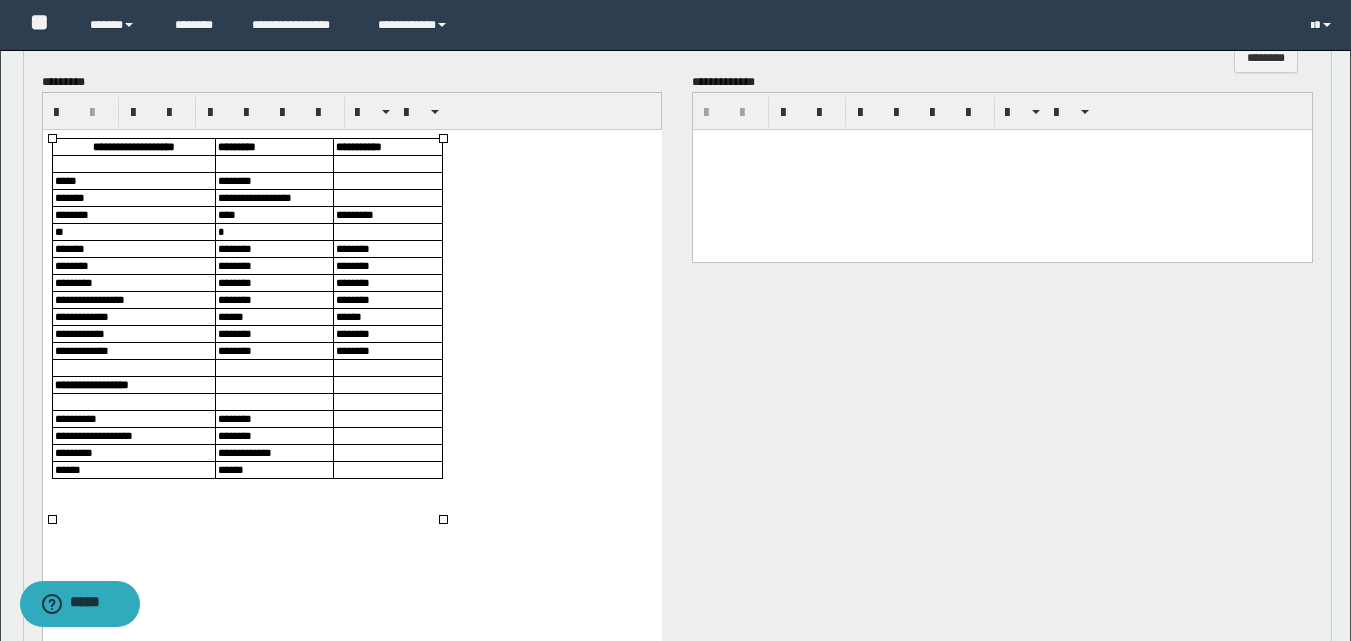 scroll, scrollTop: 1000, scrollLeft: 0, axis: vertical 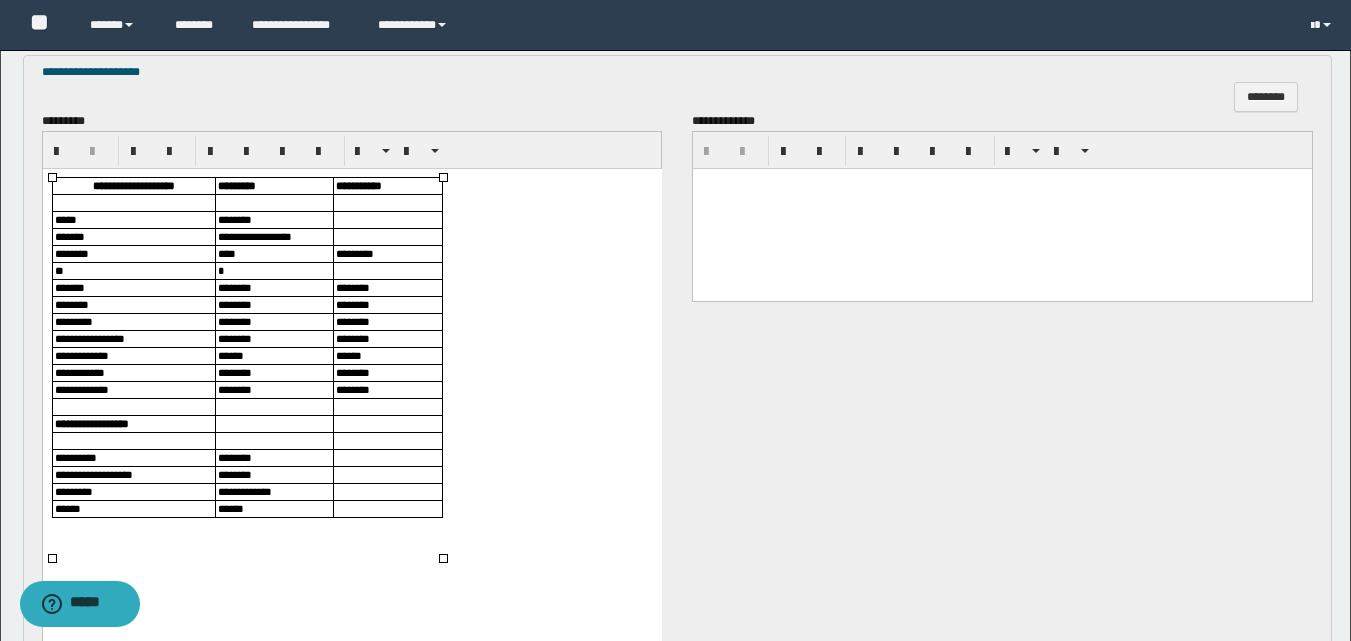 click on "**********" at bounding box center [254, 236] 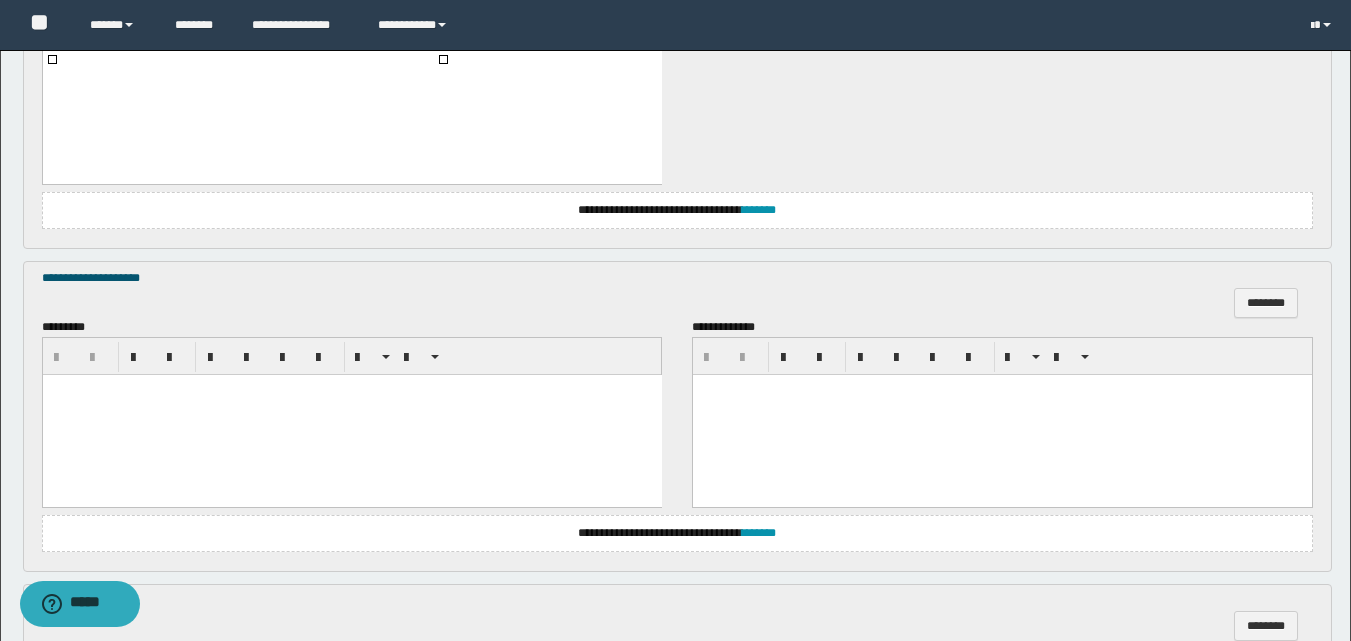 scroll, scrollTop: 1500, scrollLeft: 0, axis: vertical 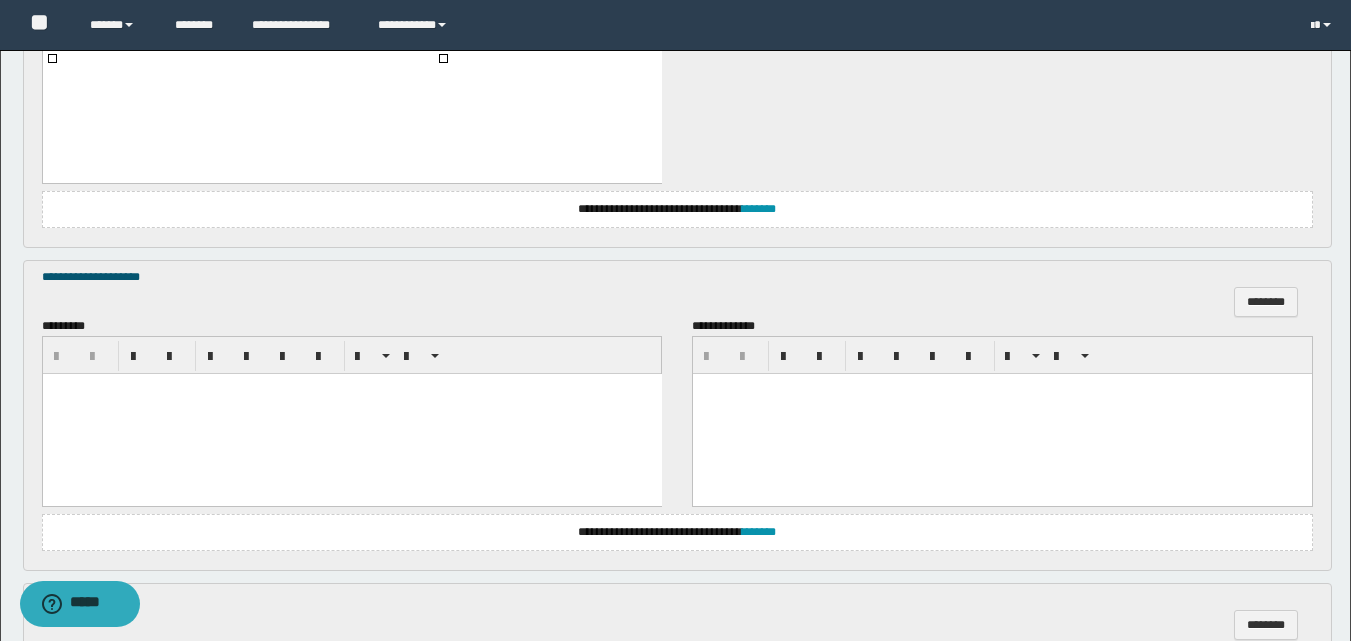 click at bounding box center (351, 413) 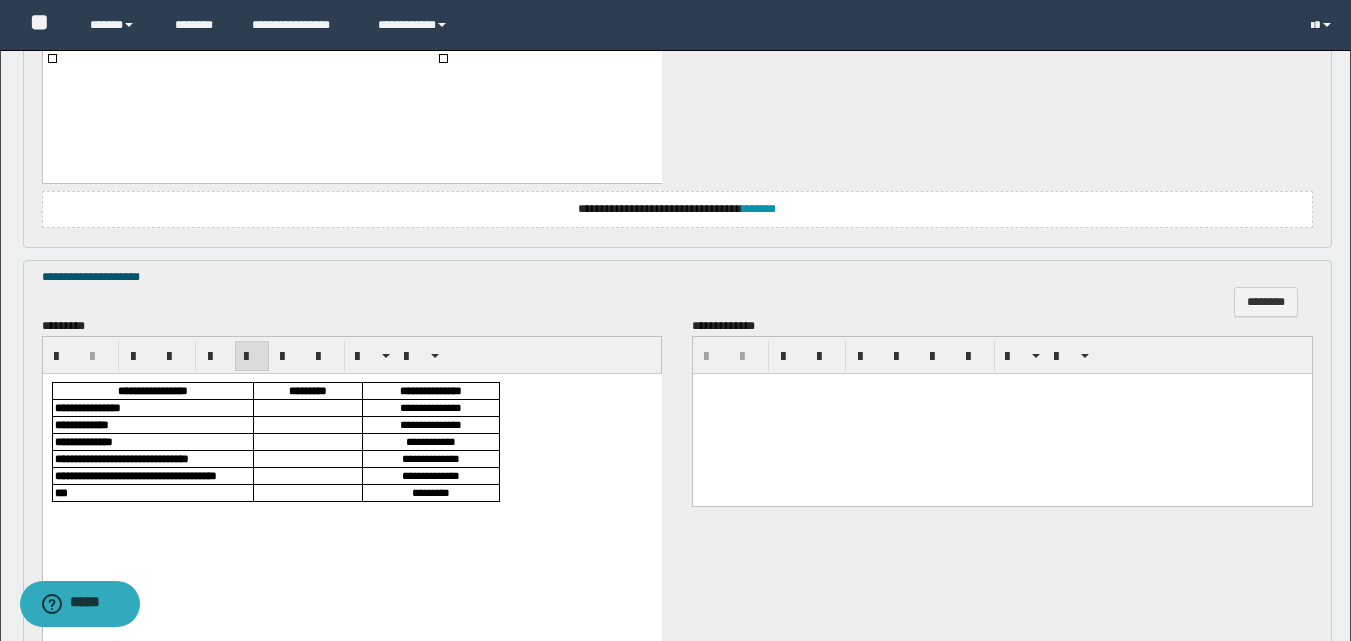click at bounding box center [307, 407] 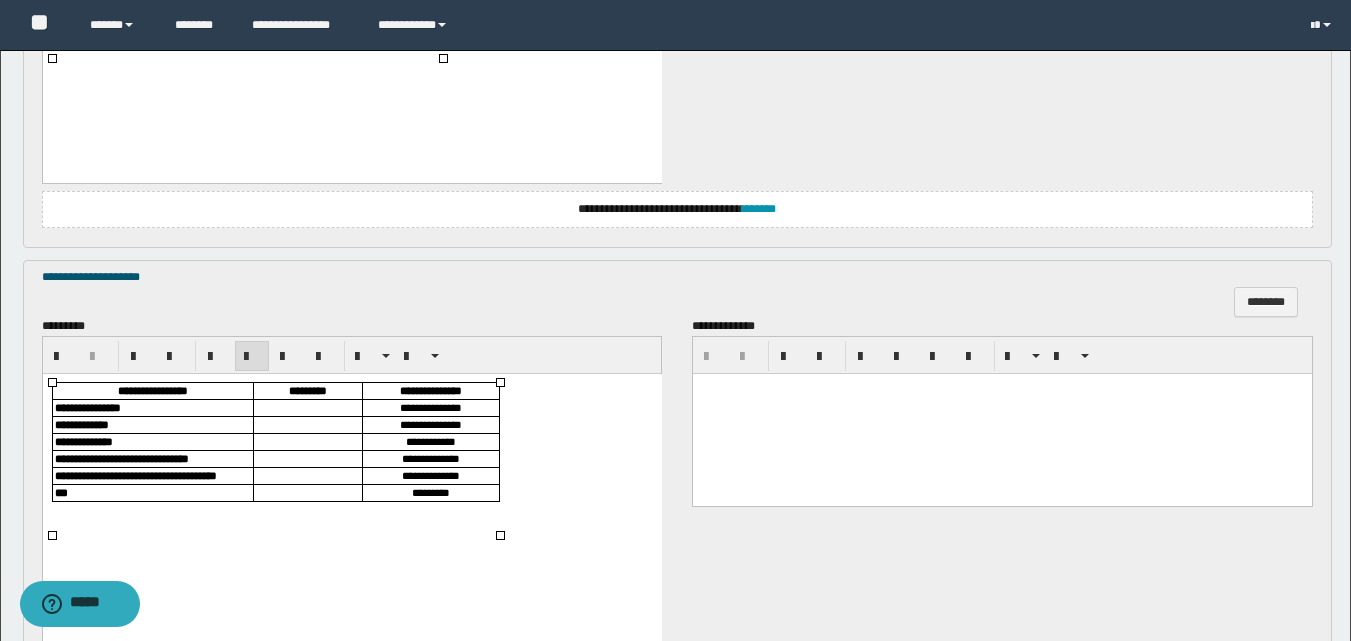 type 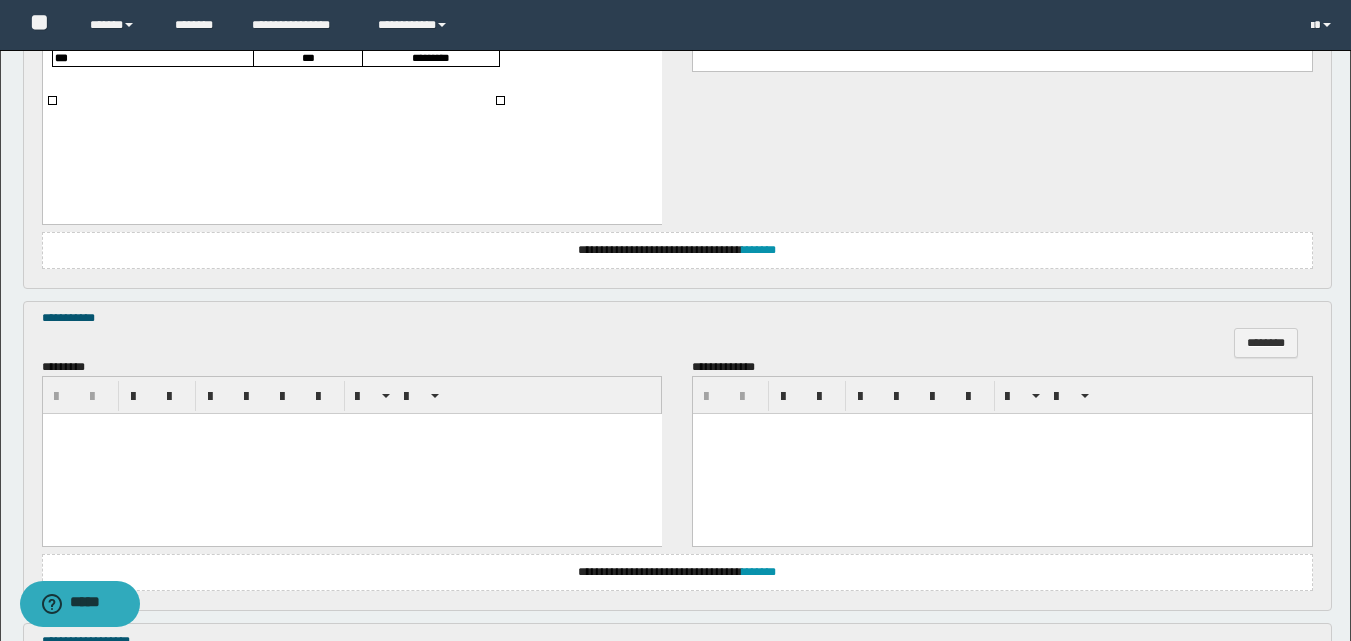 scroll, scrollTop: 2100, scrollLeft: 0, axis: vertical 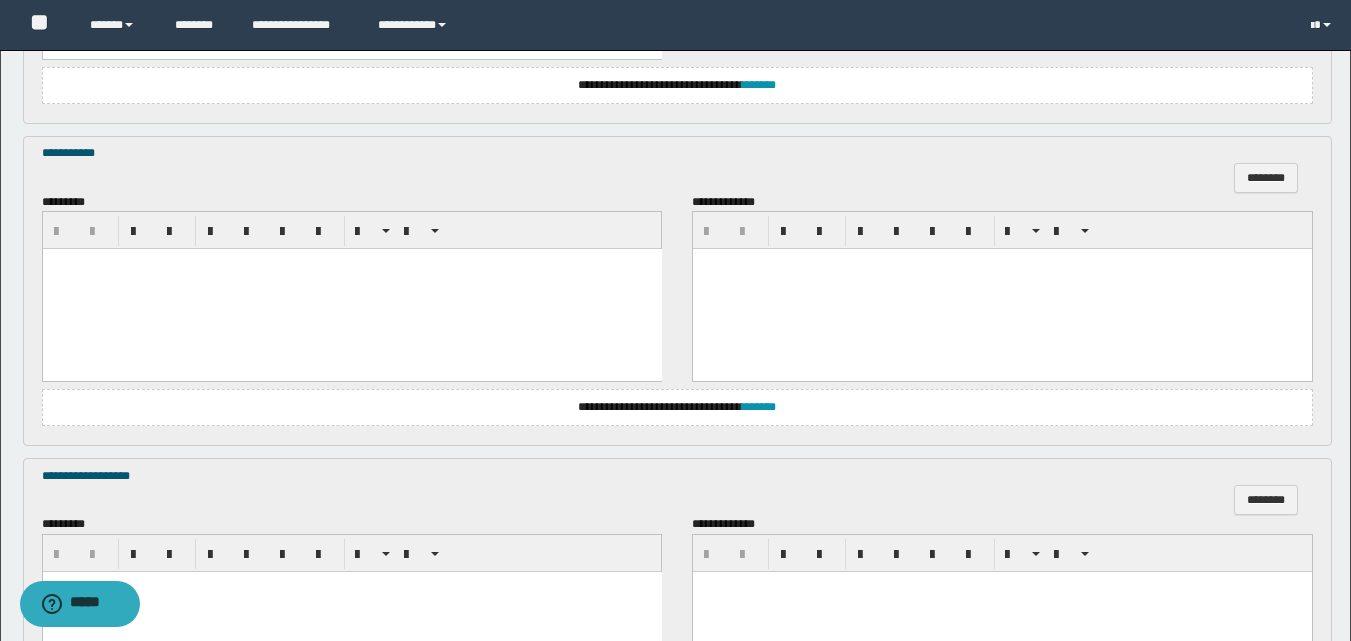 click at bounding box center [351, 289] 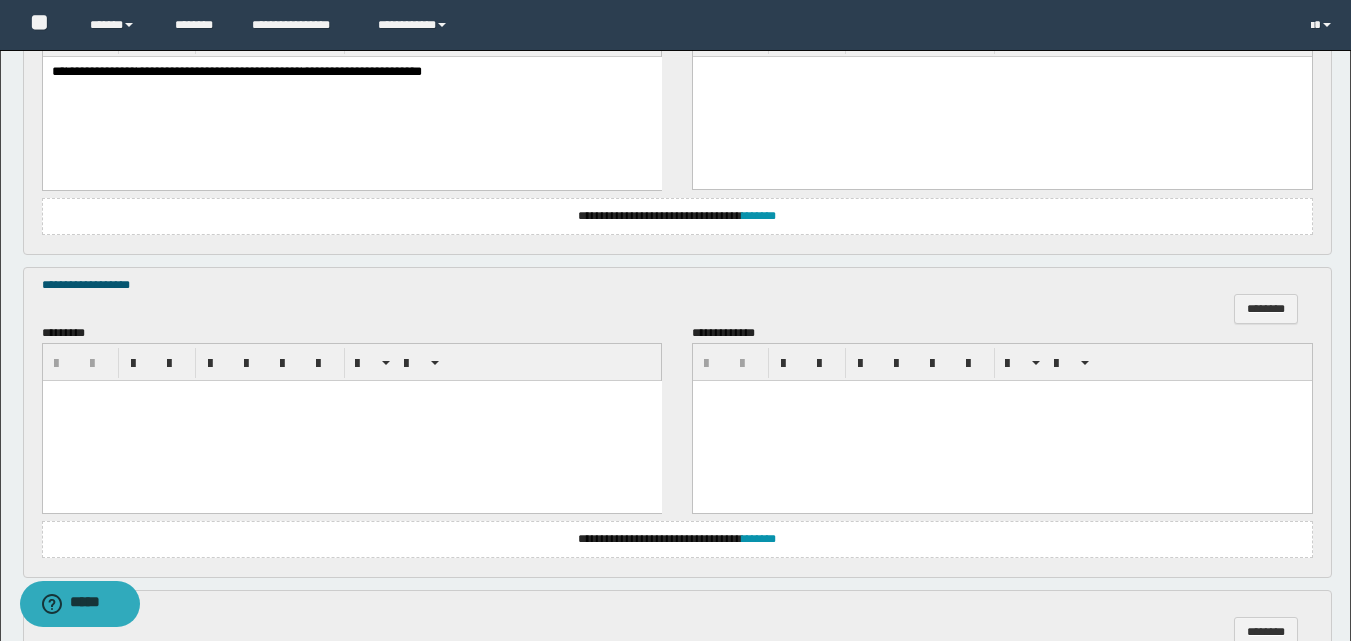 scroll, scrollTop: 2300, scrollLeft: 0, axis: vertical 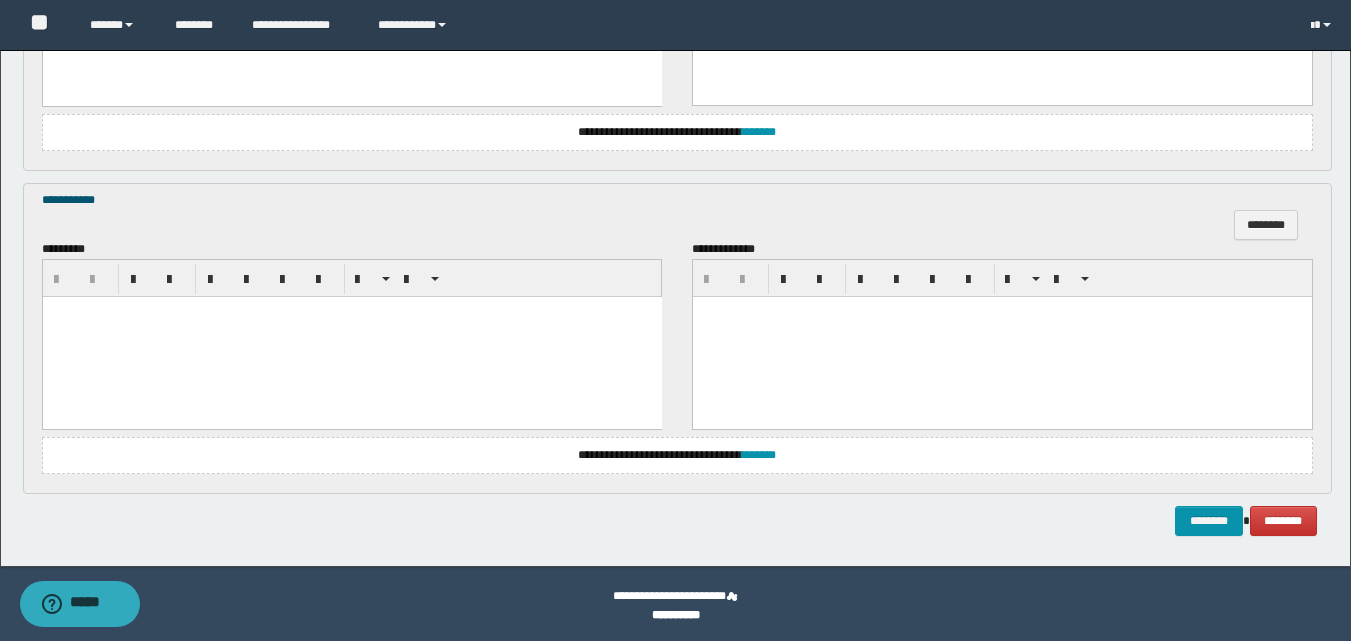 click at bounding box center [351, 336] 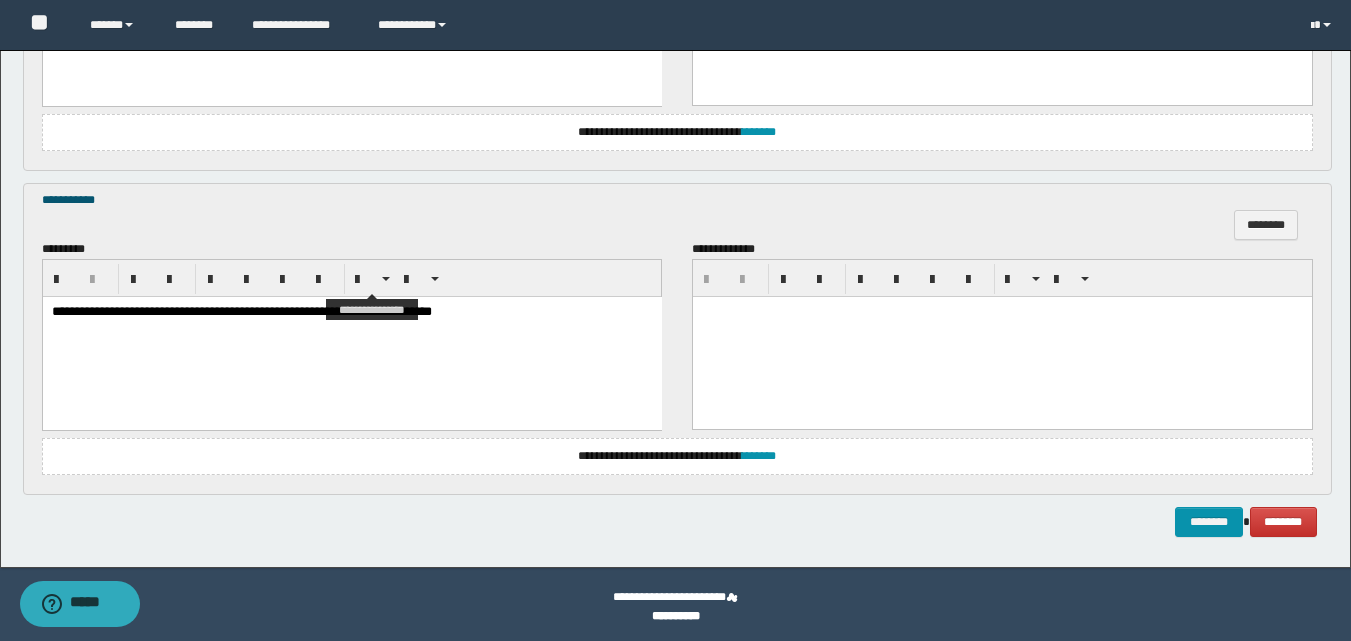 scroll, scrollTop: 2704, scrollLeft: 0, axis: vertical 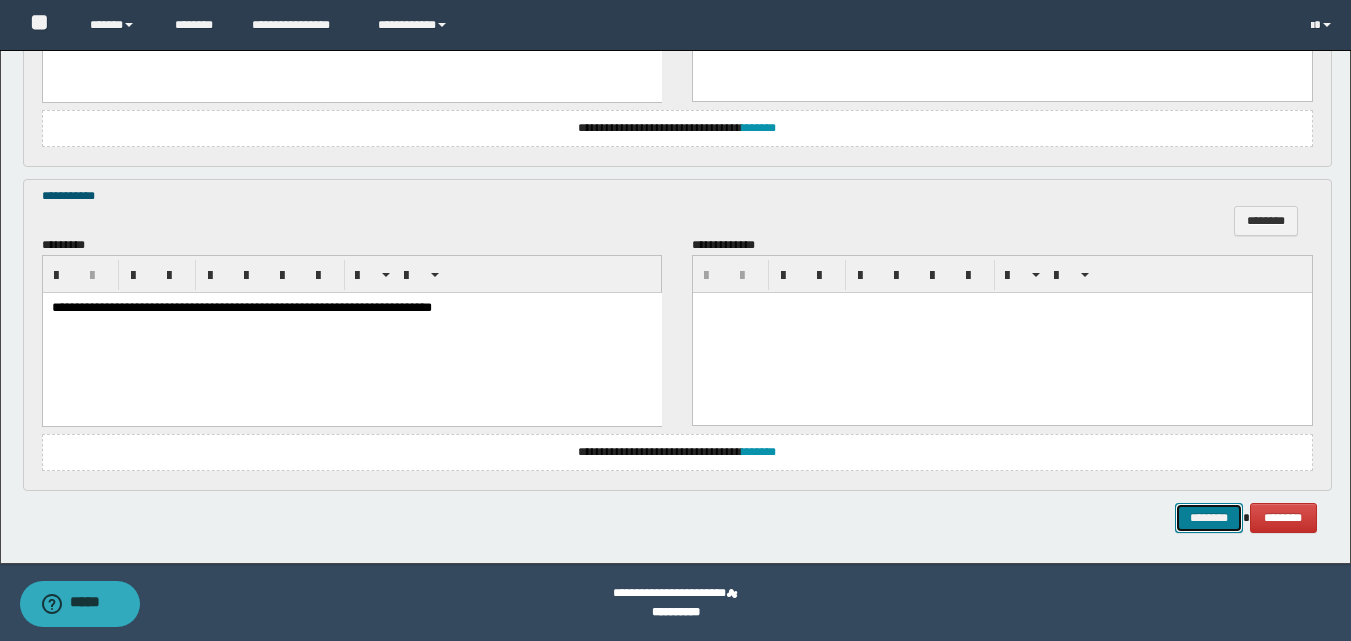 click on "********" at bounding box center [1209, 518] 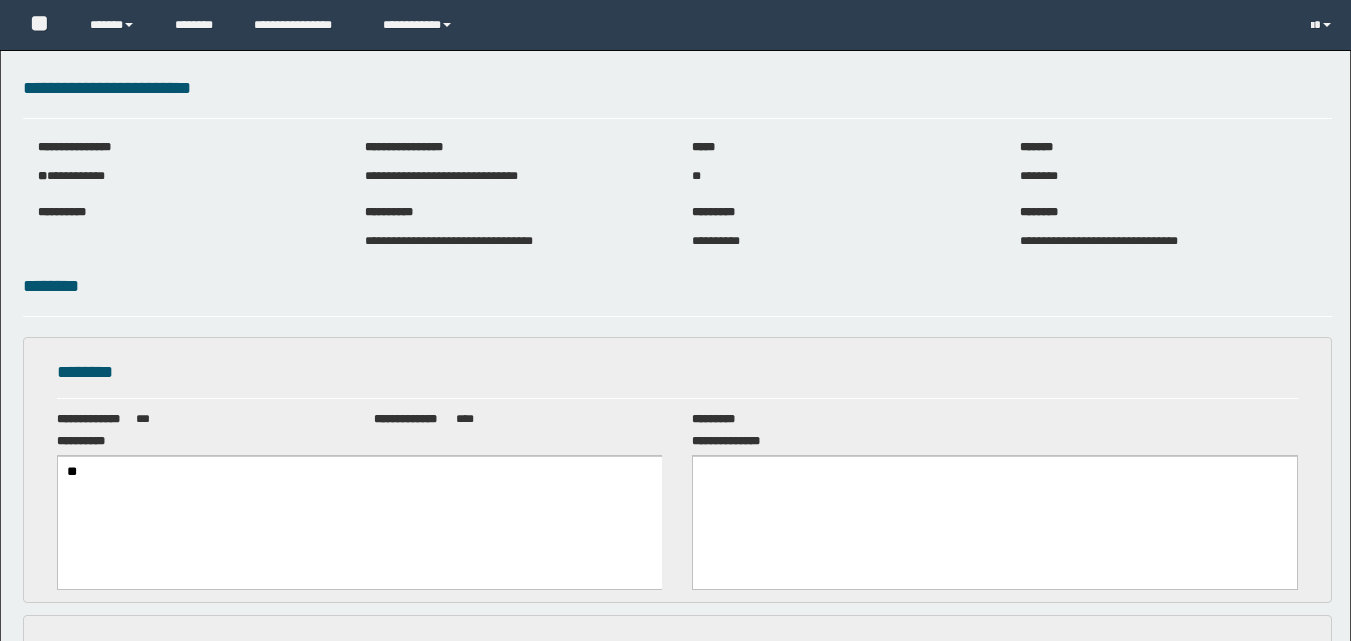scroll, scrollTop: 0, scrollLeft: 0, axis: both 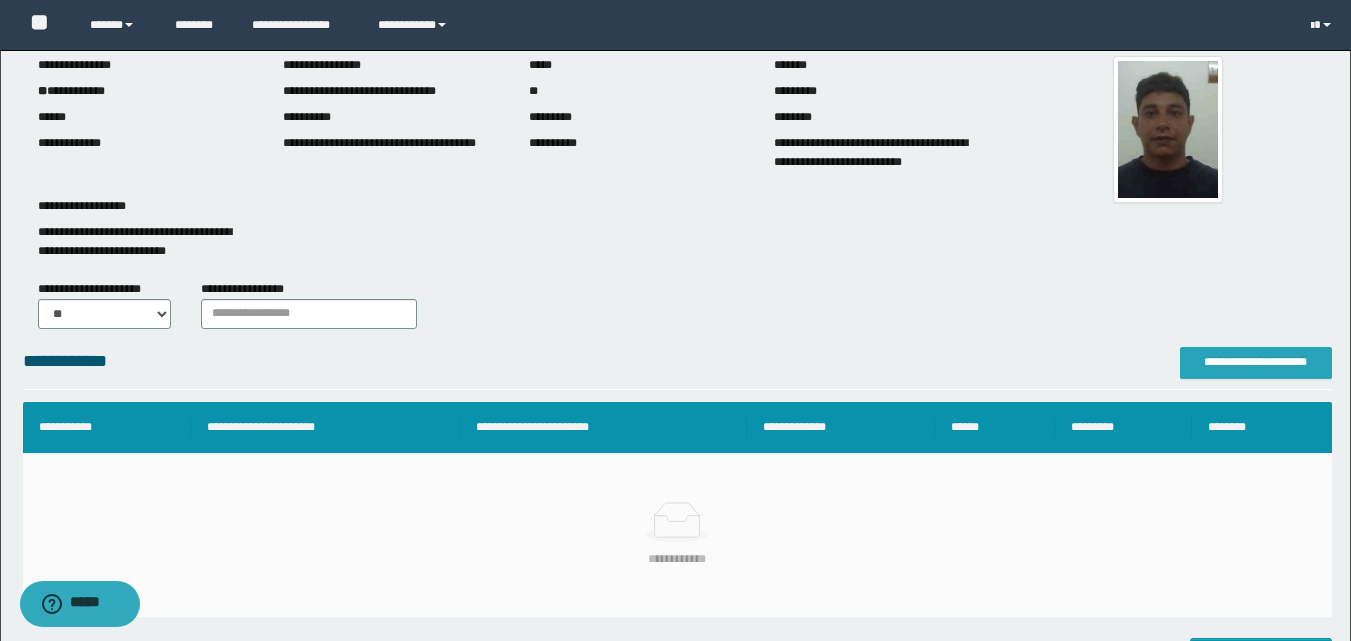 click on "**********" at bounding box center [1256, 362] 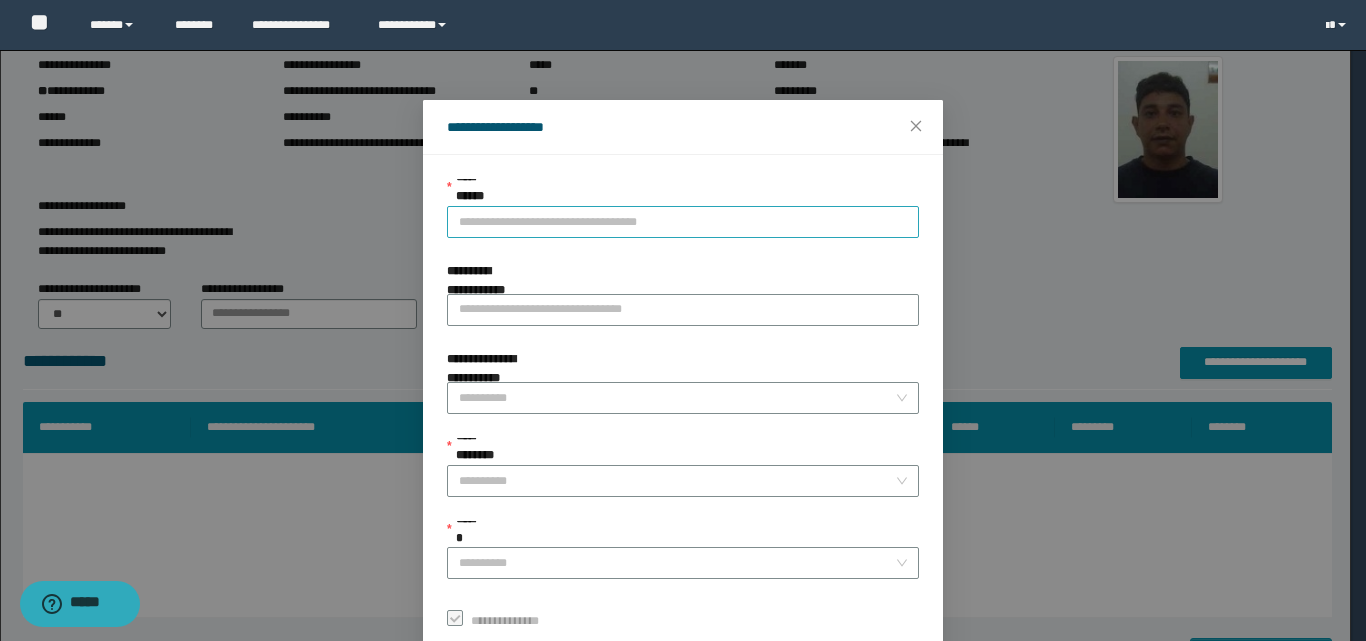 click on "**********" at bounding box center [683, 222] 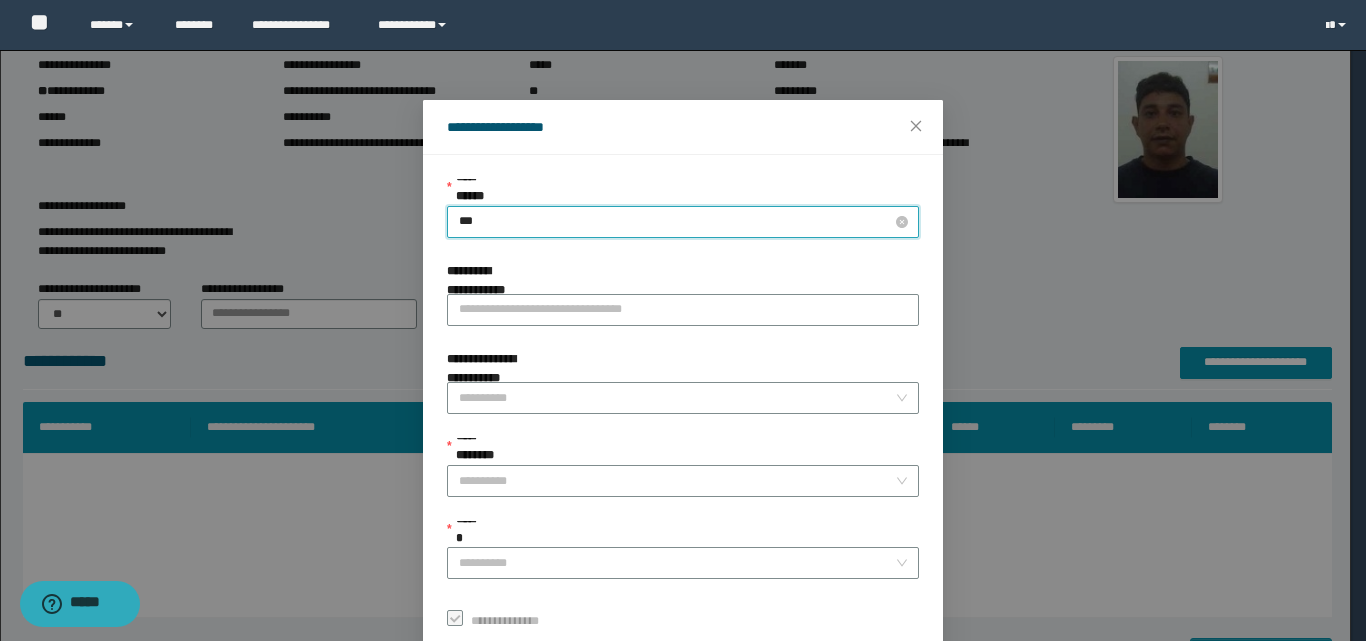 type on "****" 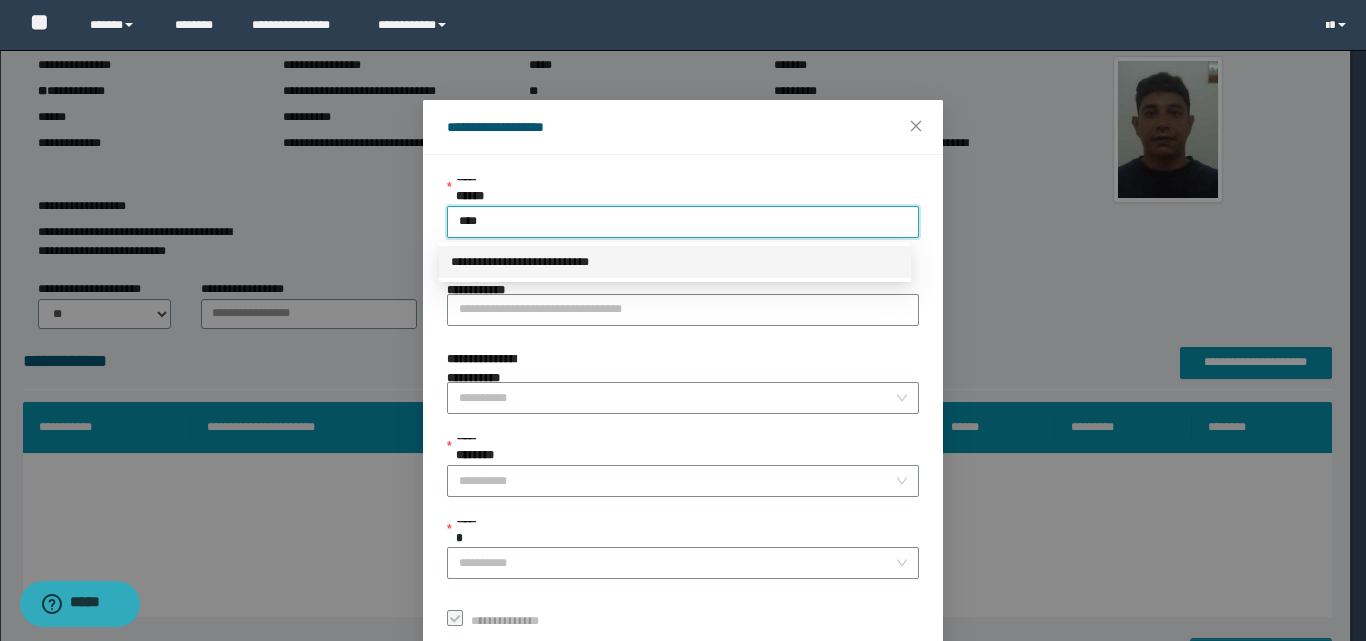 click on "**********" at bounding box center [675, 262] 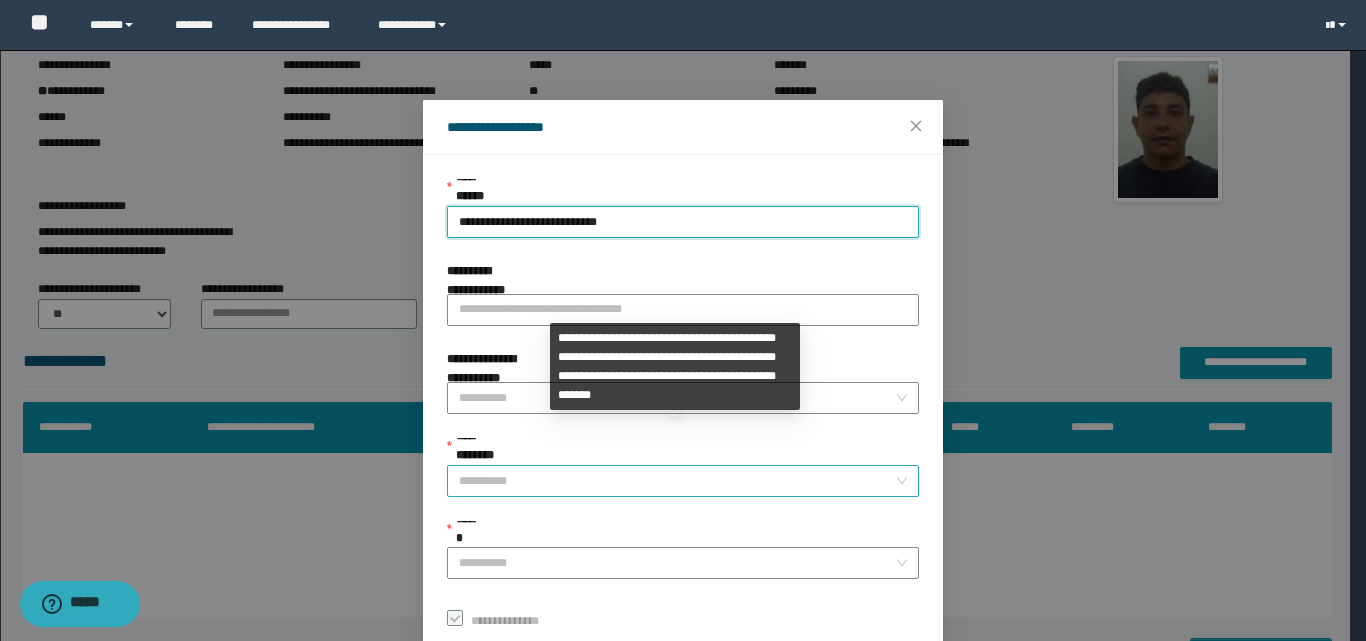 click on "**********" at bounding box center (677, 481) 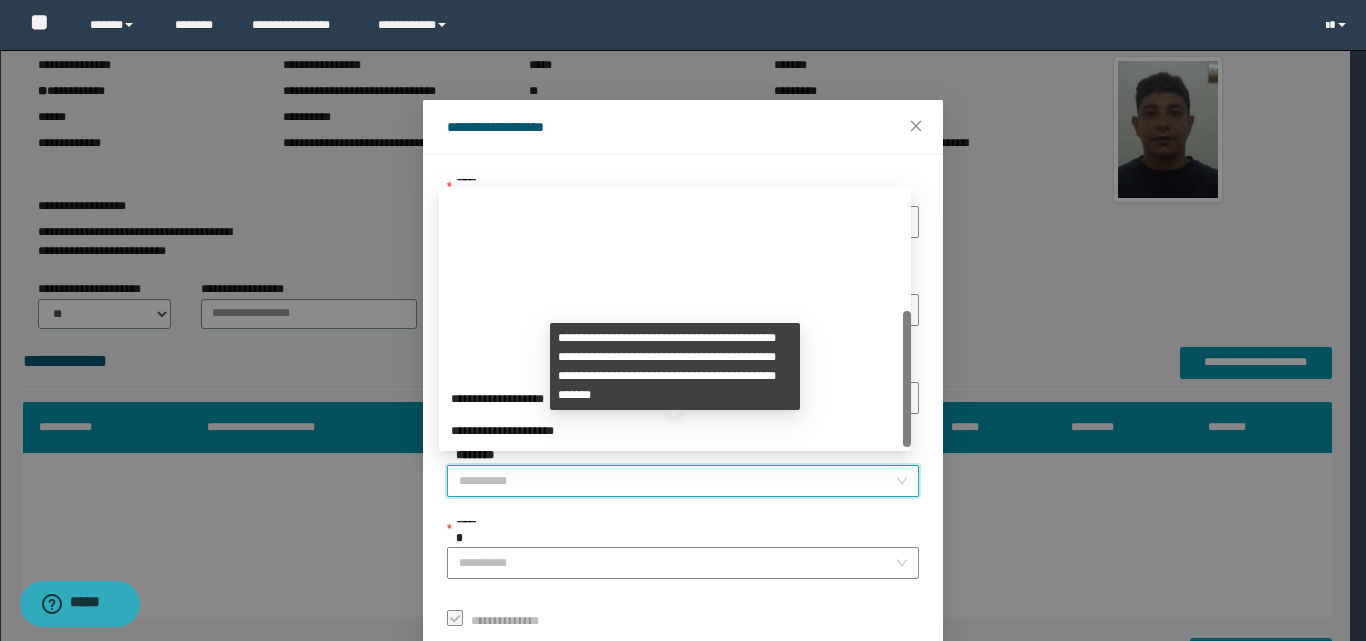 scroll, scrollTop: 224, scrollLeft: 0, axis: vertical 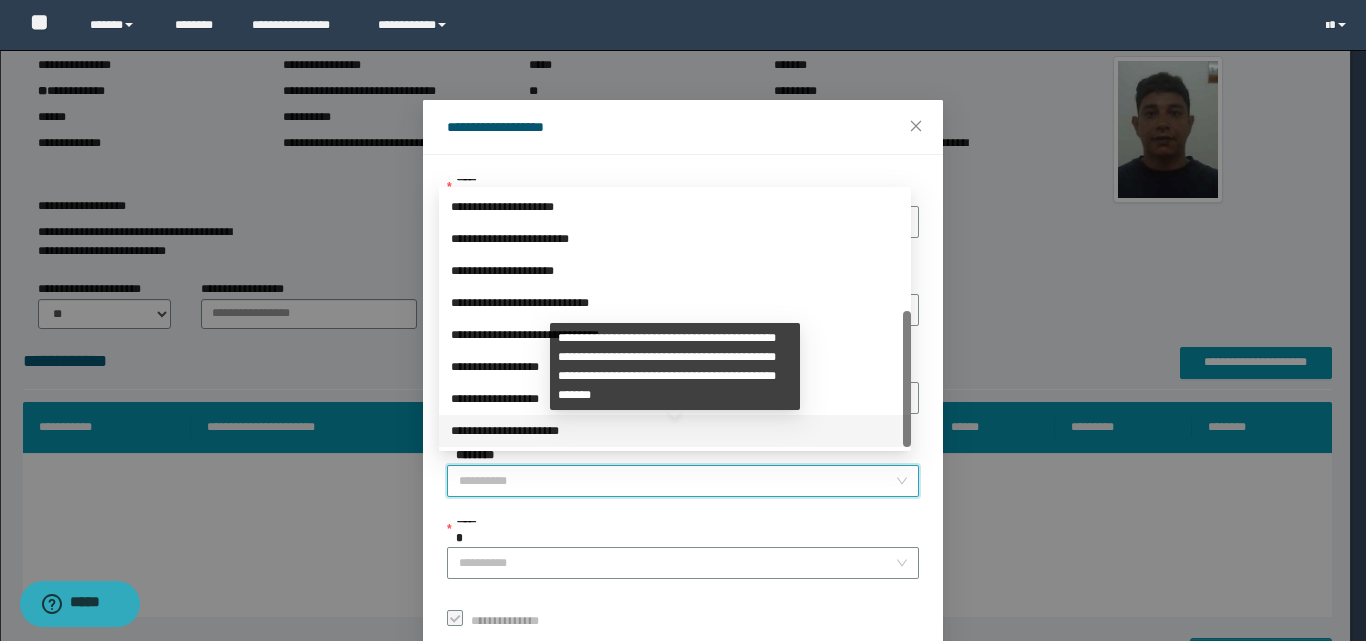 click on "**********" at bounding box center [675, 431] 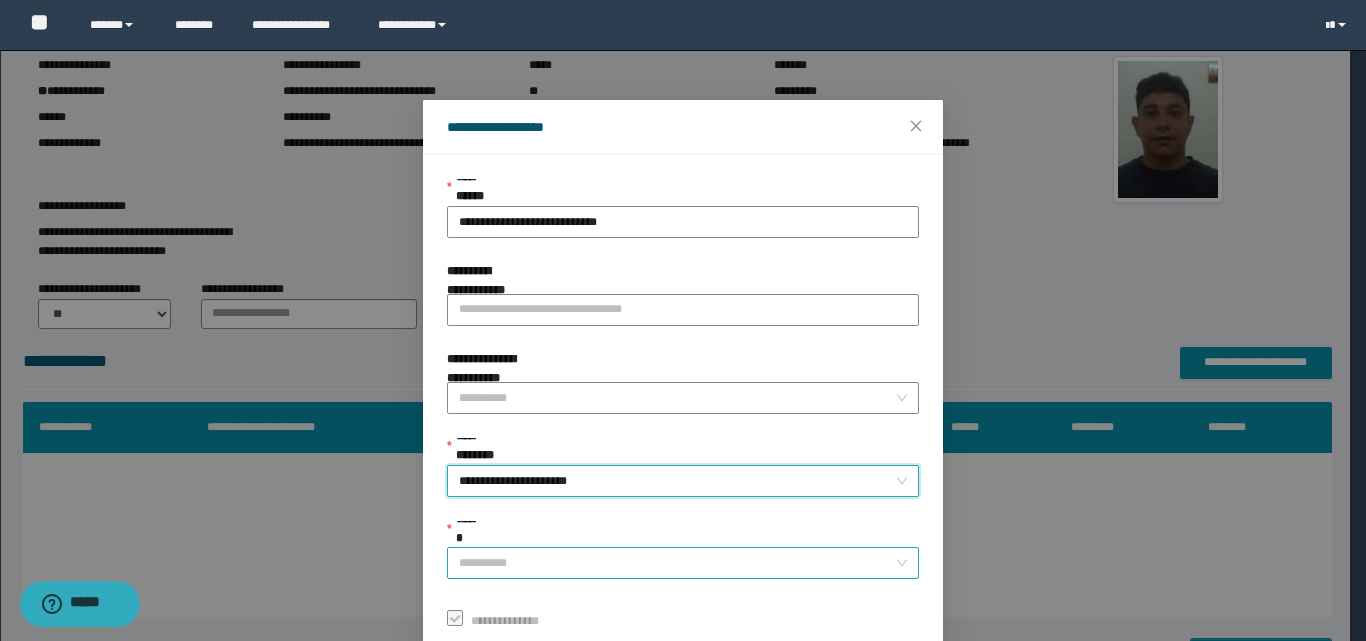 click on "******" at bounding box center (677, 563) 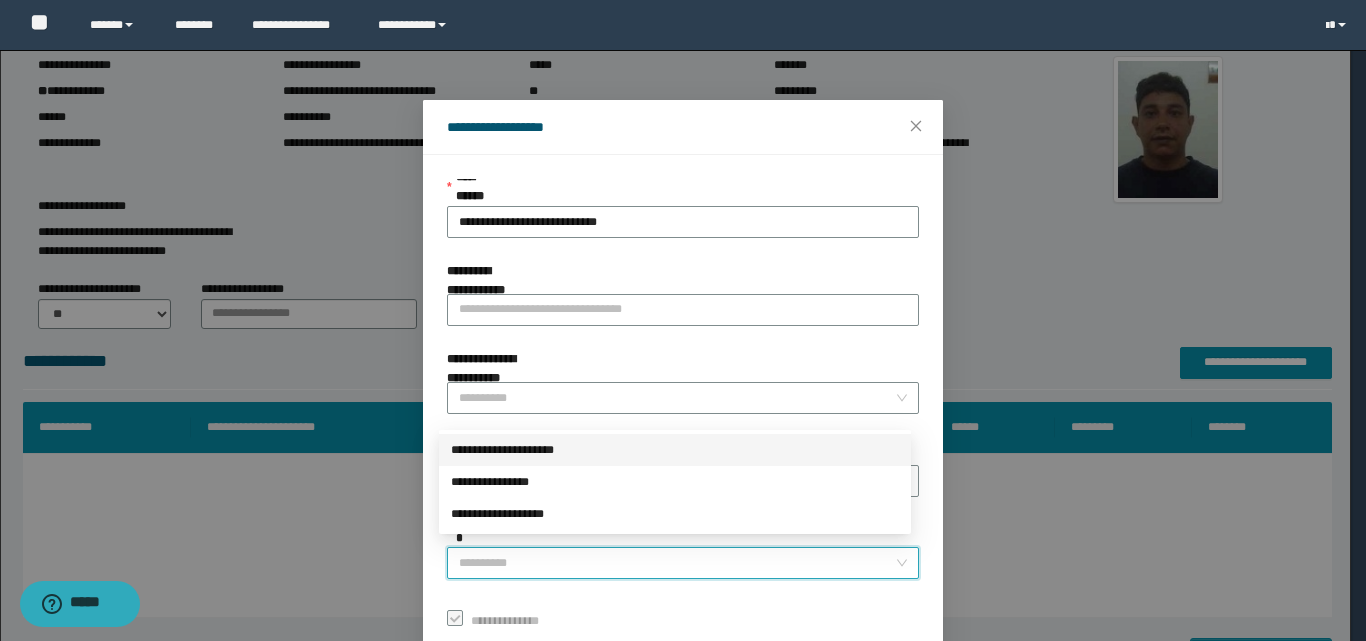 click on "**********" at bounding box center (675, 450) 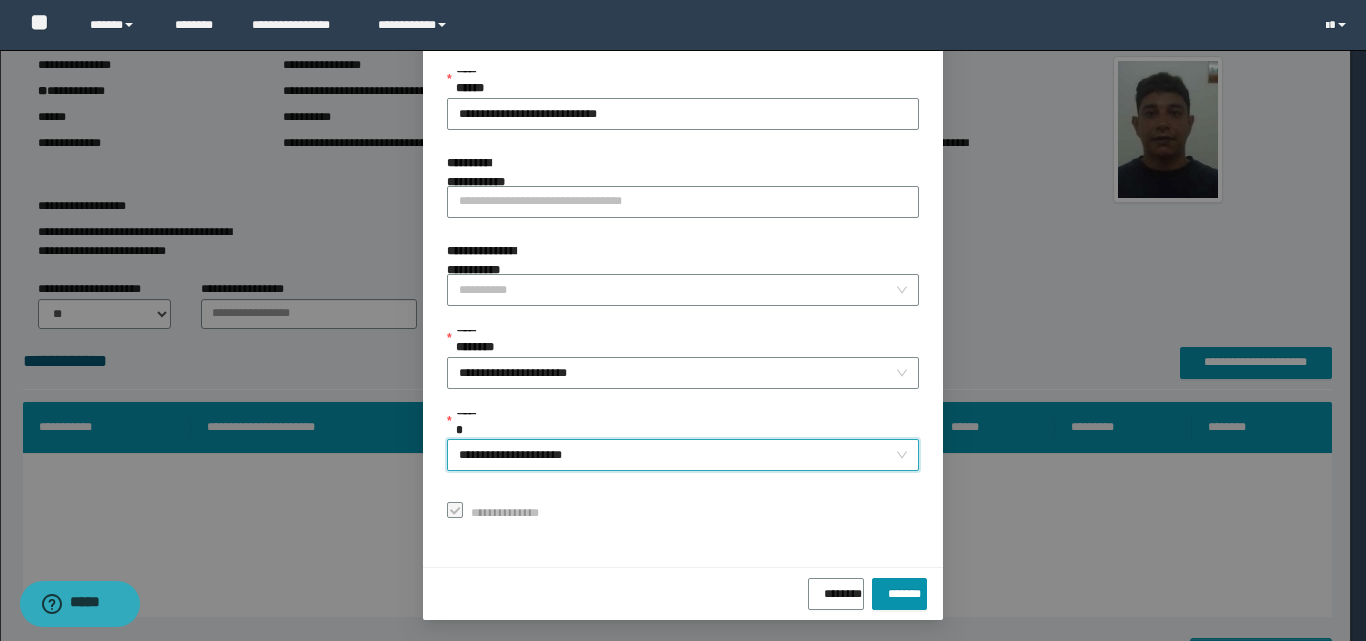 scroll, scrollTop: 111, scrollLeft: 0, axis: vertical 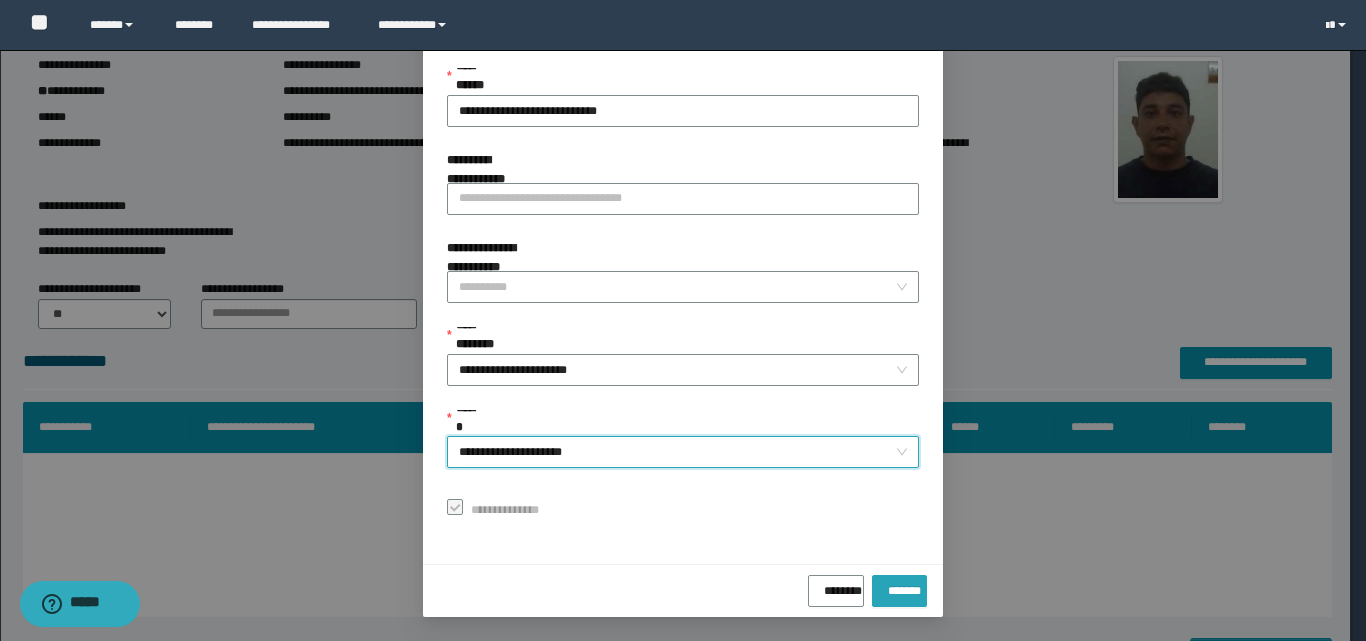 click on "*******" at bounding box center (899, 587) 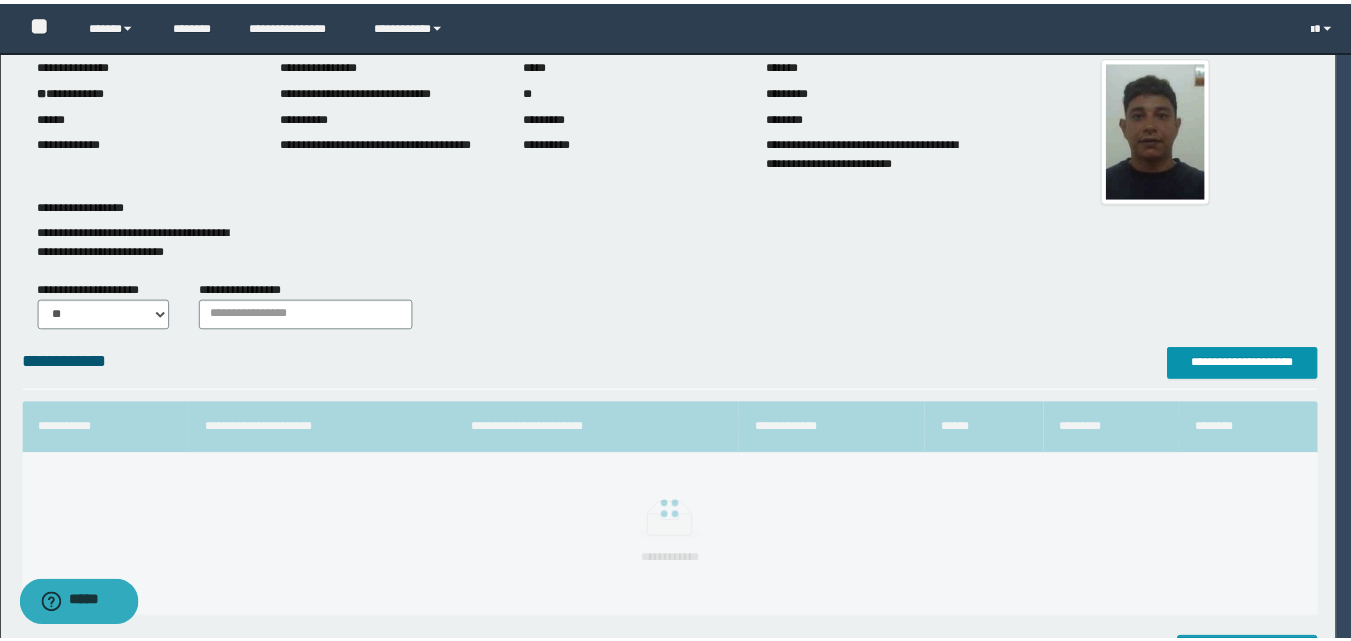 scroll, scrollTop: 64, scrollLeft: 0, axis: vertical 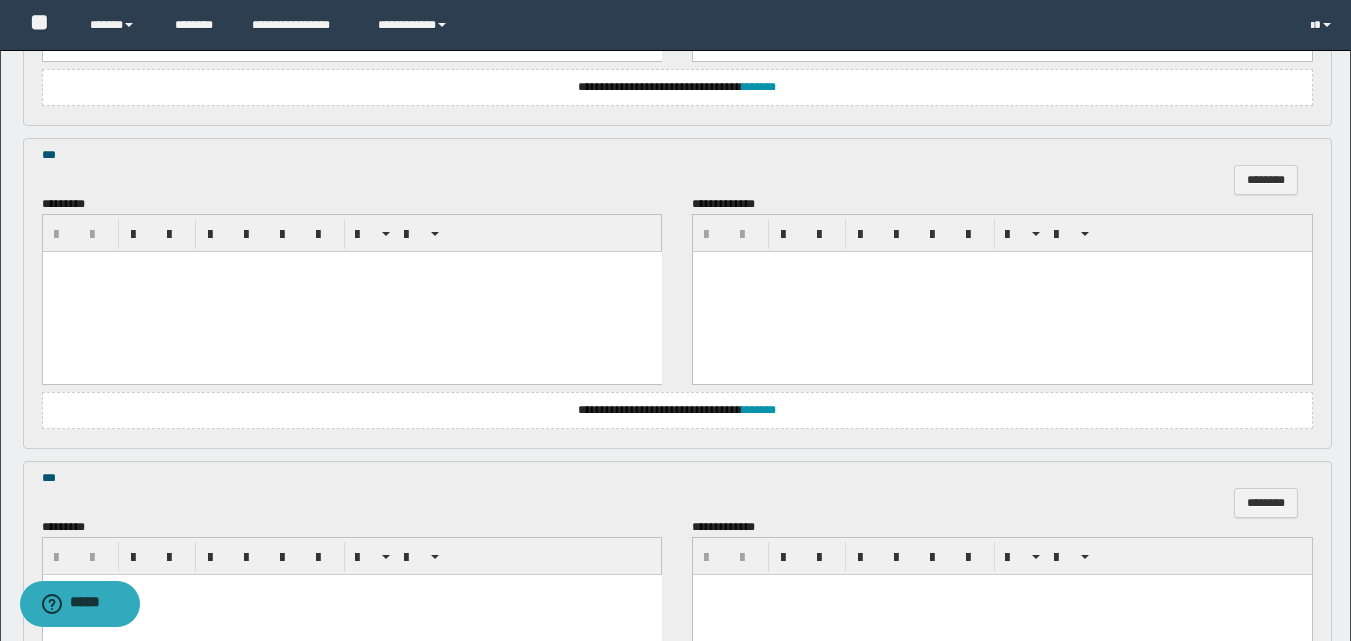 click at bounding box center [351, 292] 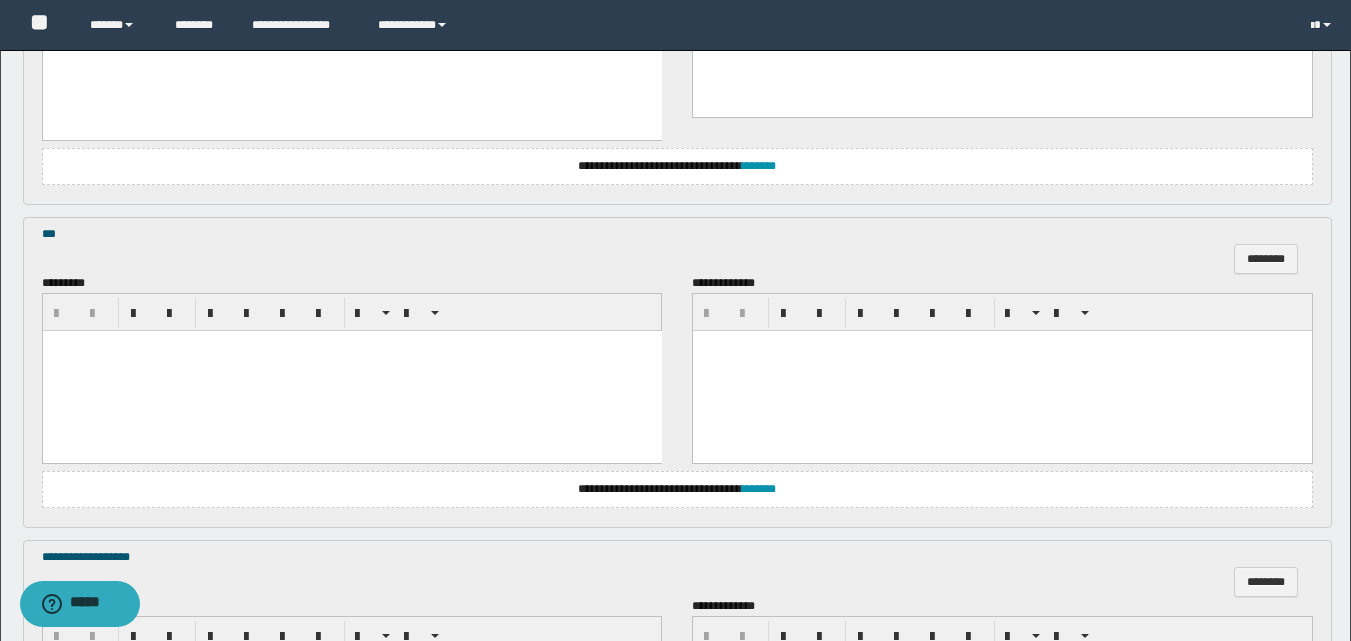 scroll, scrollTop: 1900, scrollLeft: 0, axis: vertical 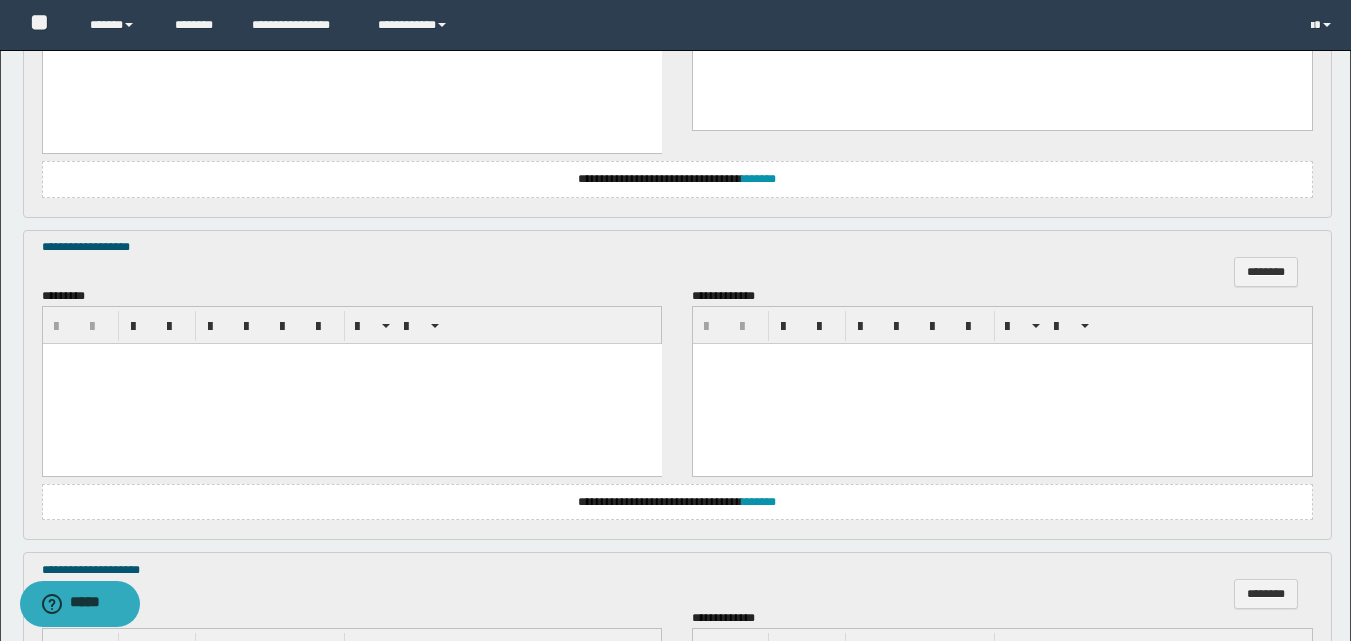 click at bounding box center (351, 383) 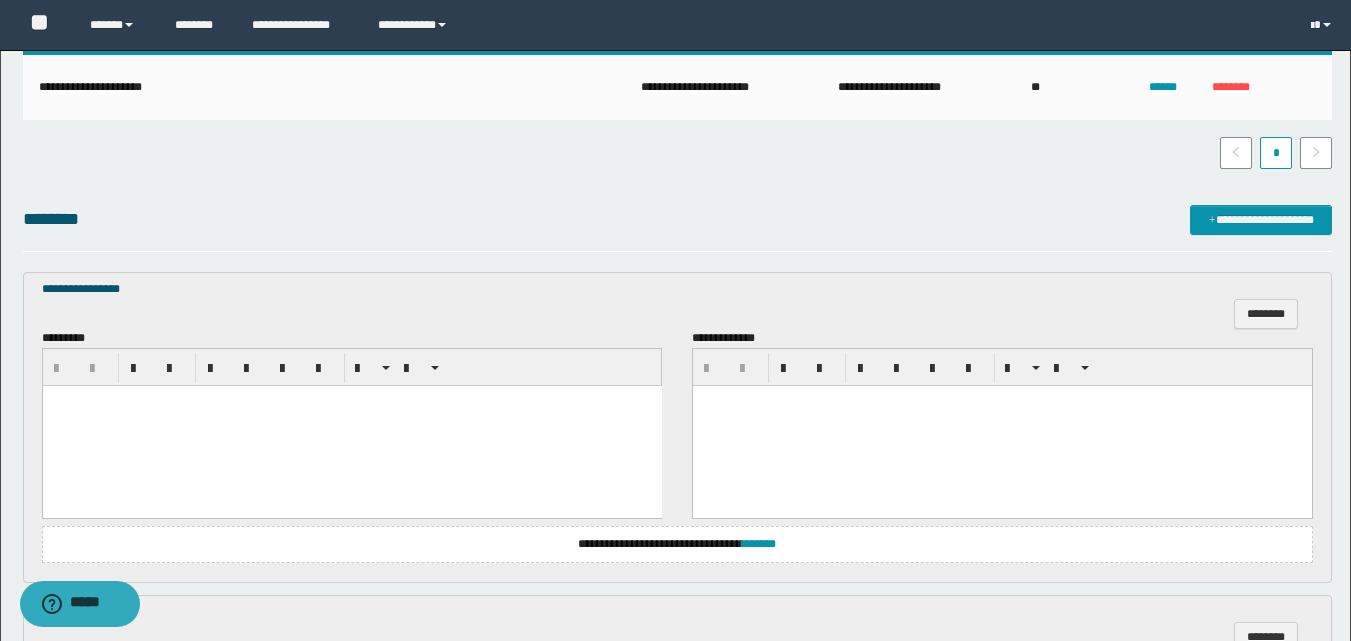scroll, scrollTop: 500, scrollLeft: 0, axis: vertical 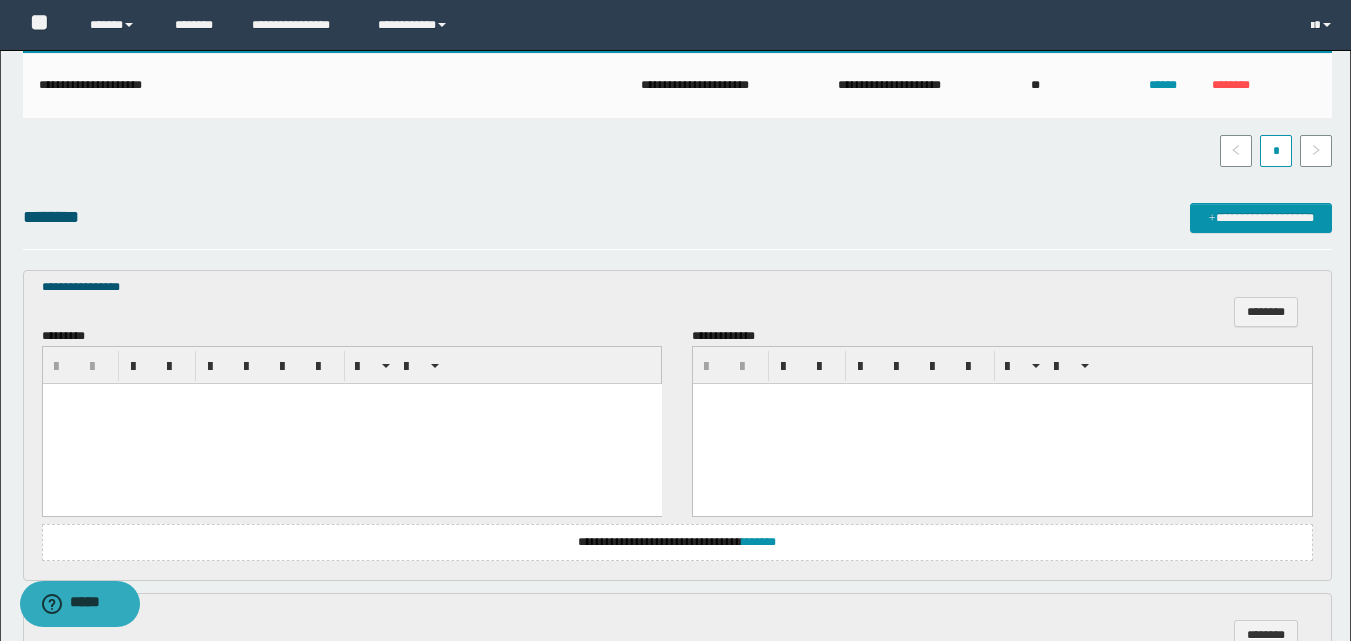 click at bounding box center [351, 424] 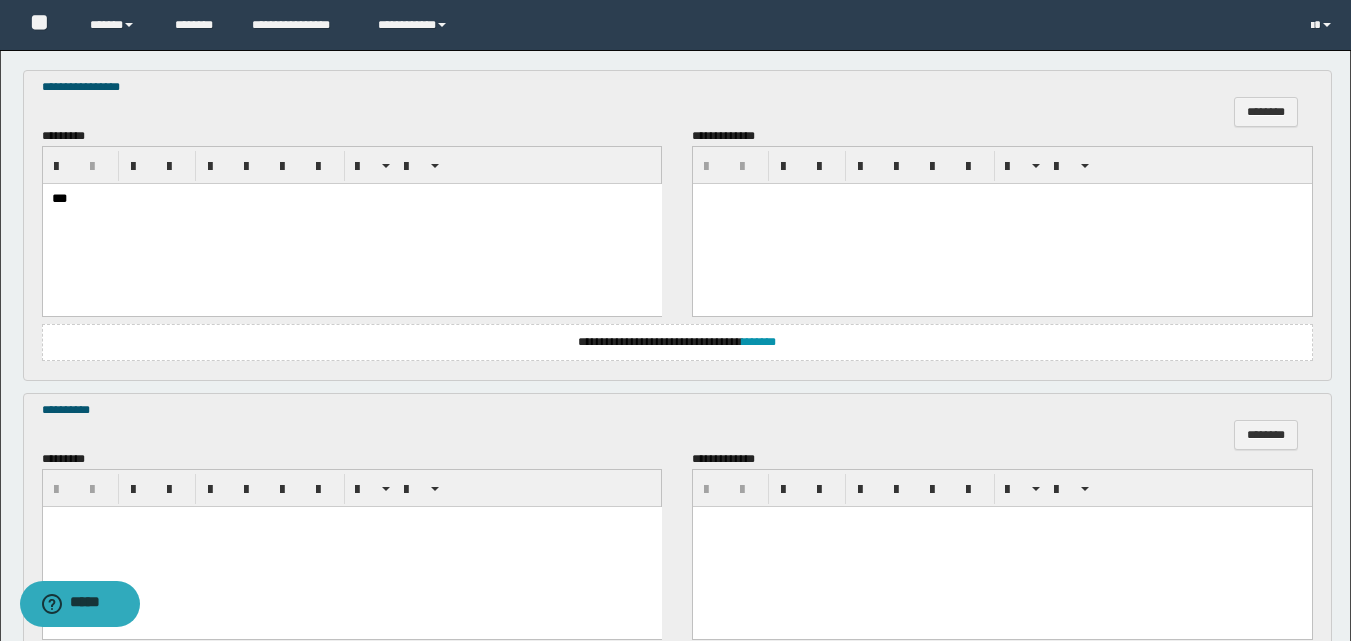 scroll, scrollTop: 500, scrollLeft: 0, axis: vertical 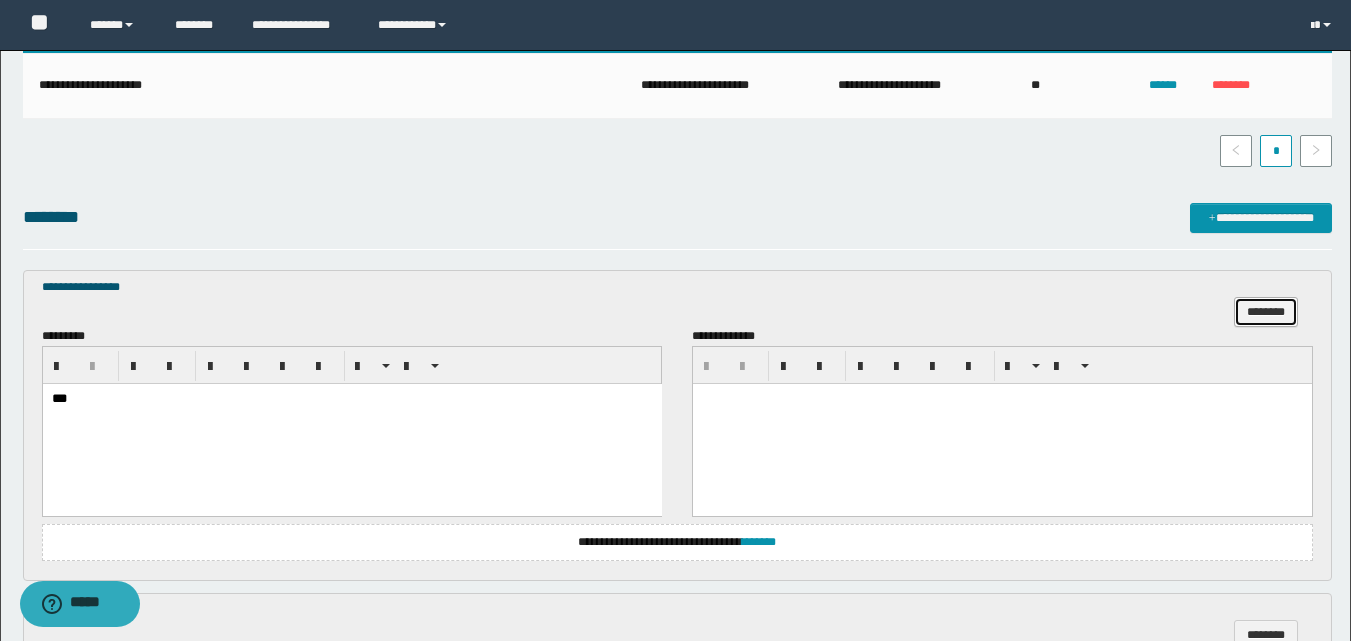 click on "********" at bounding box center (1266, 312) 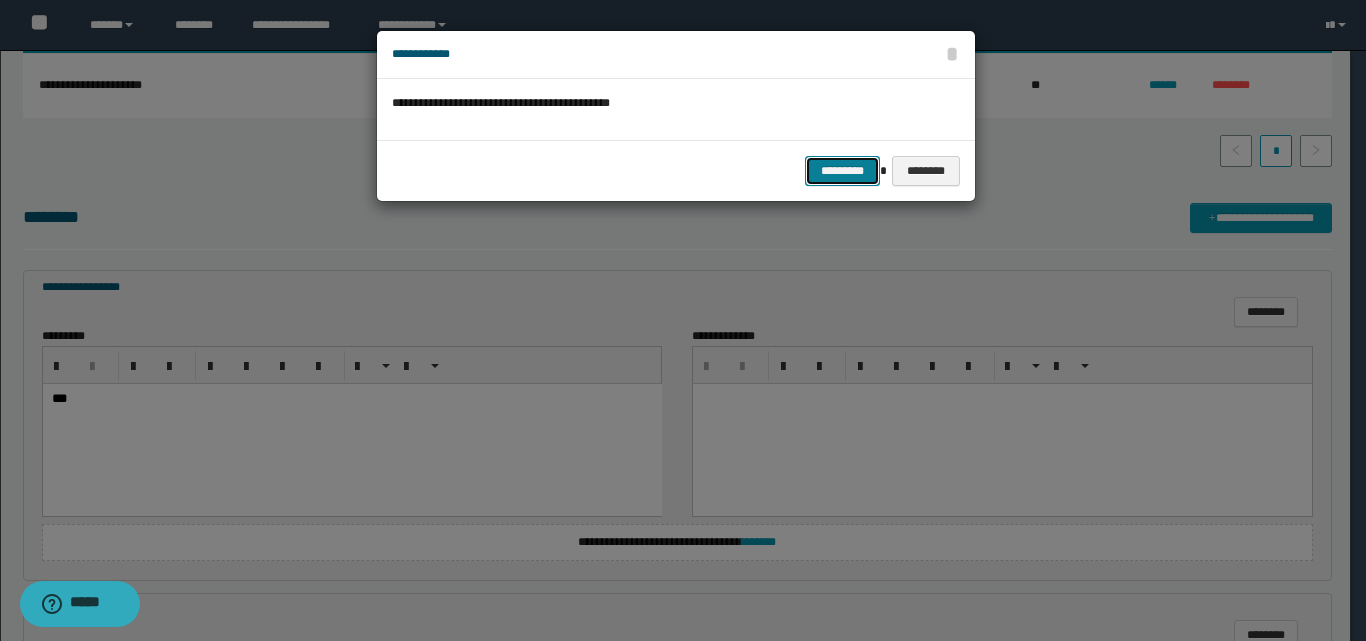 click on "*********" at bounding box center (842, 171) 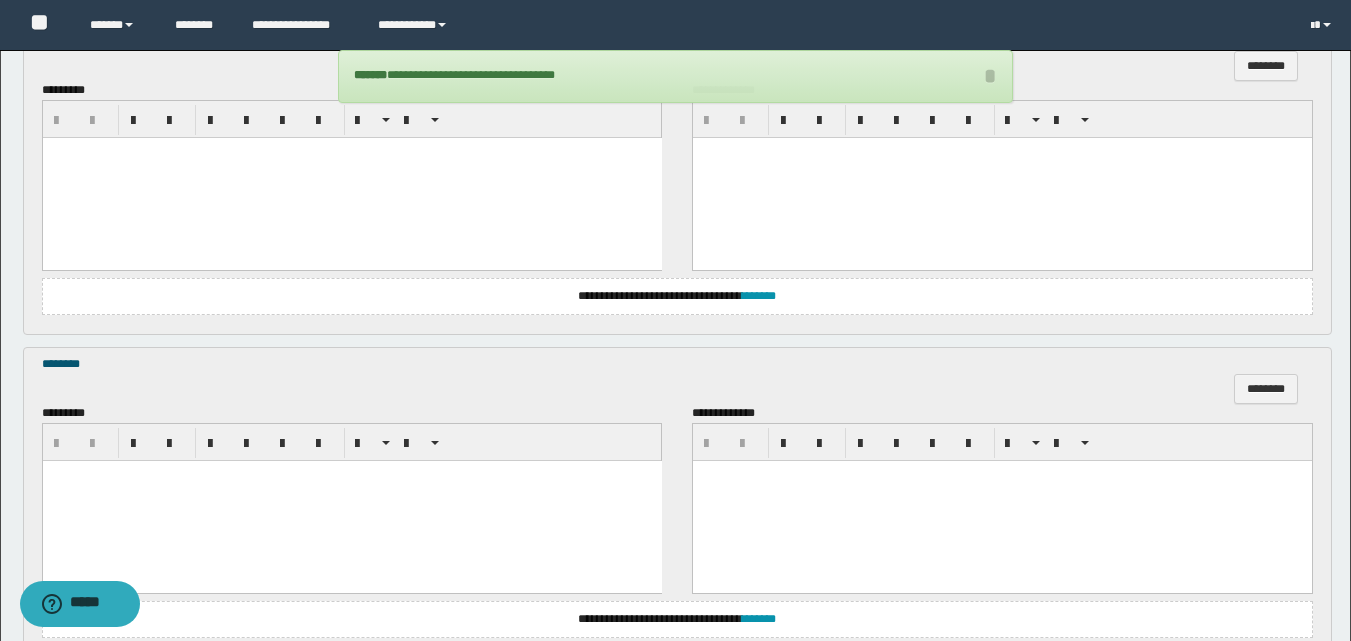 scroll, scrollTop: 700, scrollLeft: 0, axis: vertical 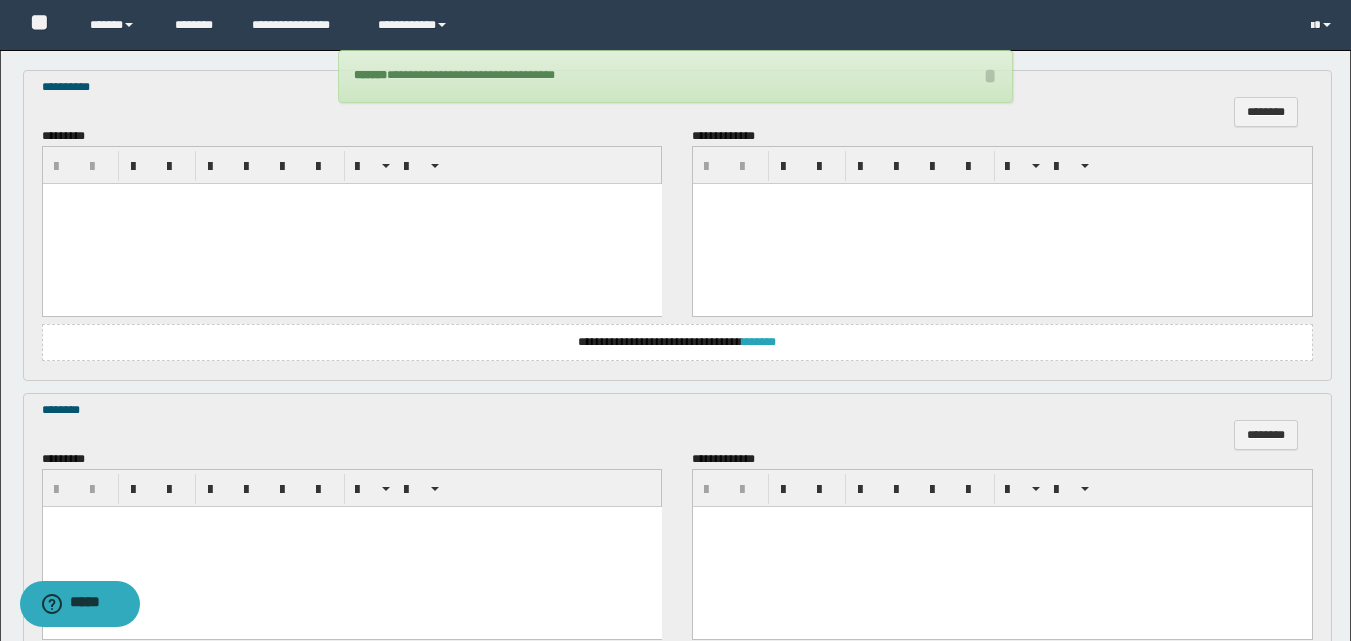 click on "*******" at bounding box center (759, 342) 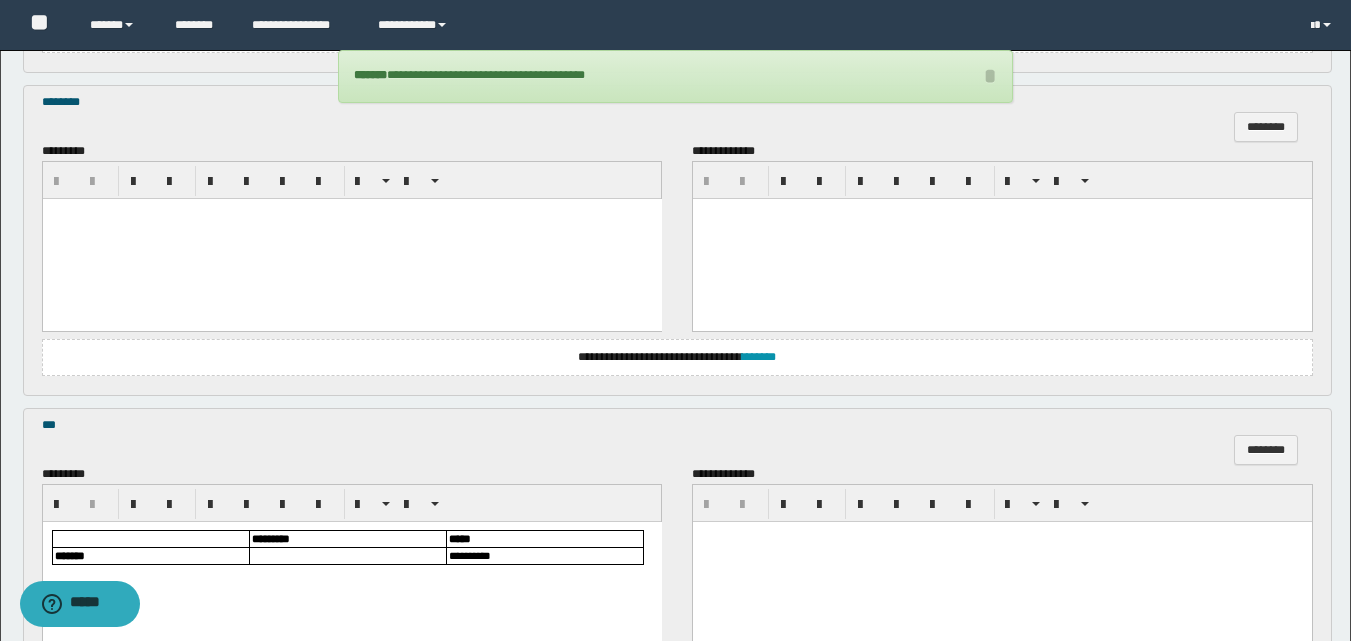 scroll, scrollTop: 1200, scrollLeft: 0, axis: vertical 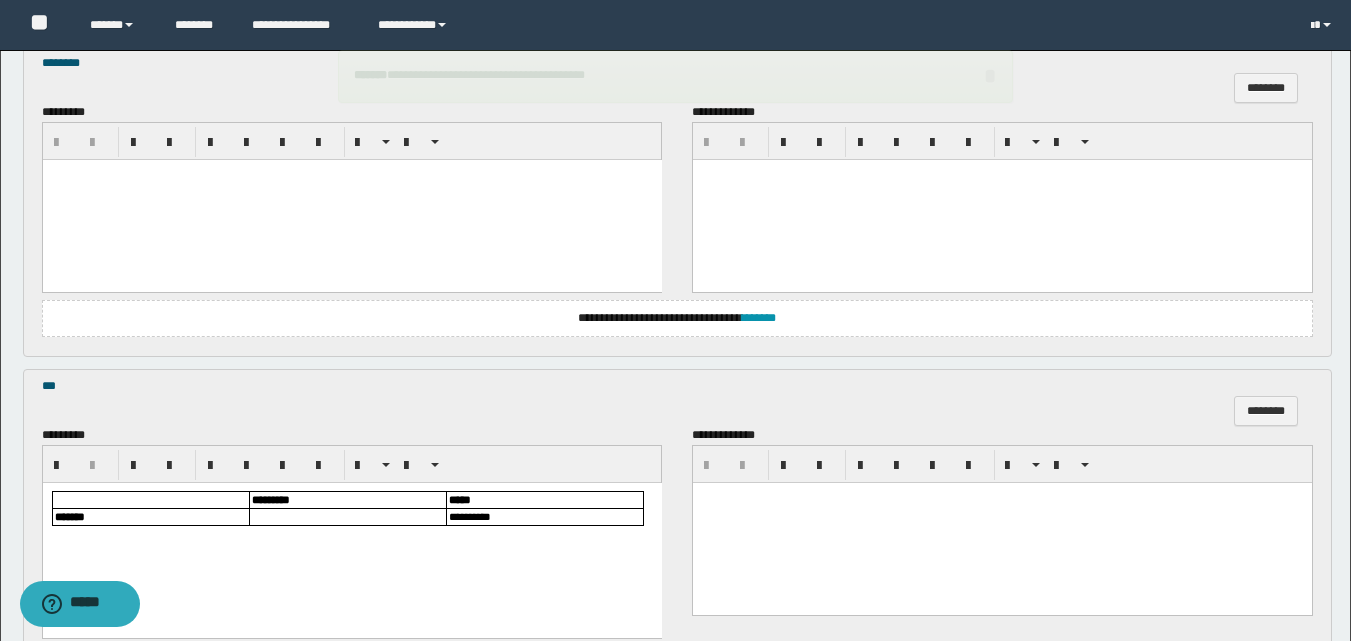 click at bounding box center [351, 199] 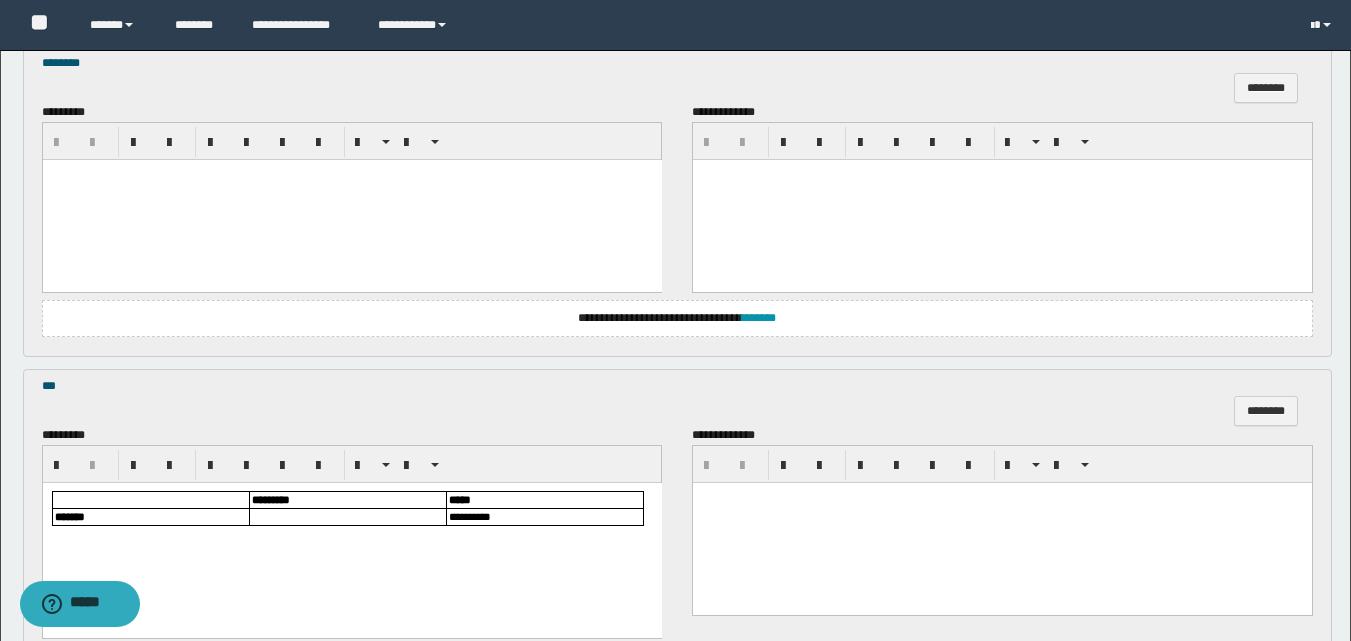 type 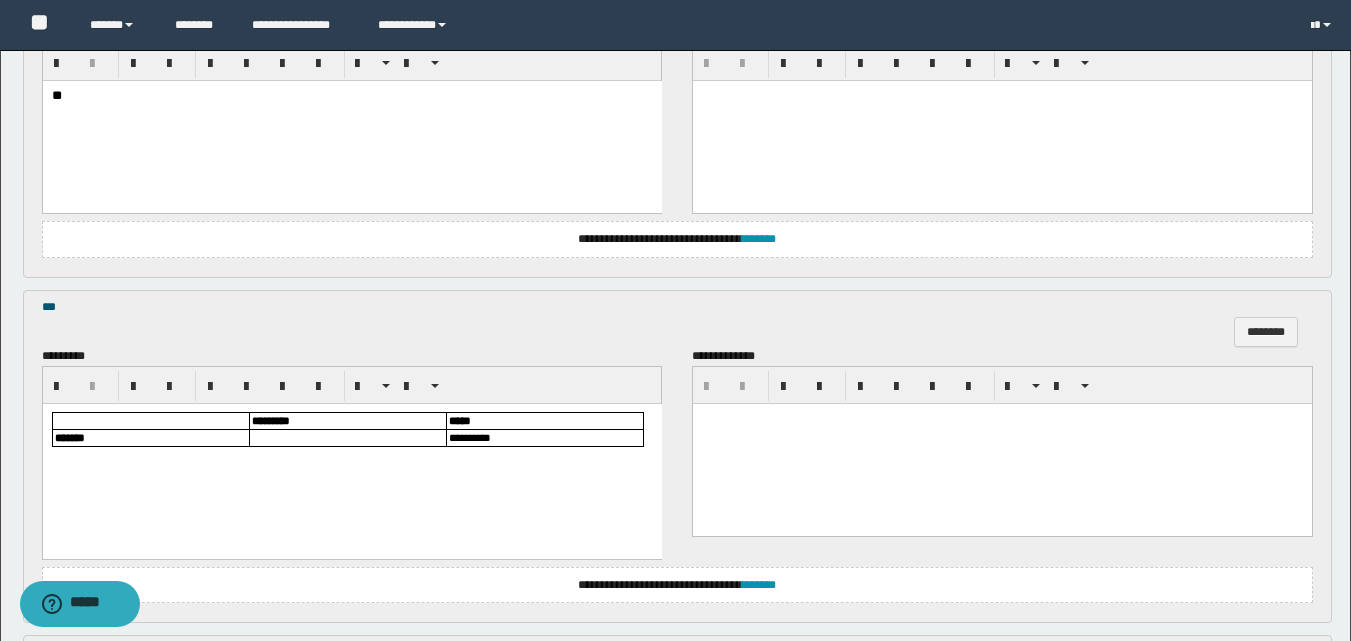 scroll, scrollTop: 1400, scrollLeft: 0, axis: vertical 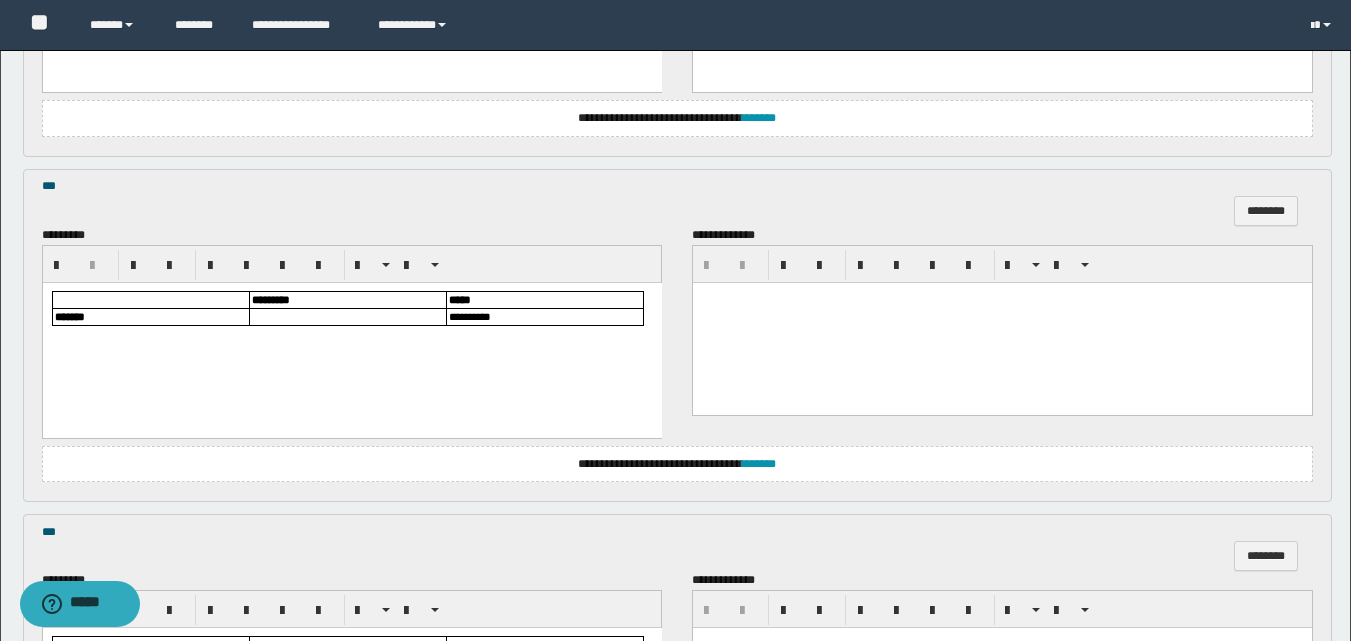click at bounding box center (347, 316) 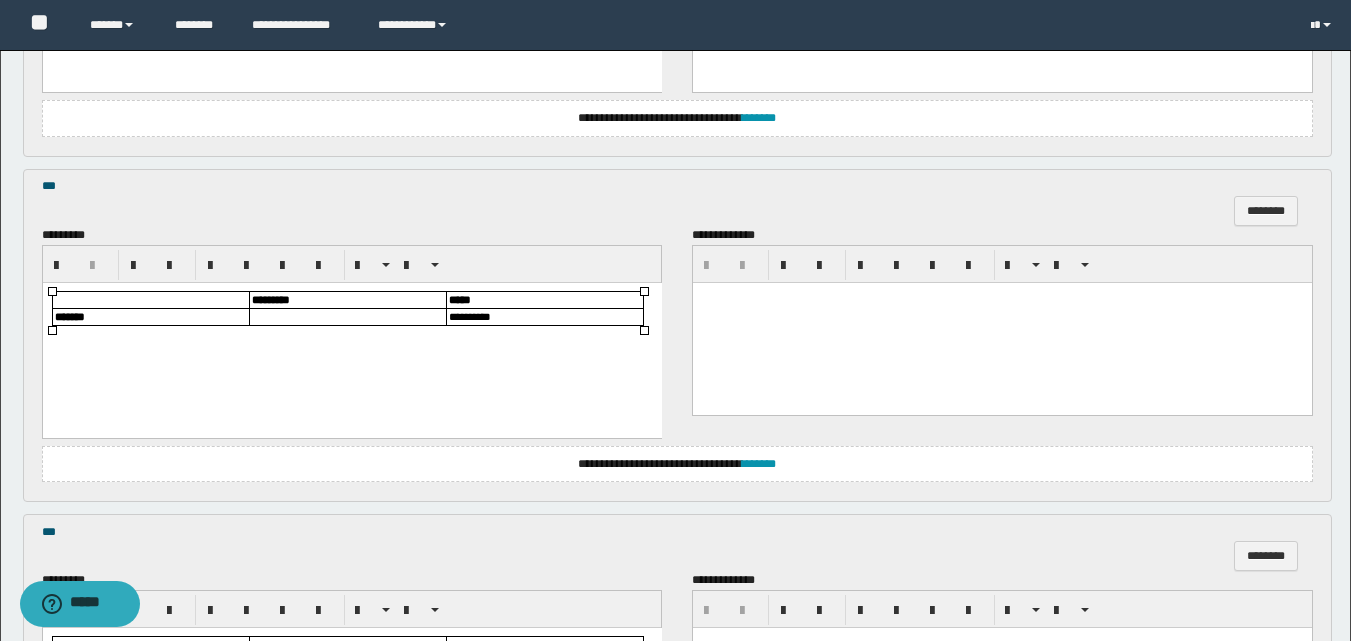 type 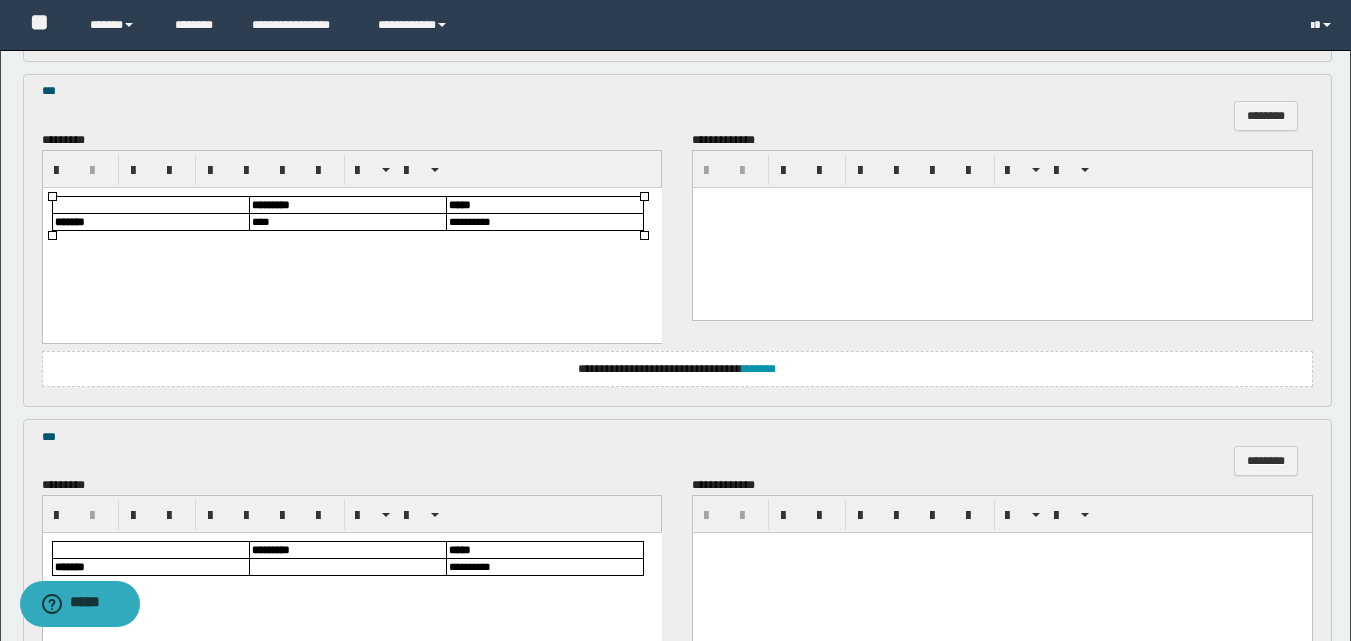 scroll, scrollTop: 1800, scrollLeft: 0, axis: vertical 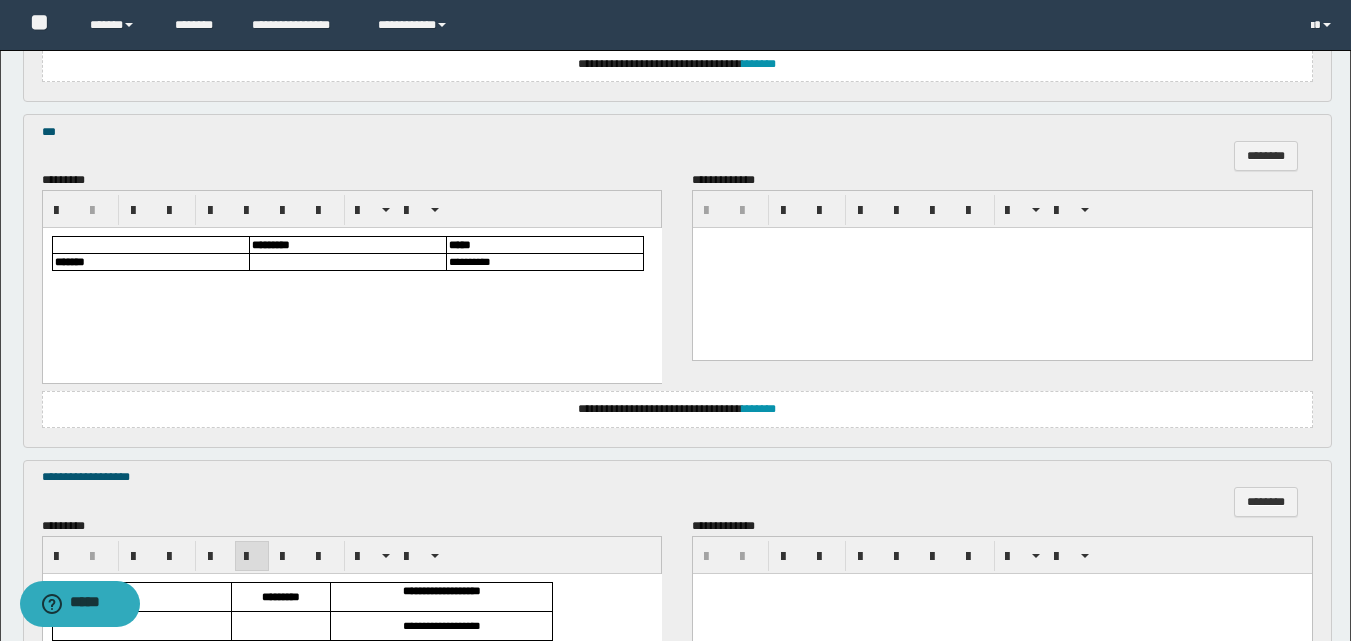 click at bounding box center [347, 262] 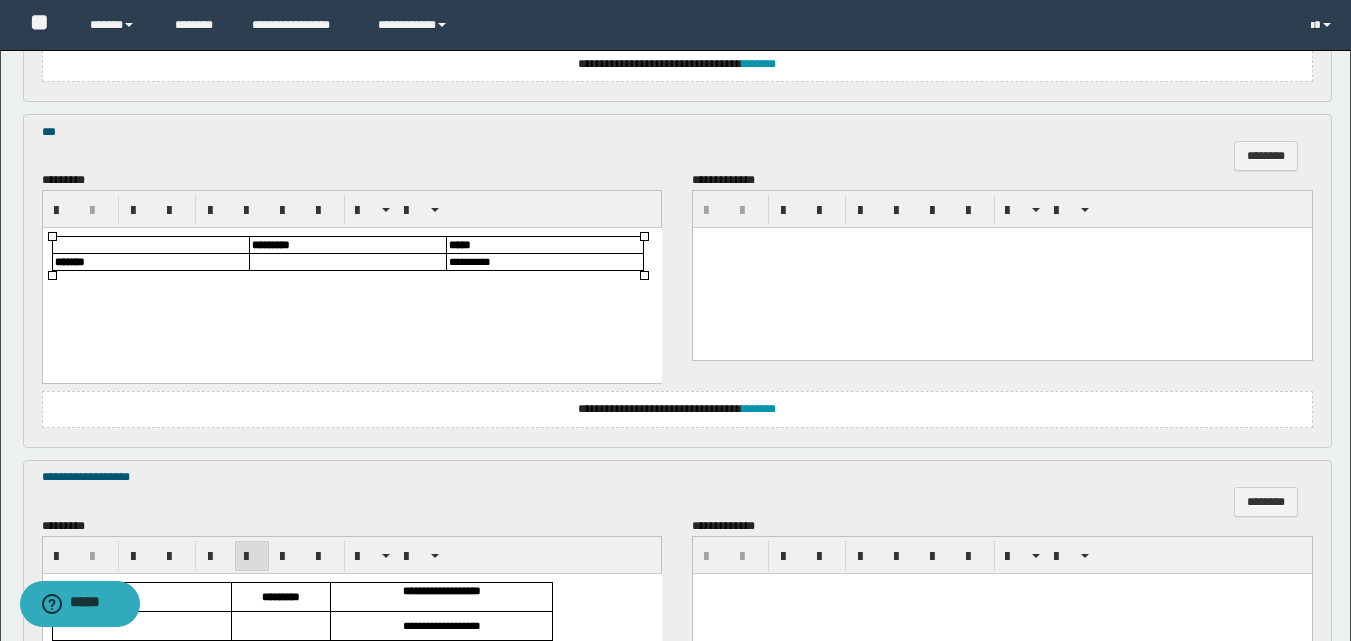 type 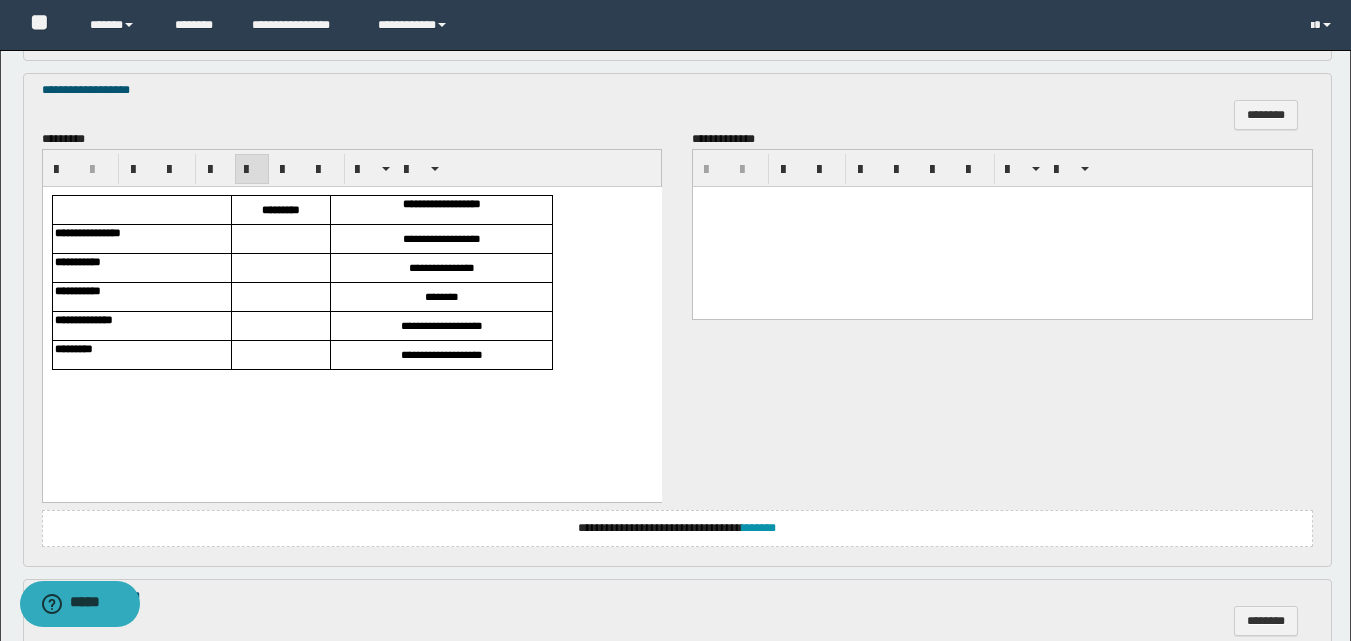 scroll, scrollTop: 2200, scrollLeft: 0, axis: vertical 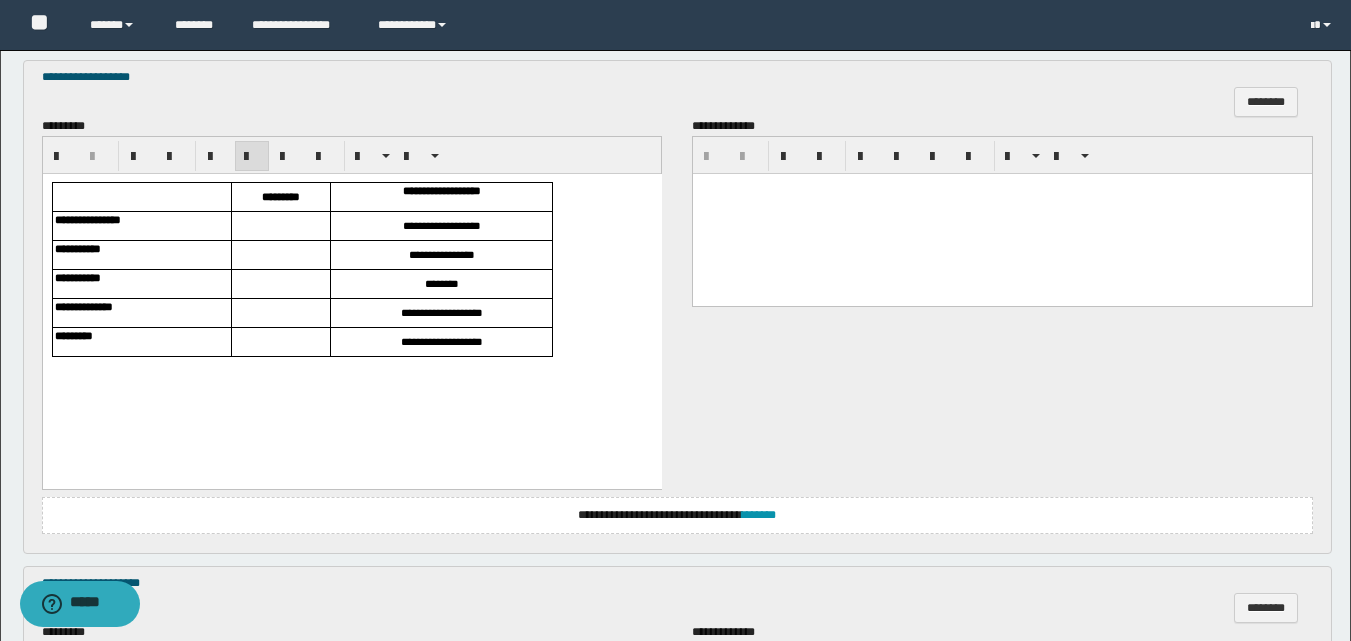 click at bounding box center [280, 226] 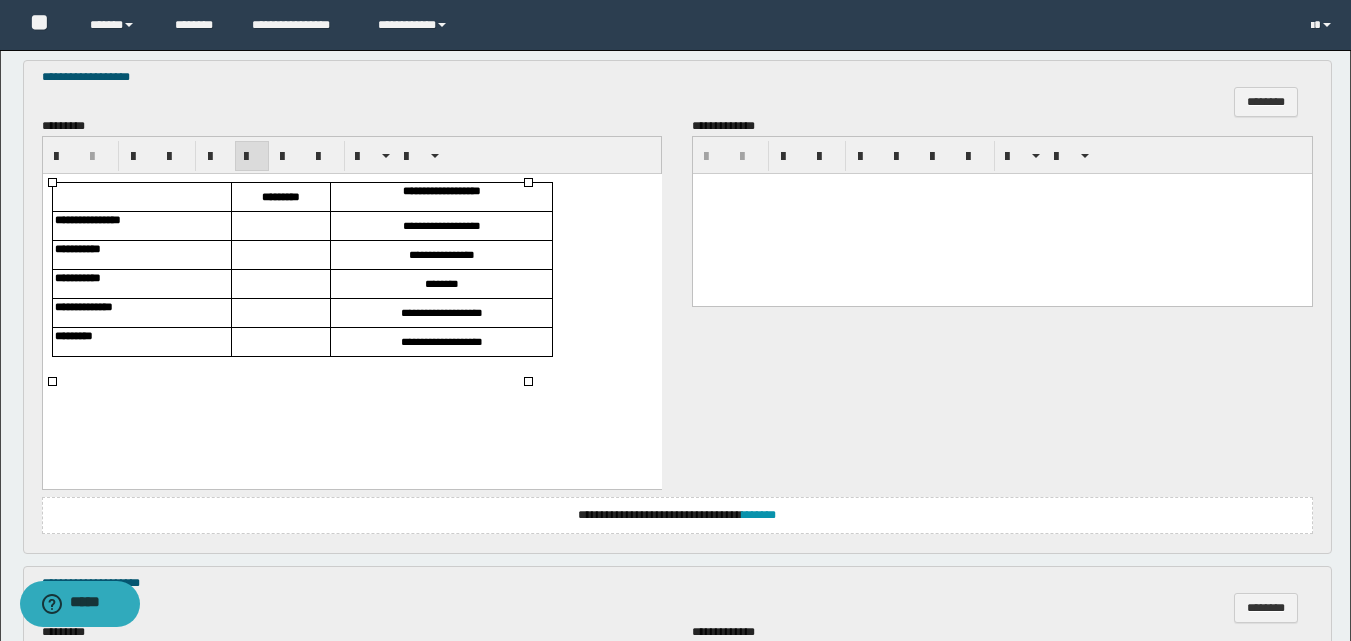 type 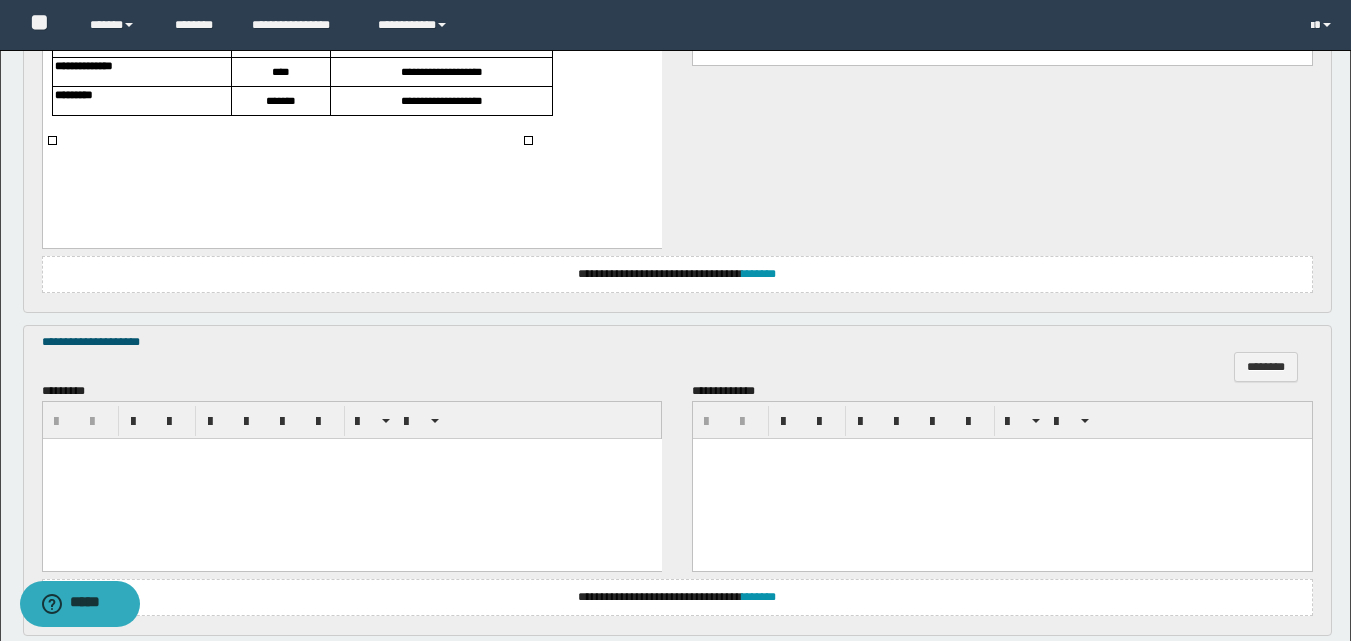 scroll, scrollTop: 2500, scrollLeft: 0, axis: vertical 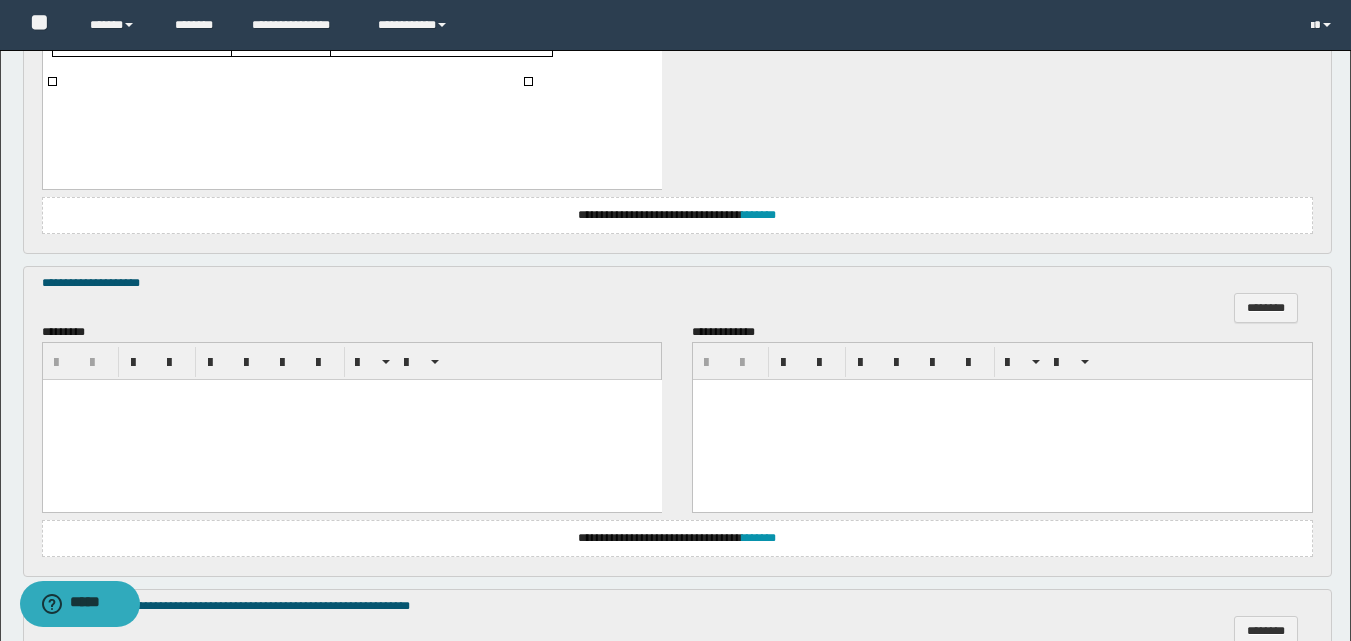 click at bounding box center (351, 419) 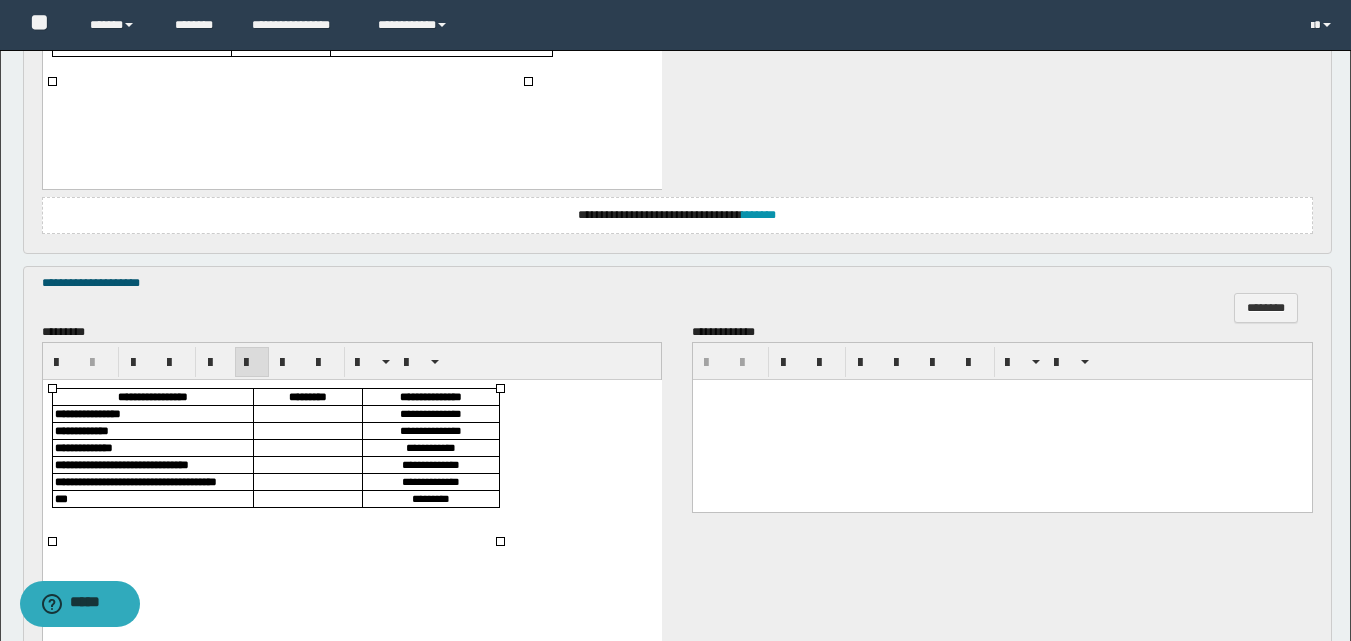 click at bounding box center (307, 413) 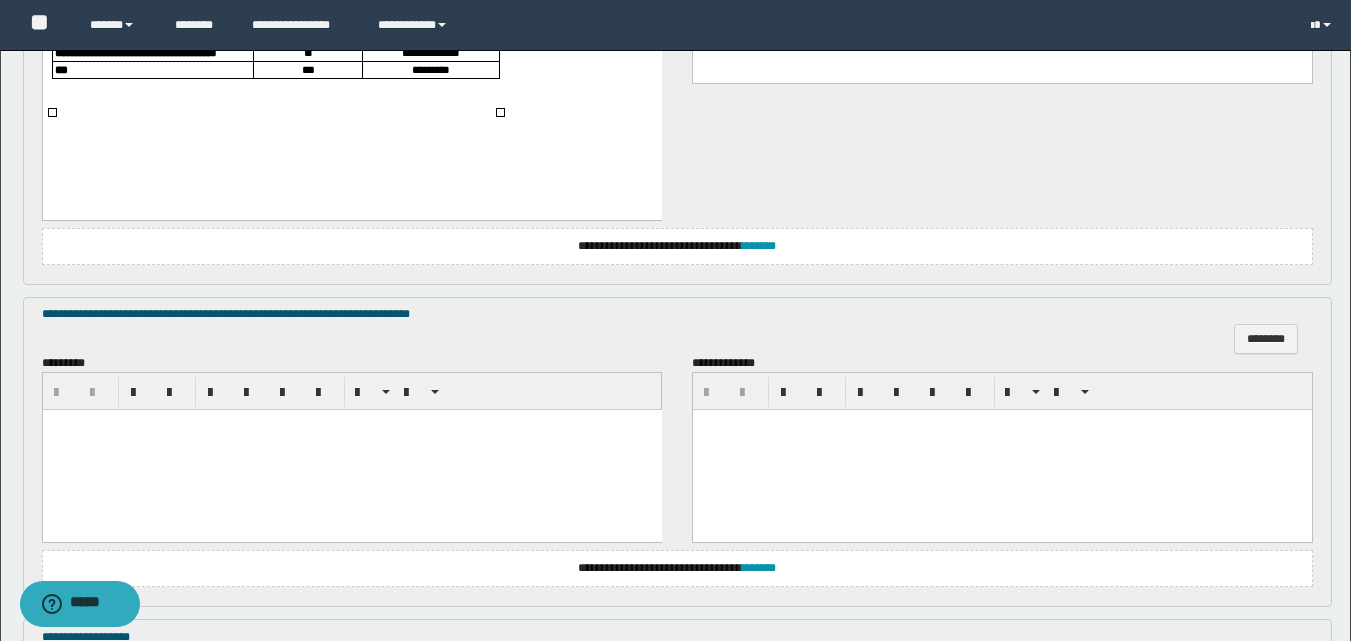 scroll, scrollTop: 3000, scrollLeft: 0, axis: vertical 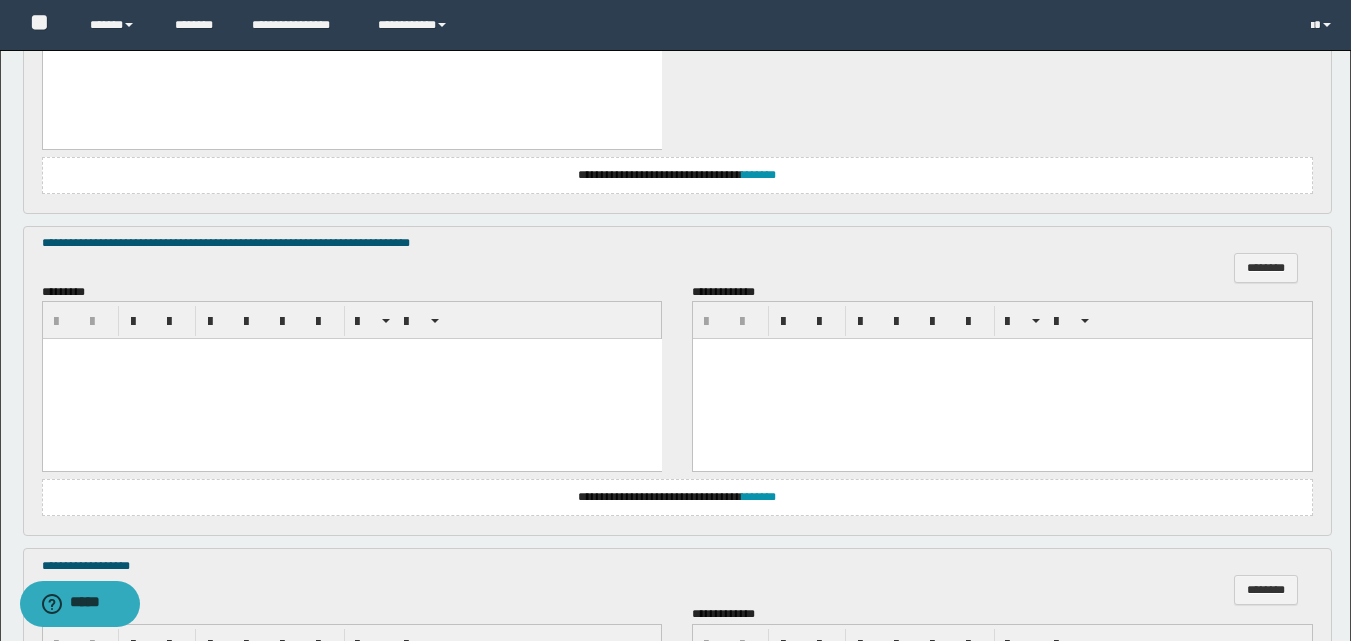 click at bounding box center (351, 379) 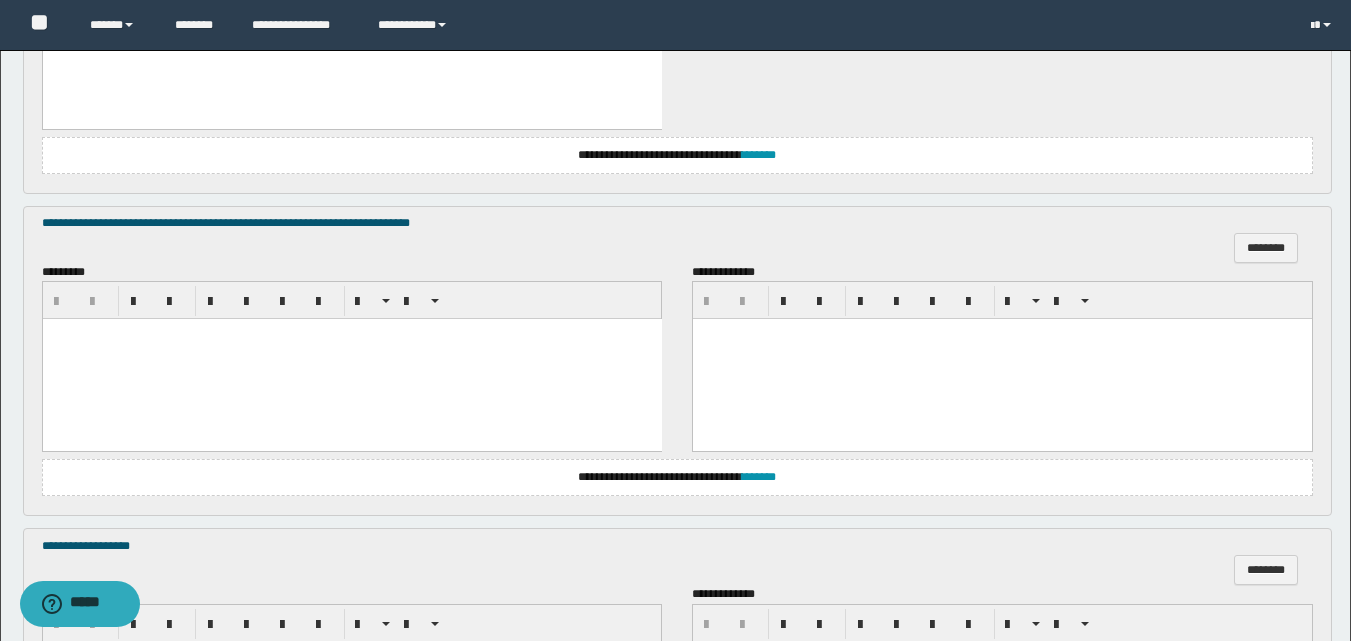 scroll, scrollTop: 3000, scrollLeft: 0, axis: vertical 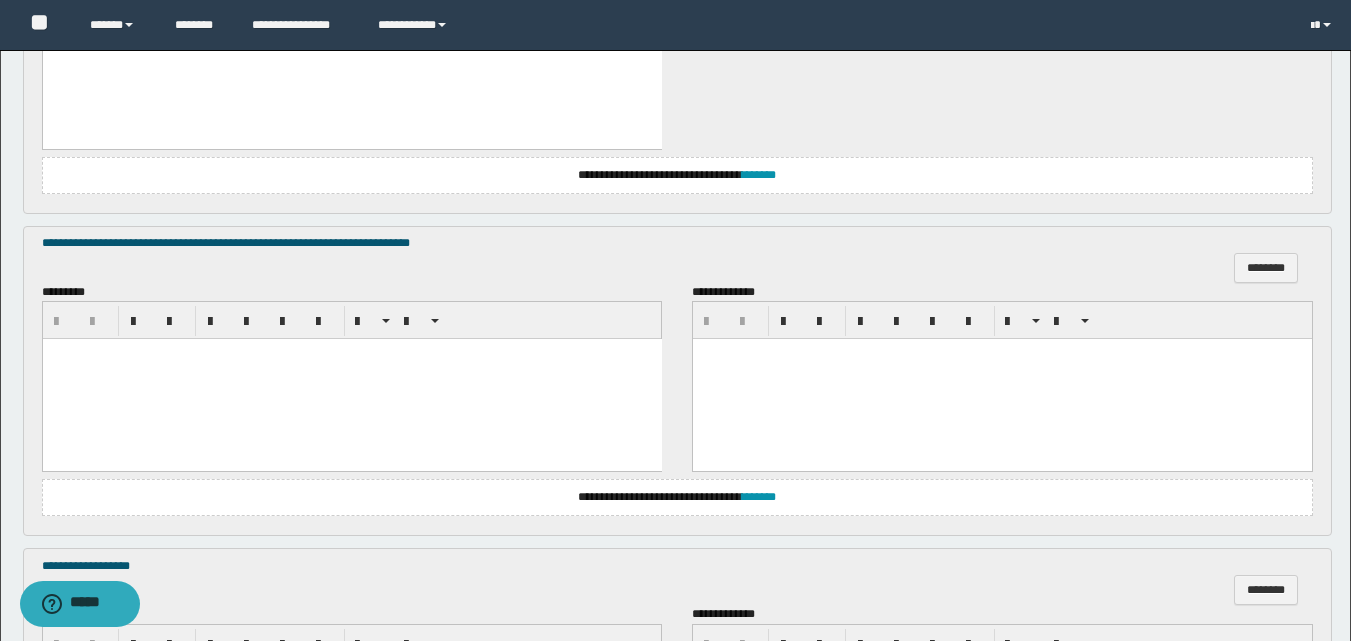 click at bounding box center (351, 379) 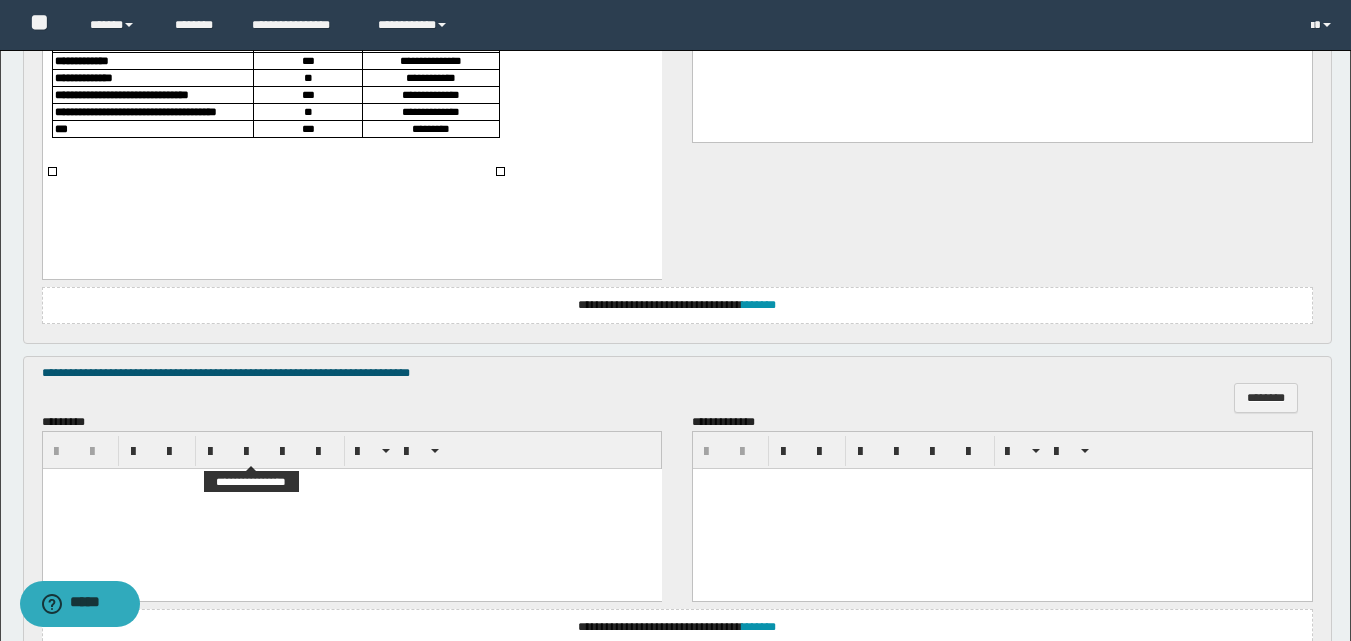 scroll, scrollTop: 2900, scrollLeft: 0, axis: vertical 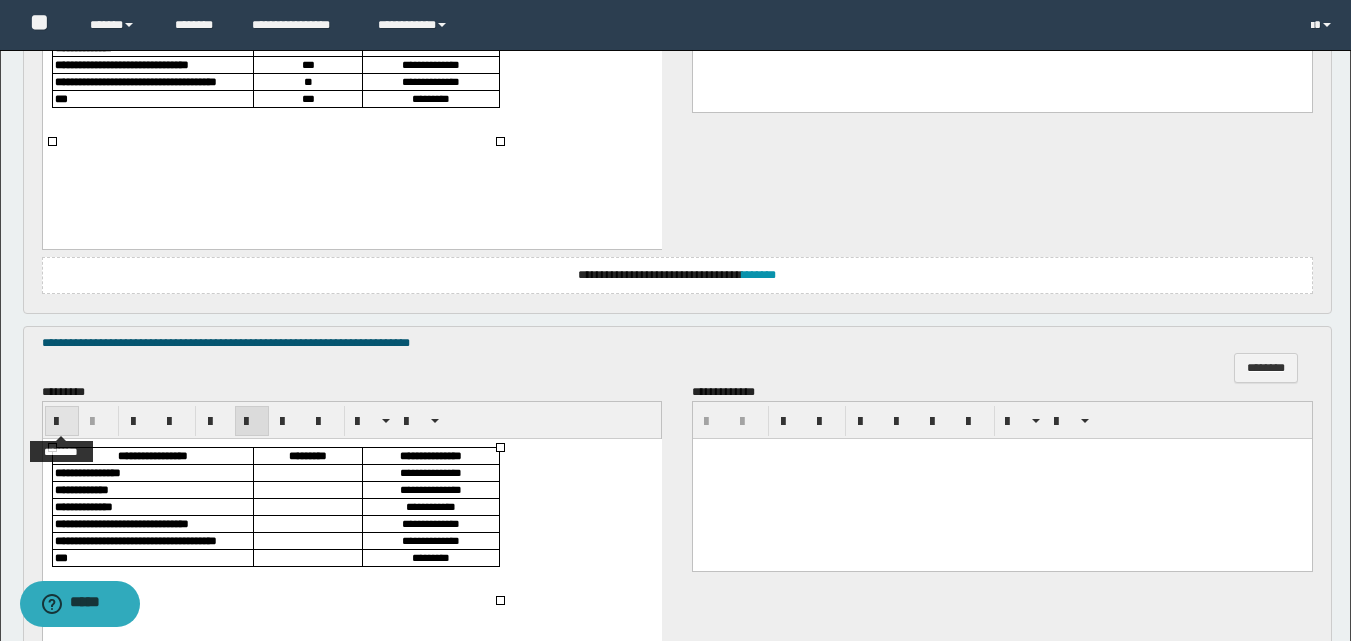 click at bounding box center [62, 422] 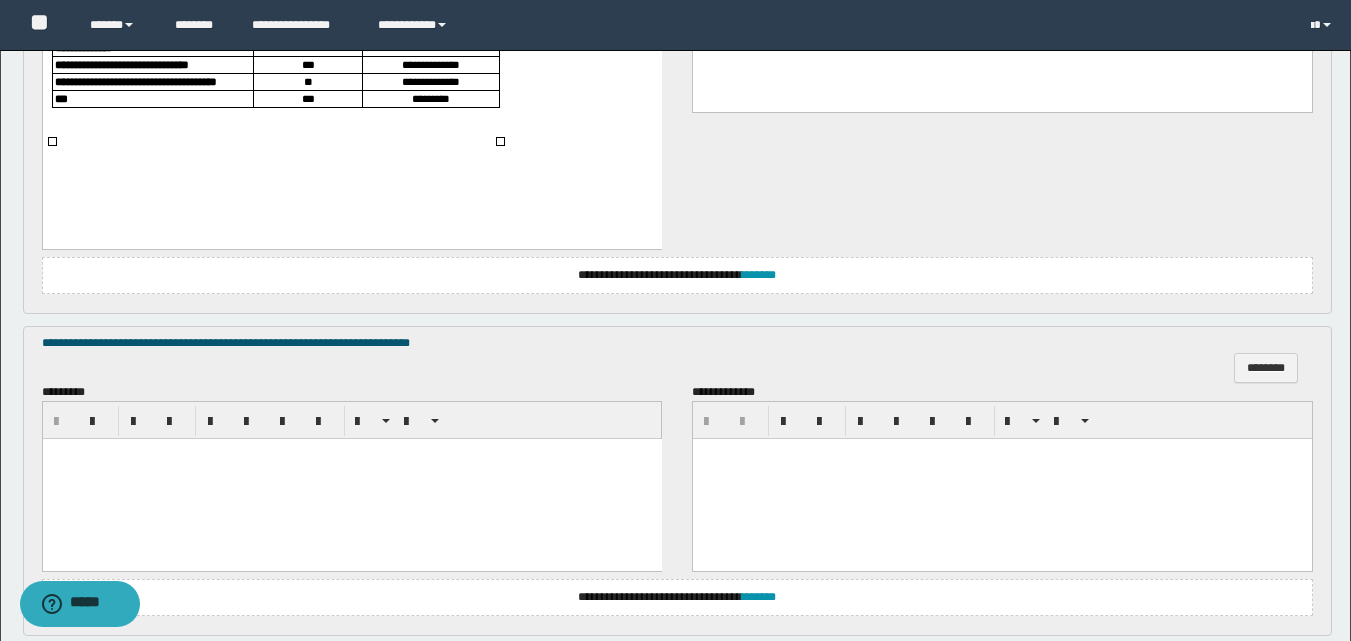 paste 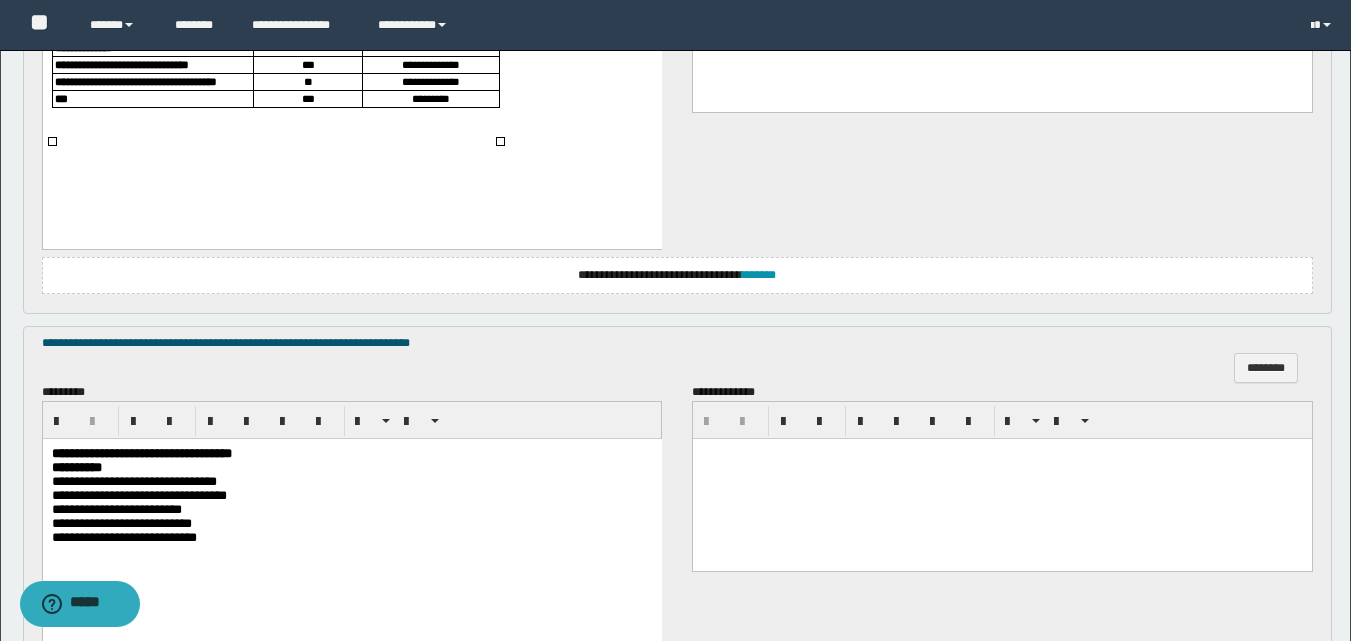 click on "**********" at bounding box center (351, 524) 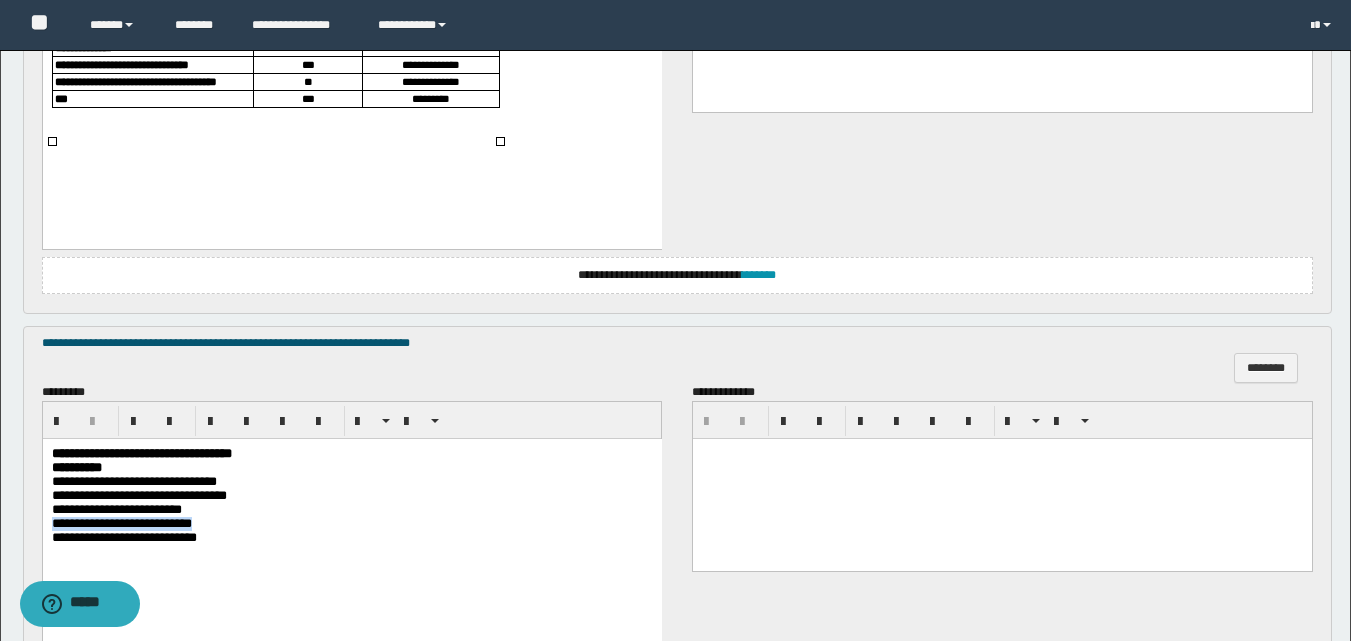 drag, startPoint x: 236, startPoint y: 540, endPoint x: 53, endPoint y: 539, distance: 183.00273 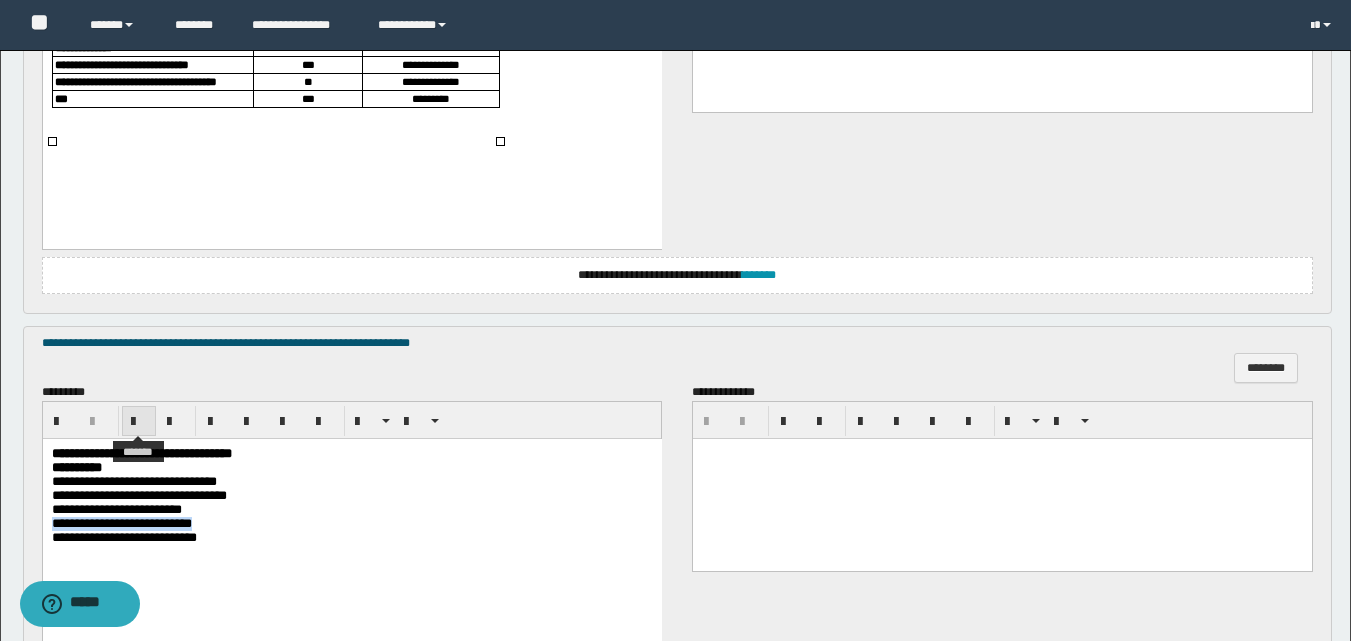 click at bounding box center [139, 422] 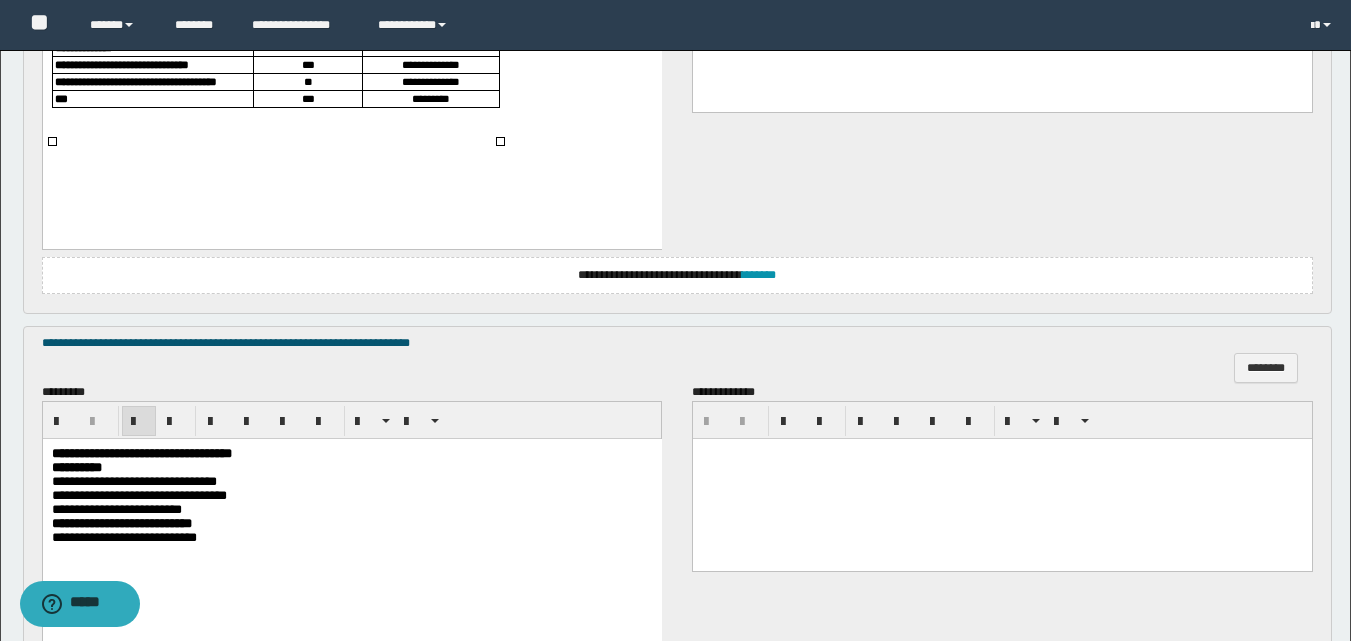 click on "**********" at bounding box center [351, 521] 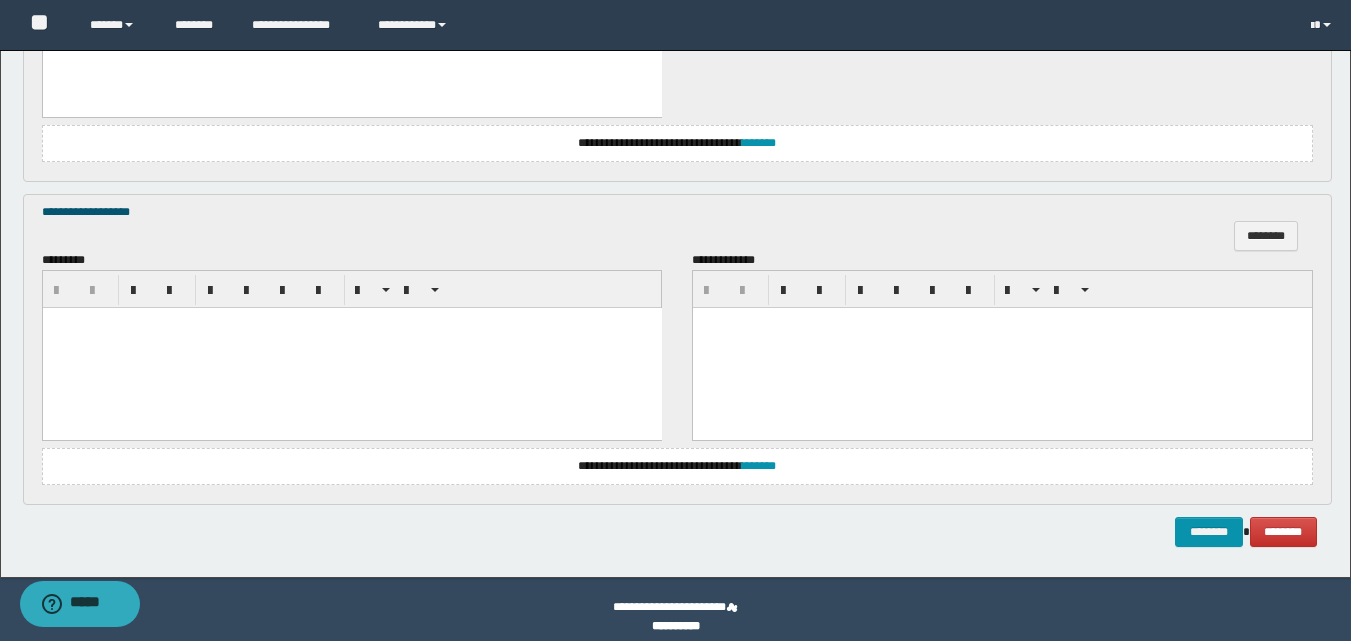 scroll, scrollTop: 3472, scrollLeft: 0, axis: vertical 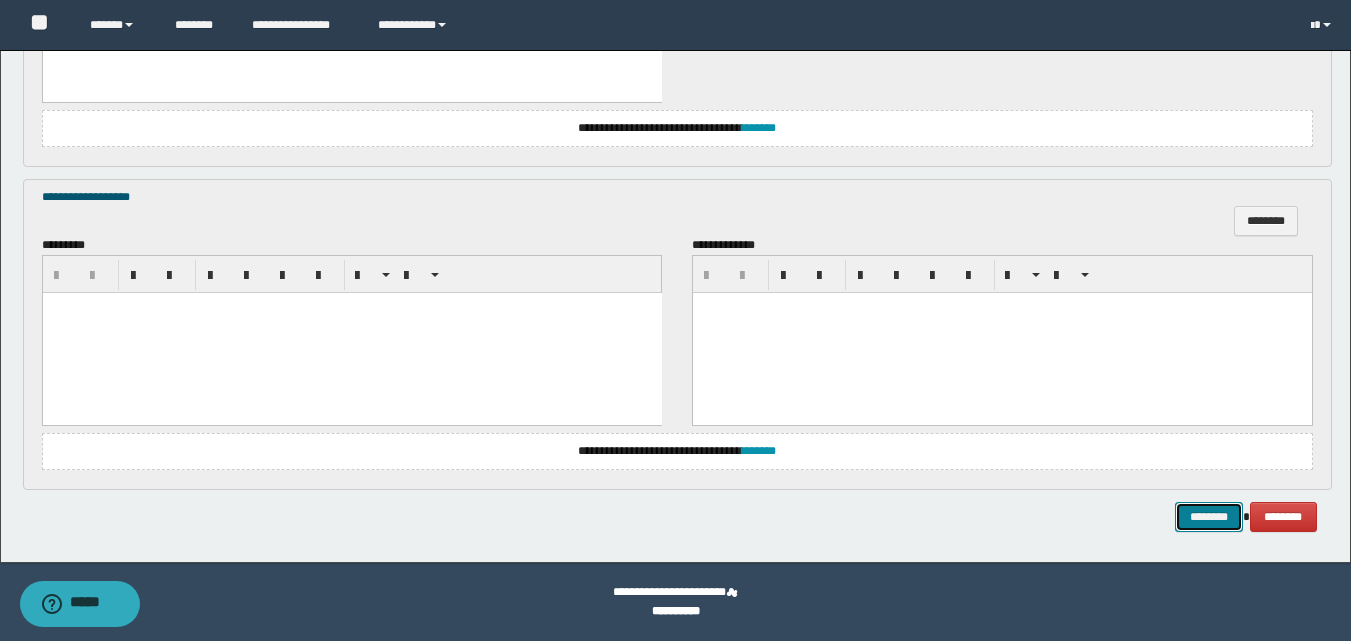 click on "********" at bounding box center (1209, 517) 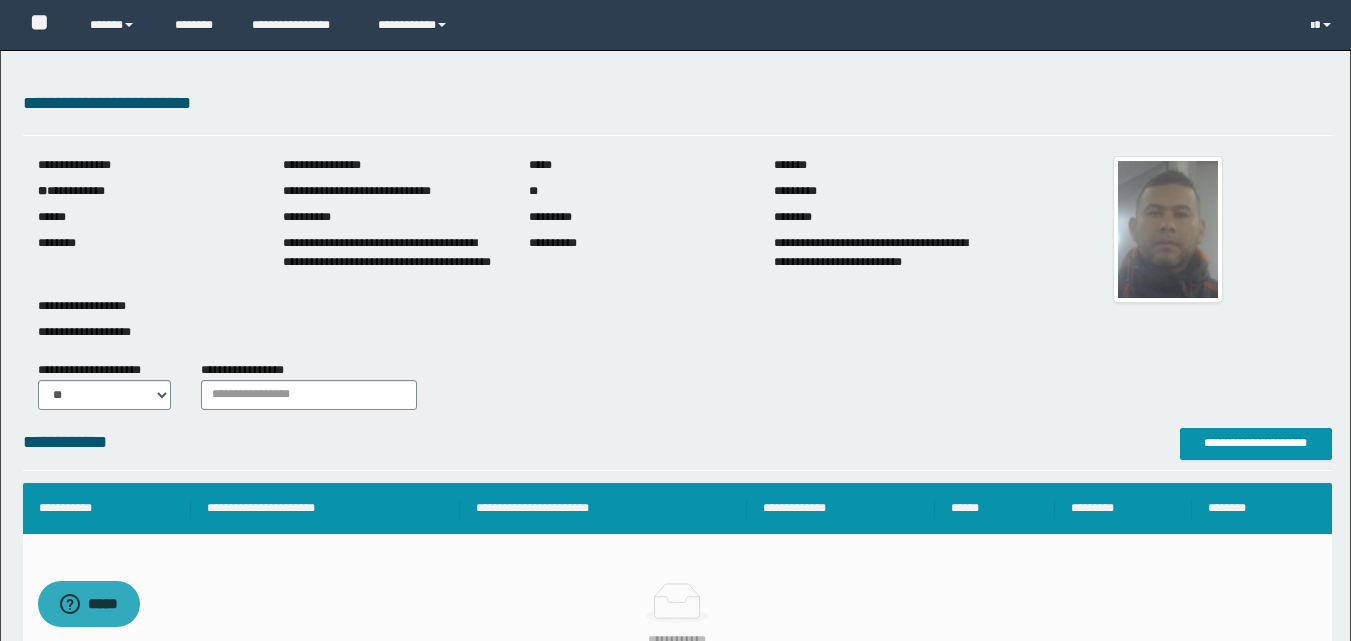 scroll, scrollTop: 0, scrollLeft: 0, axis: both 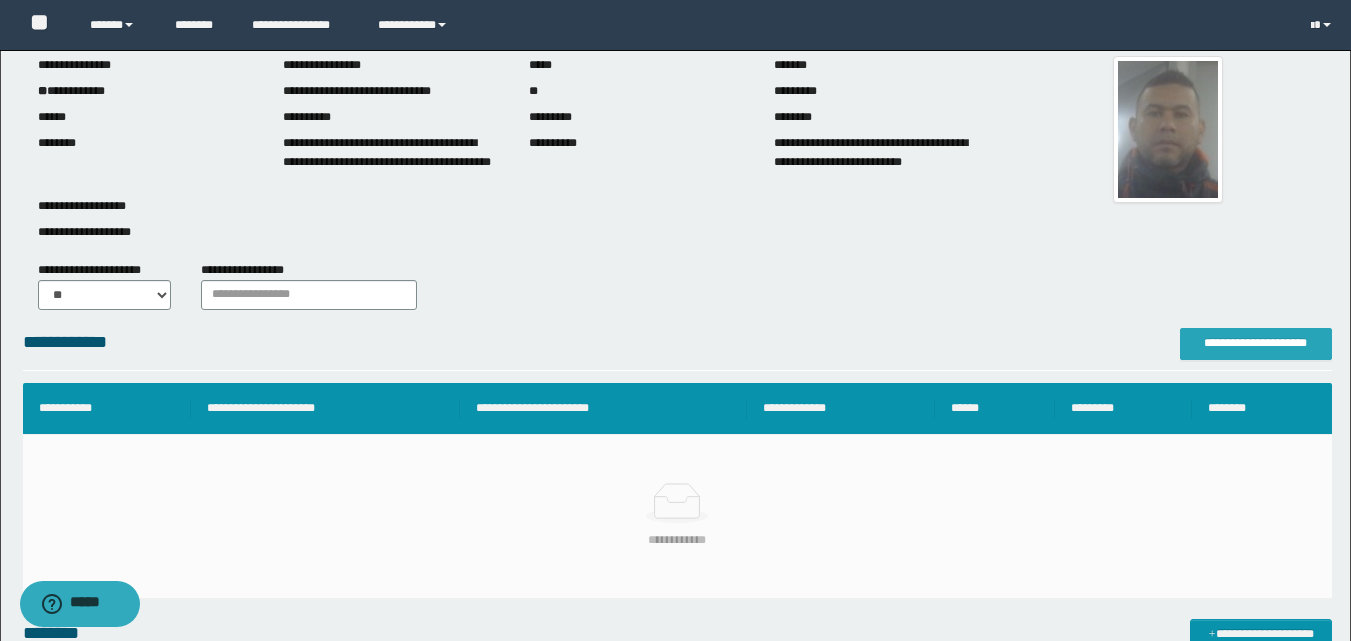 click on "**********" at bounding box center [1256, 343] 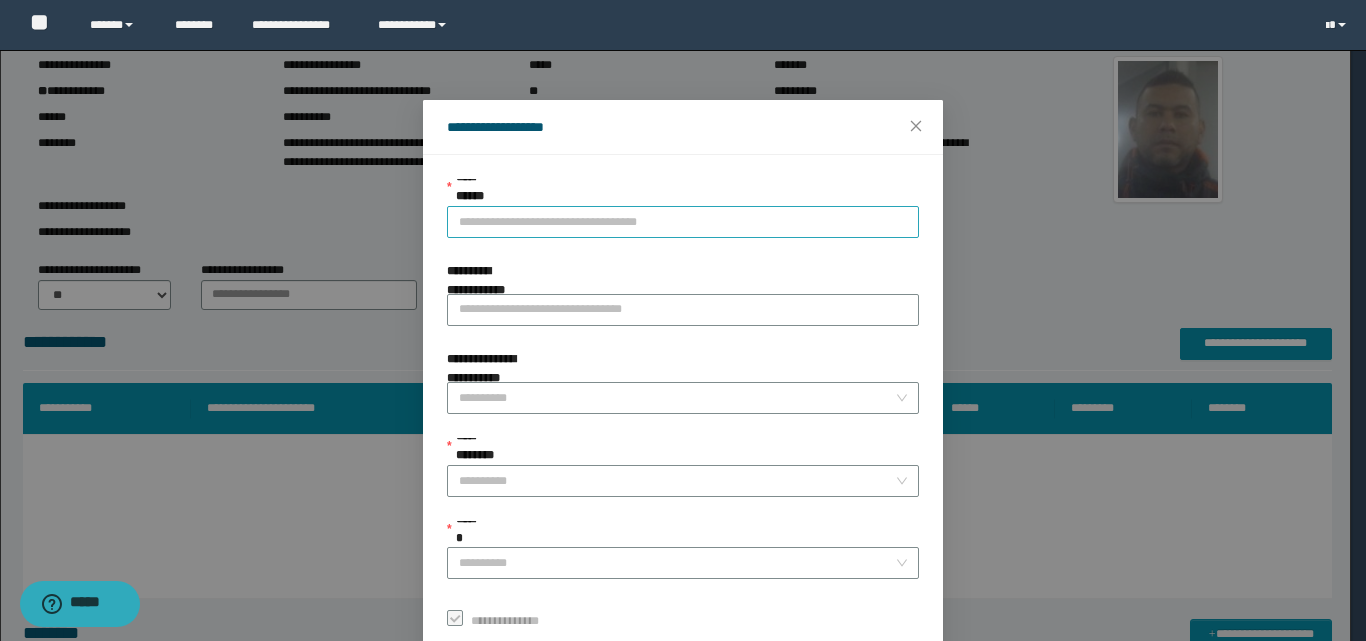 click on "**********" at bounding box center (683, 222) 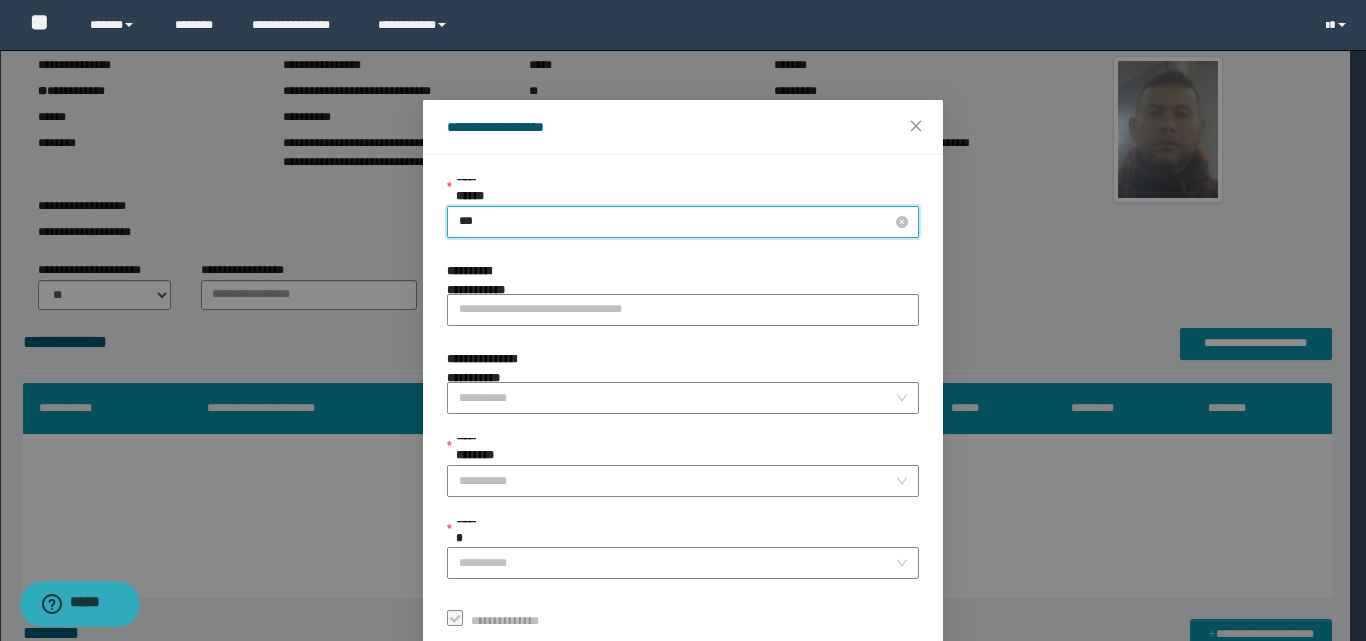 type on "****" 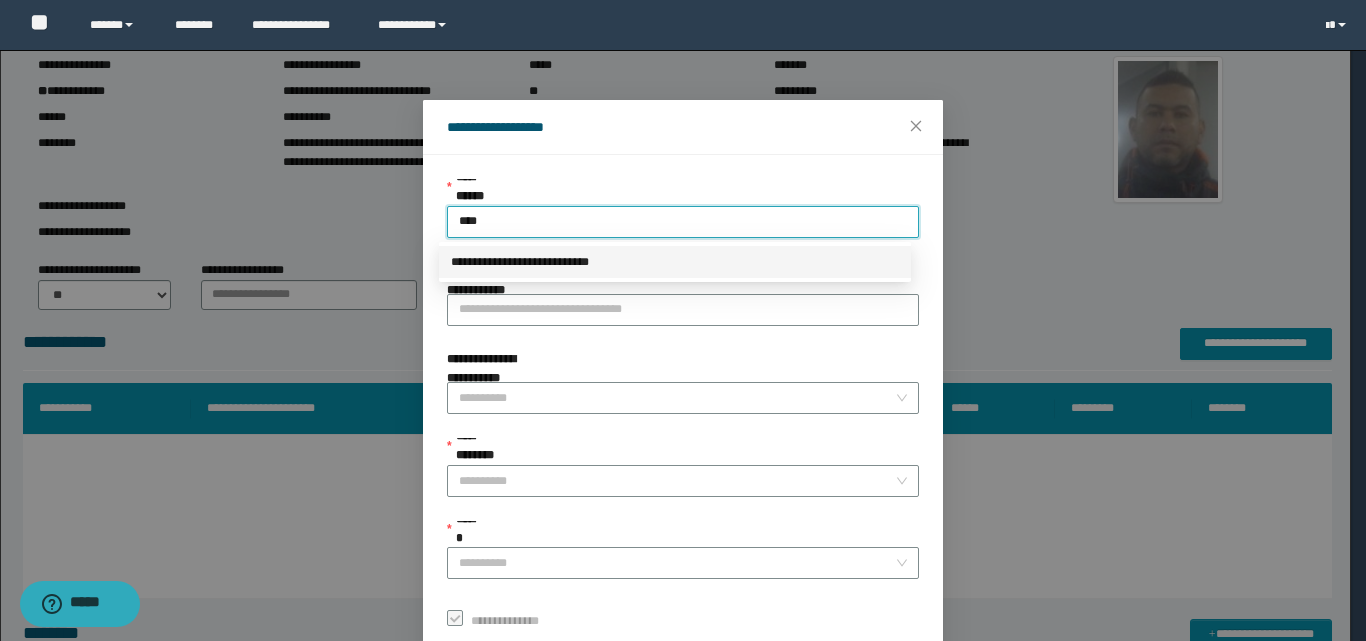 click on "**********" at bounding box center (675, 262) 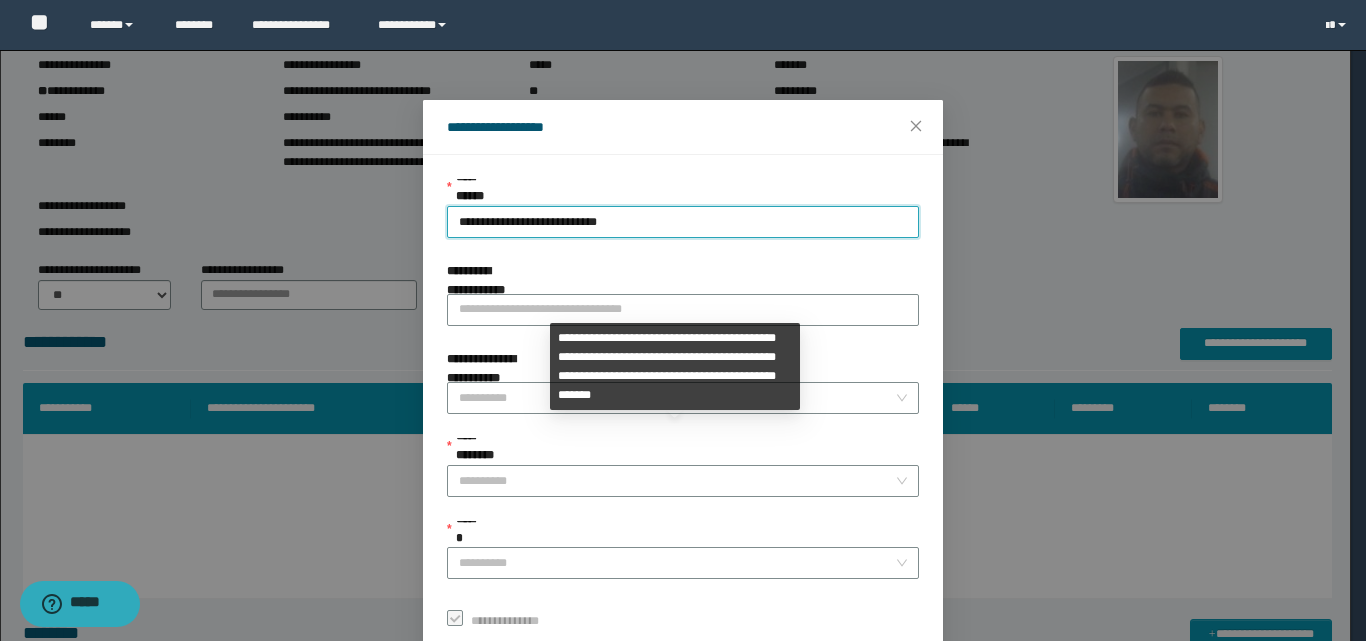 drag, startPoint x: 483, startPoint y: 469, endPoint x: 467, endPoint y: 452, distance: 23.345236 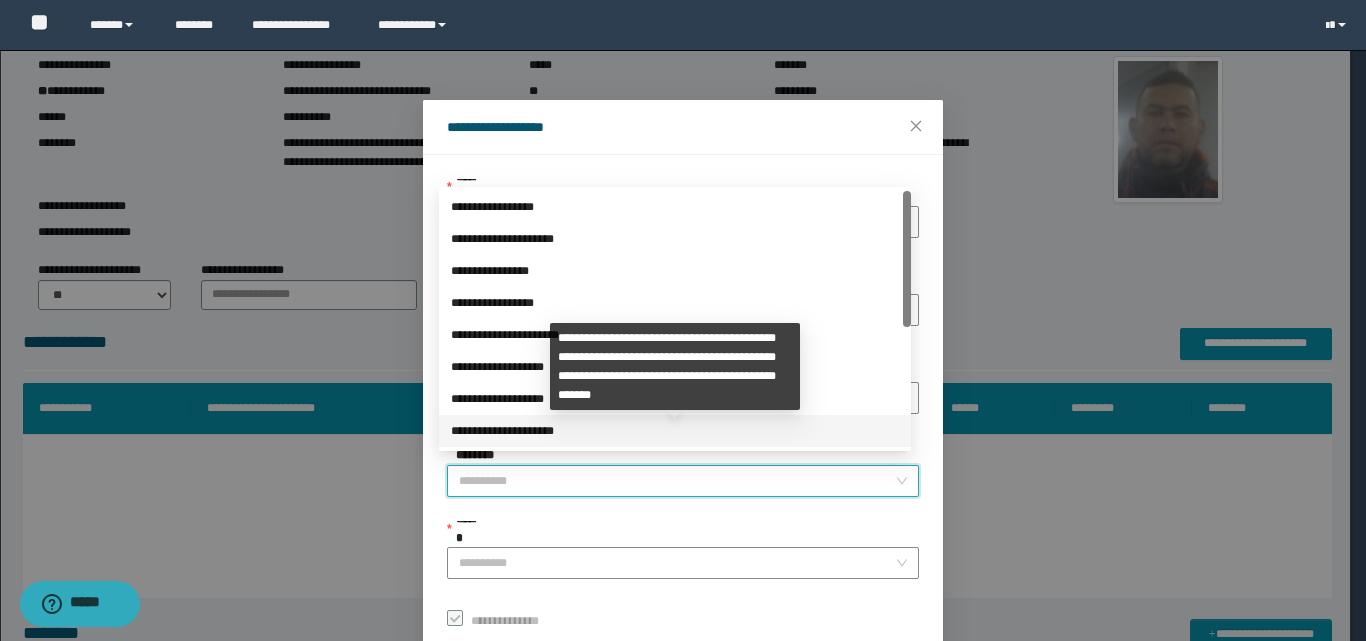 scroll, scrollTop: 224, scrollLeft: 0, axis: vertical 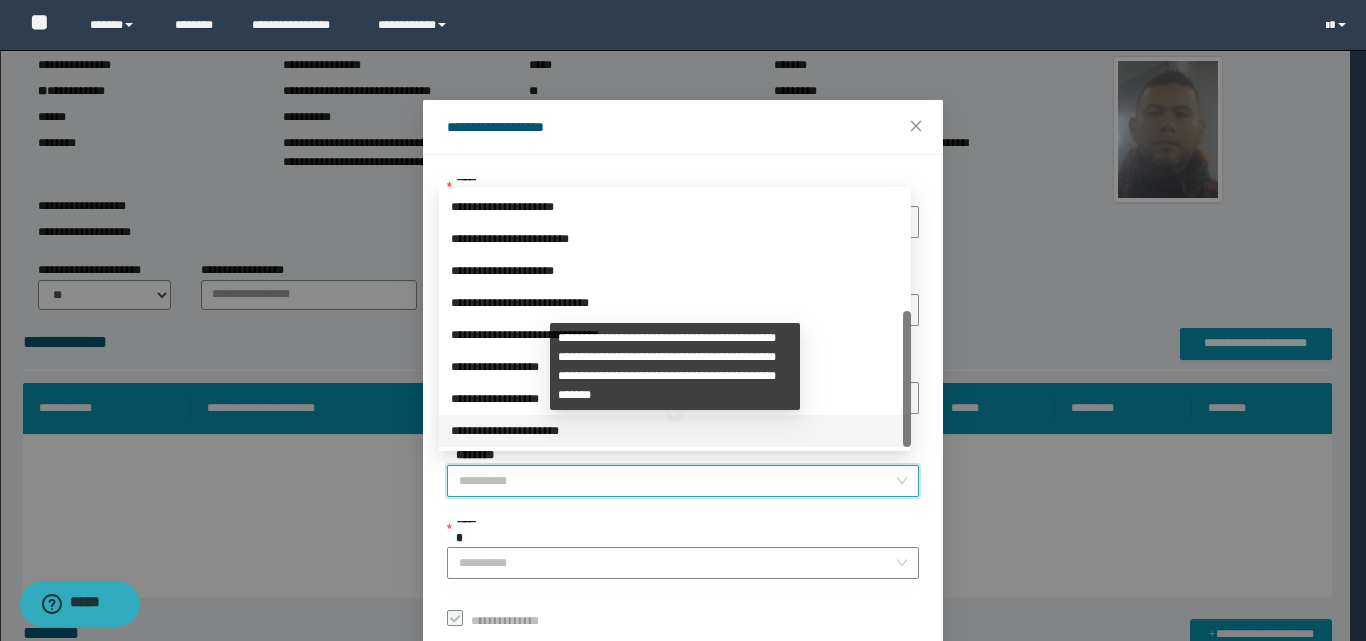 click on "**********" at bounding box center [675, 431] 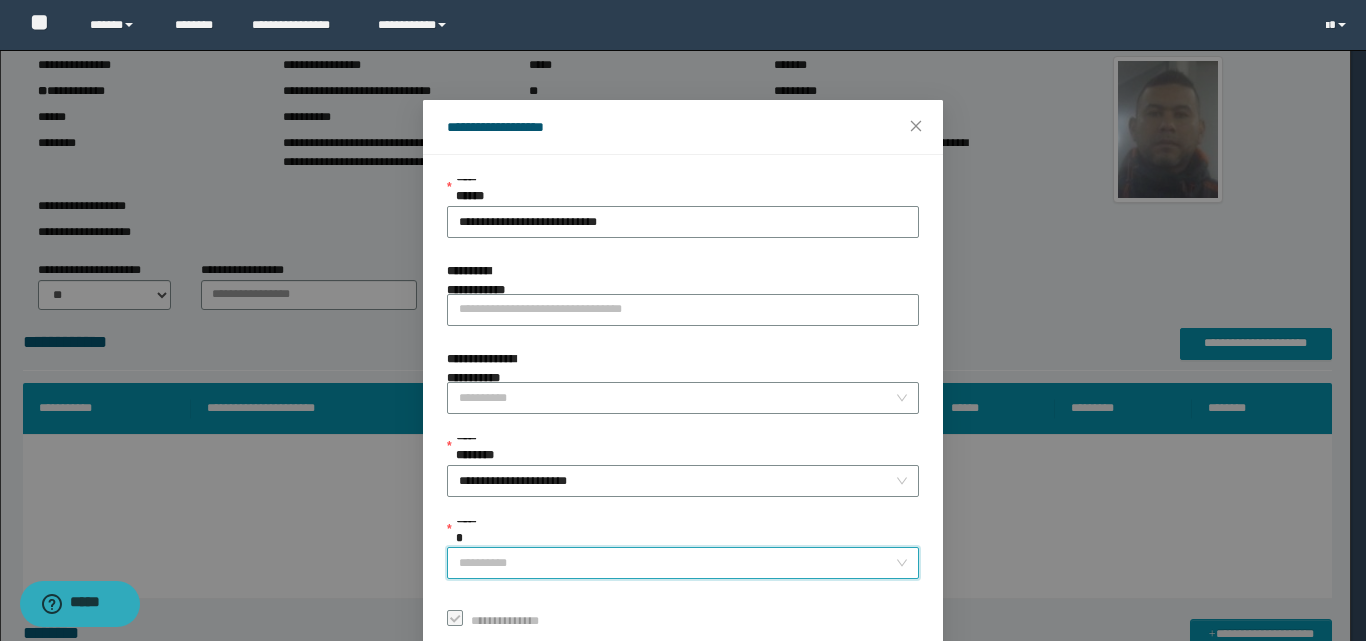 click on "******" at bounding box center (677, 563) 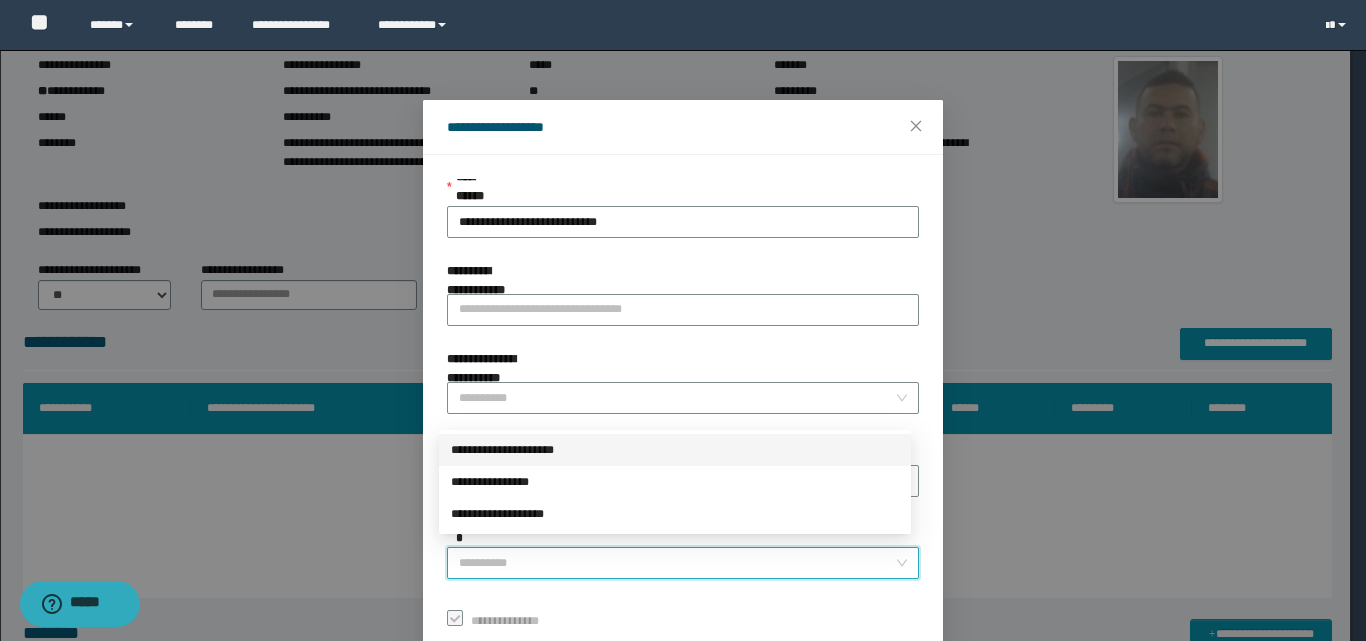 click on "**********" at bounding box center [675, 450] 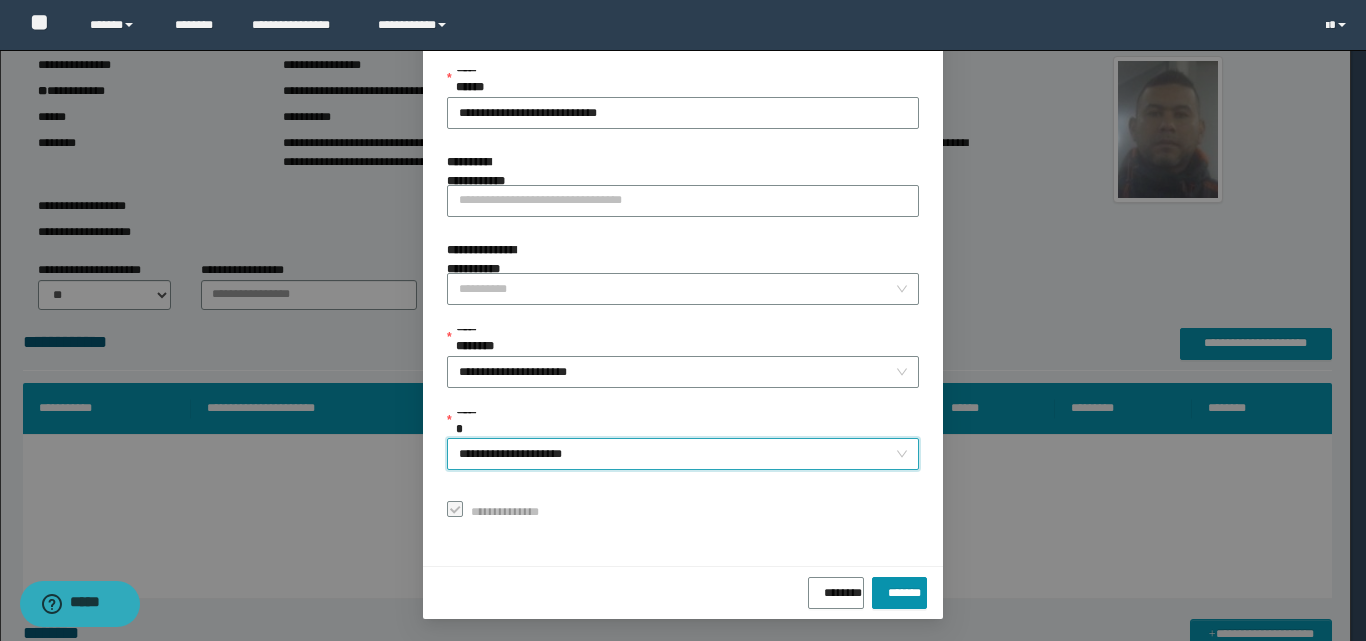 scroll, scrollTop: 111, scrollLeft: 0, axis: vertical 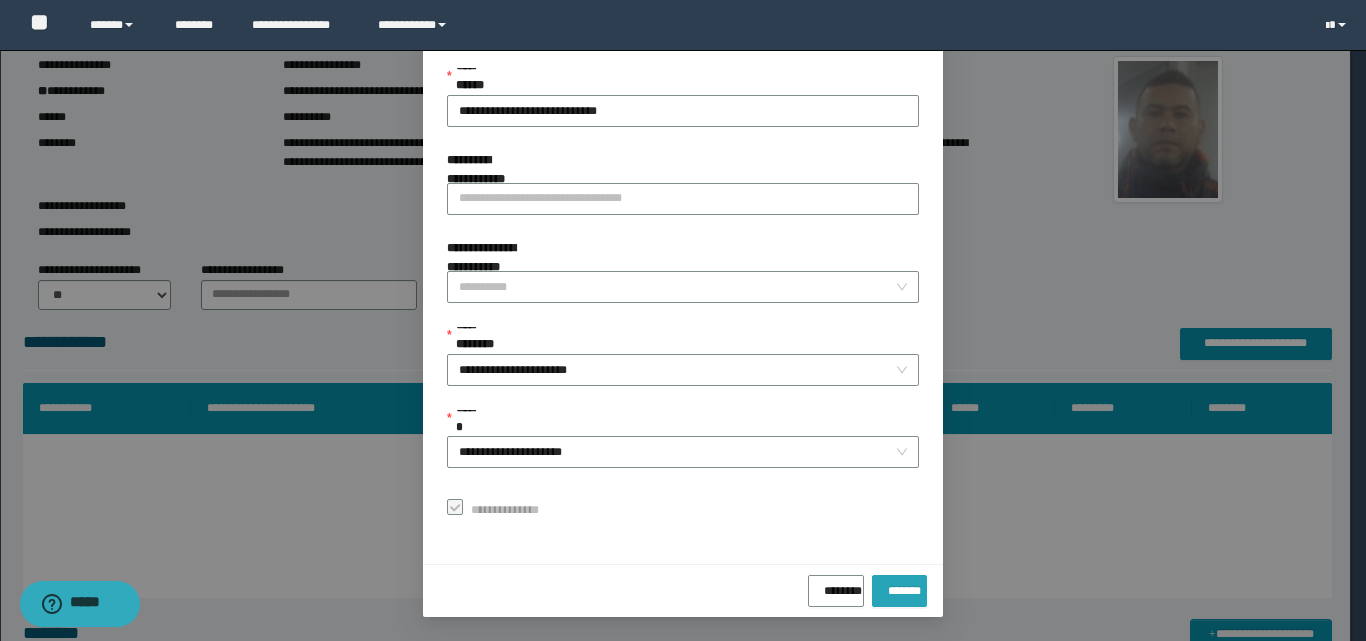 click on "*******" at bounding box center [899, 587] 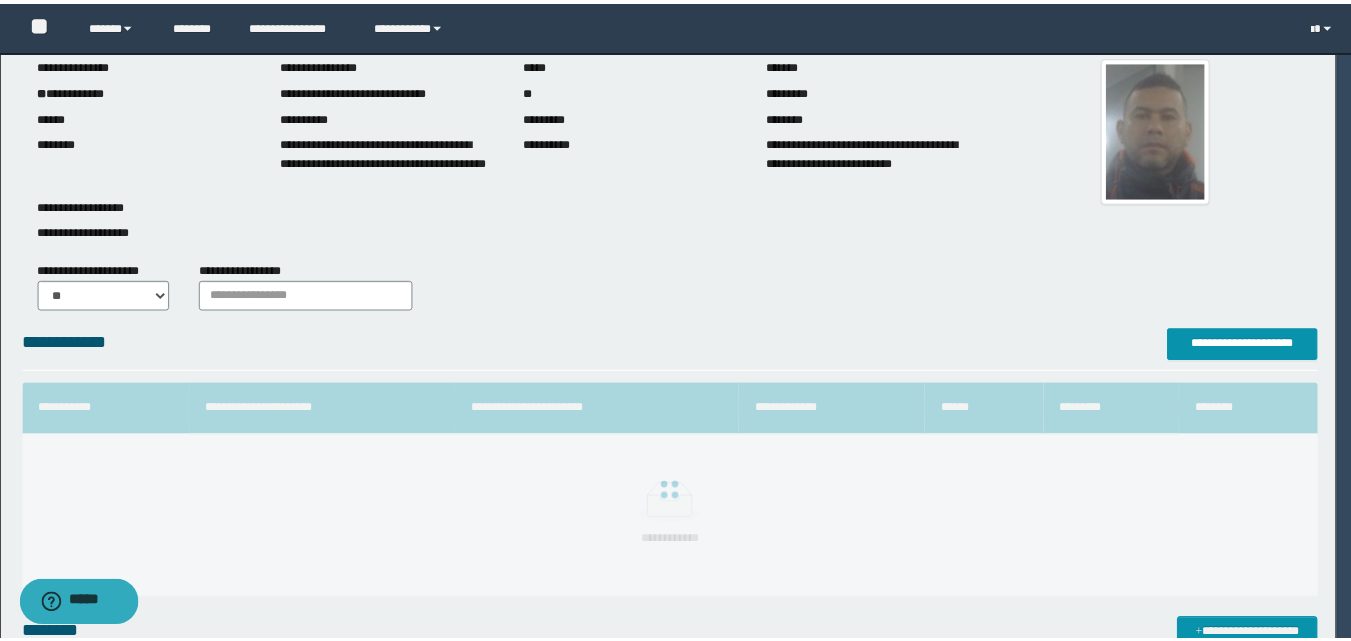 scroll, scrollTop: 64, scrollLeft: 0, axis: vertical 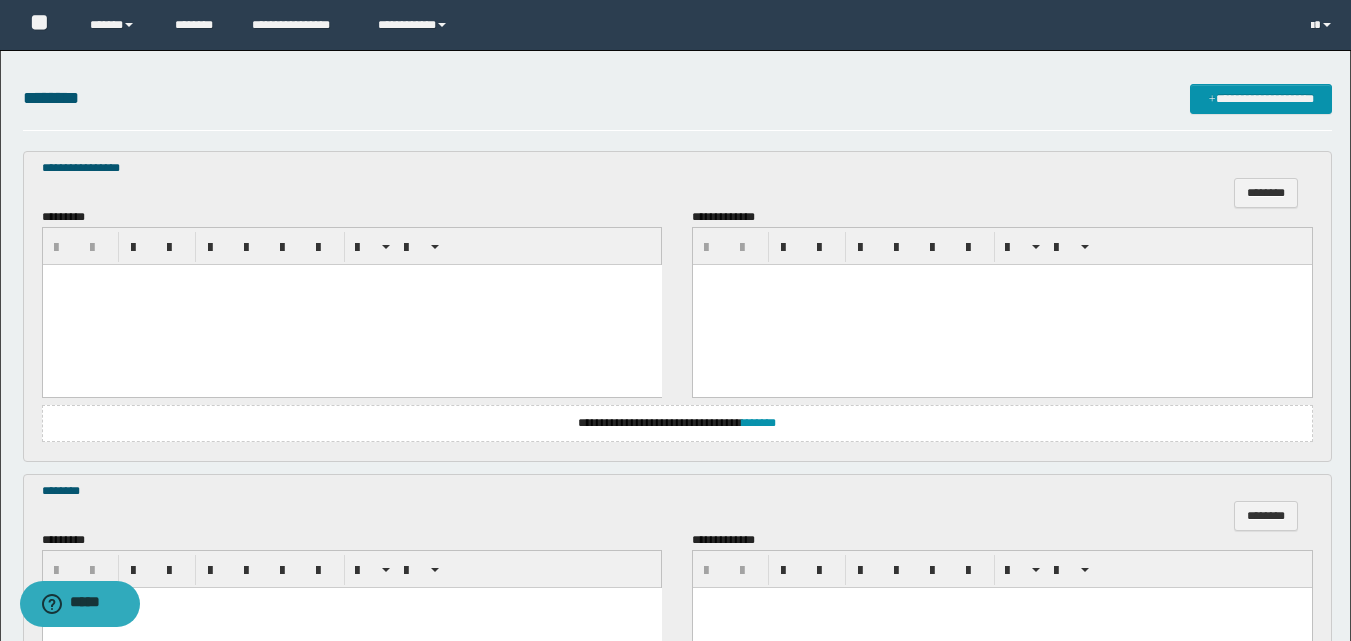 click at bounding box center (351, 305) 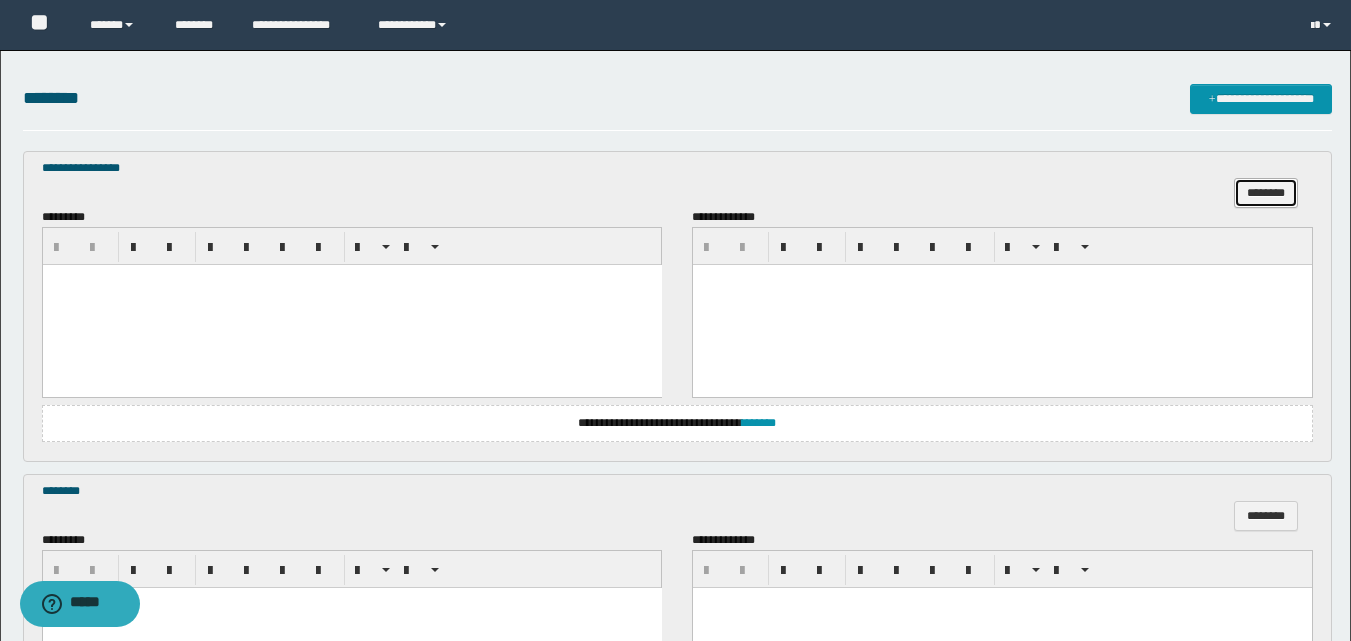 click on "********" at bounding box center [1266, 193] 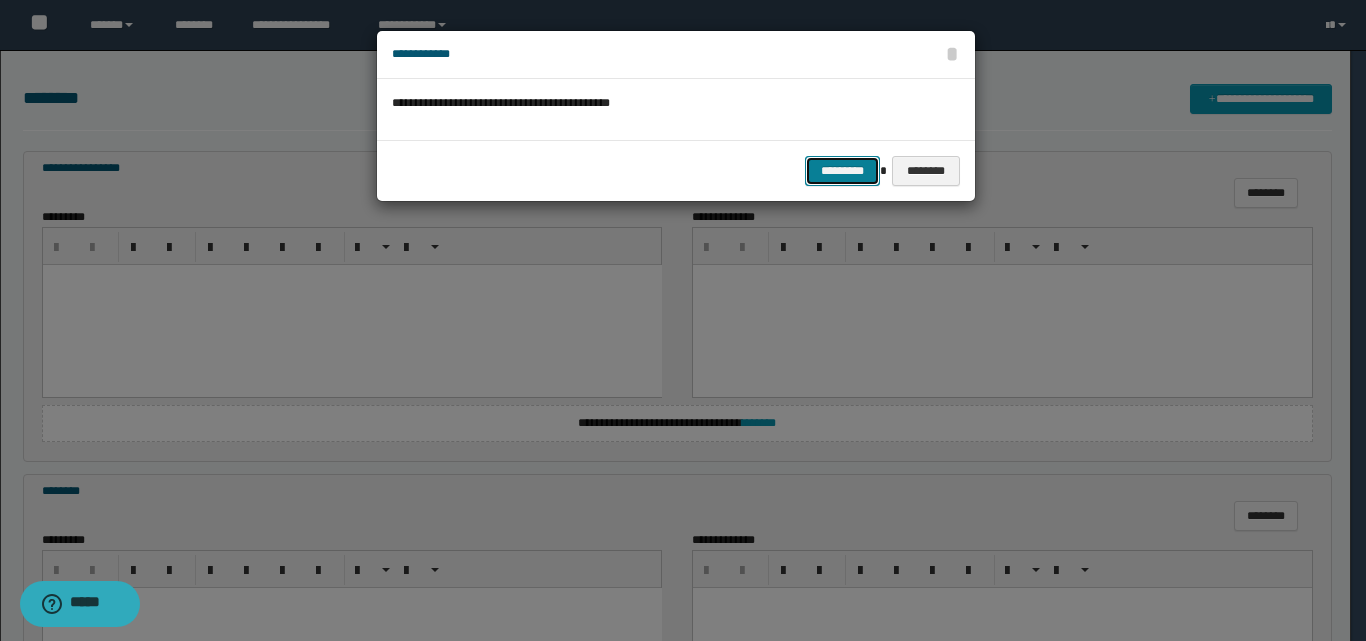 click on "*********" at bounding box center [842, 171] 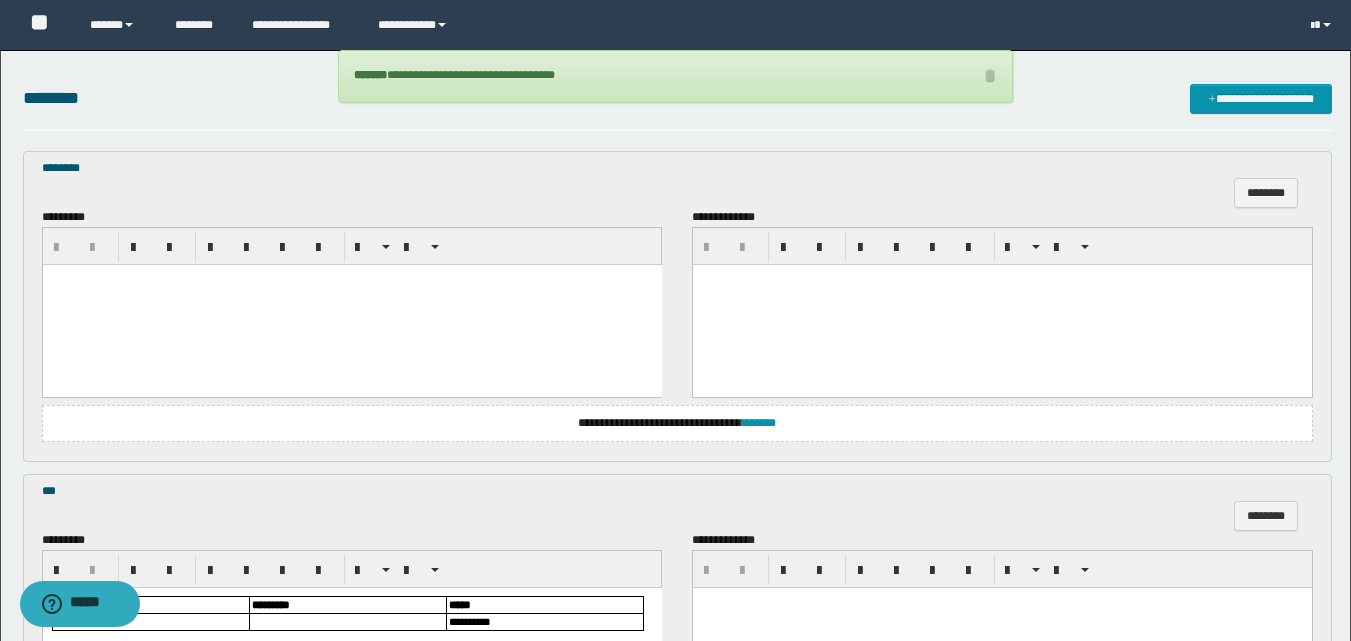 click at bounding box center [351, 305] 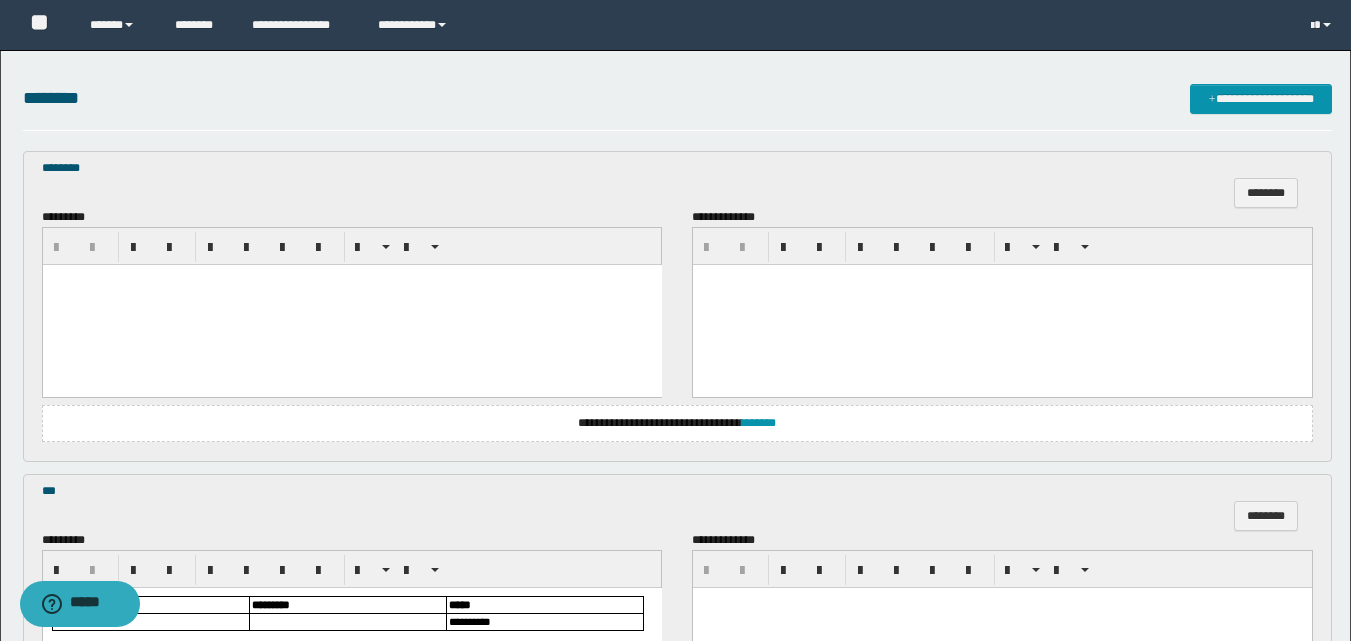 type 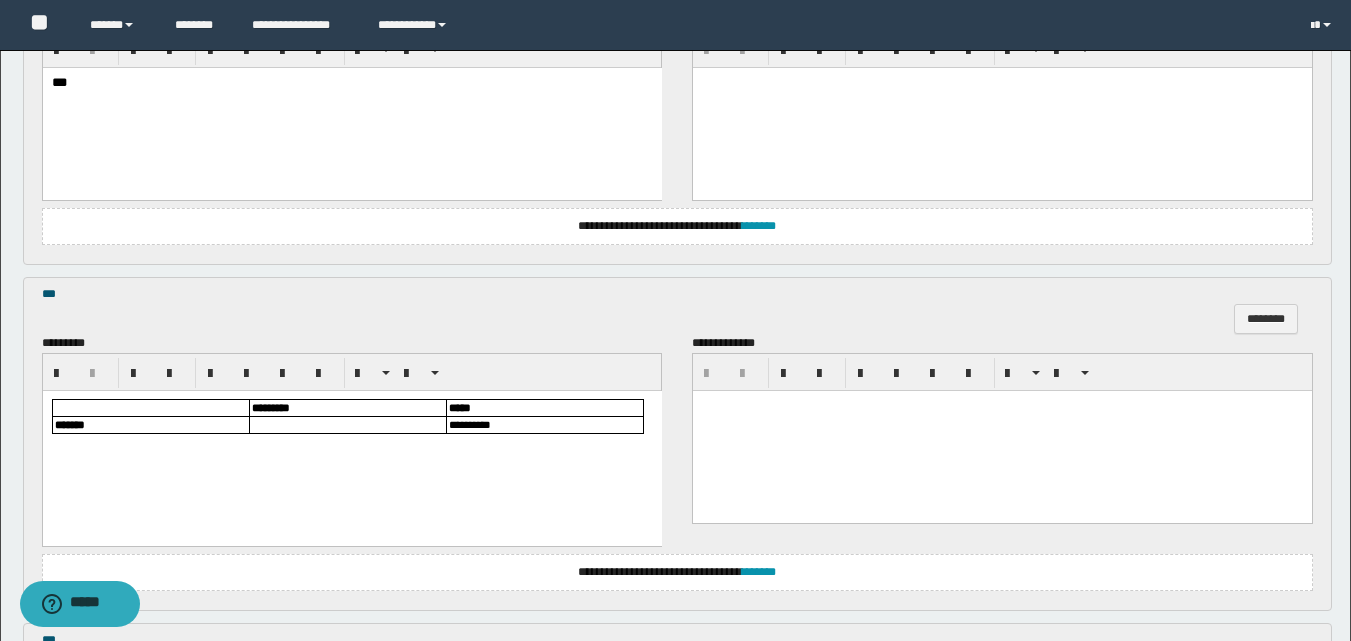 scroll, scrollTop: 800, scrollLeft: 0, axis: vertical 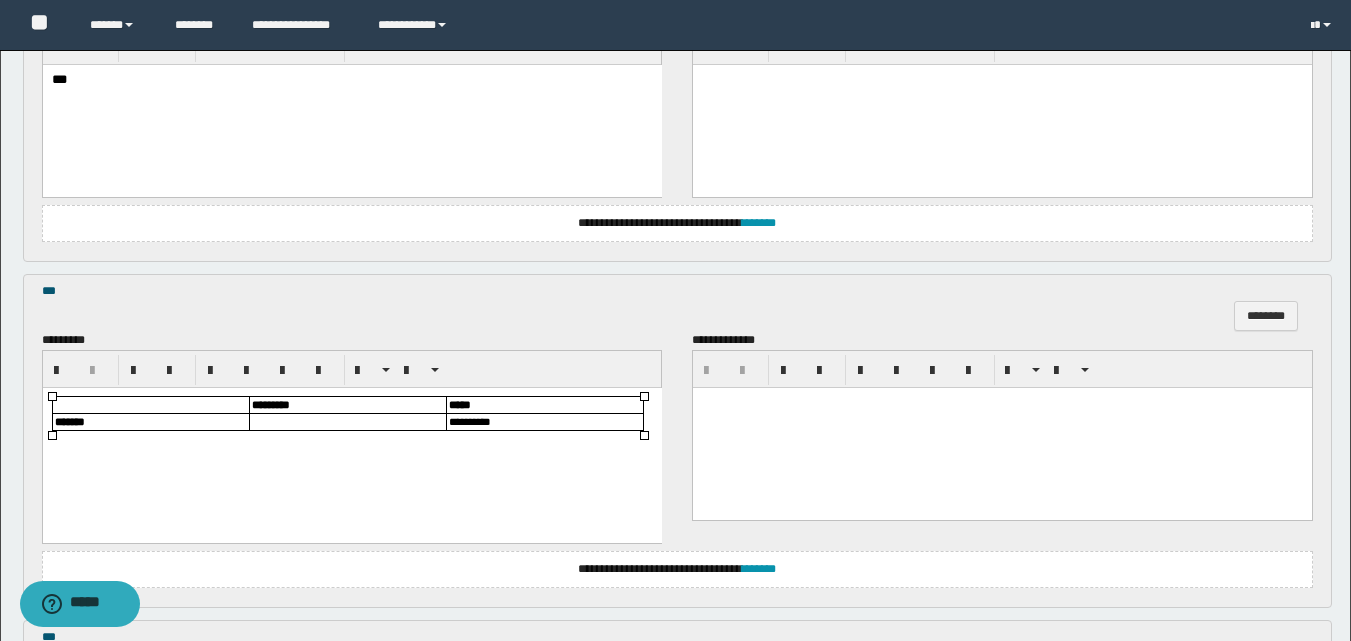 click at bounding box center [347, 421] 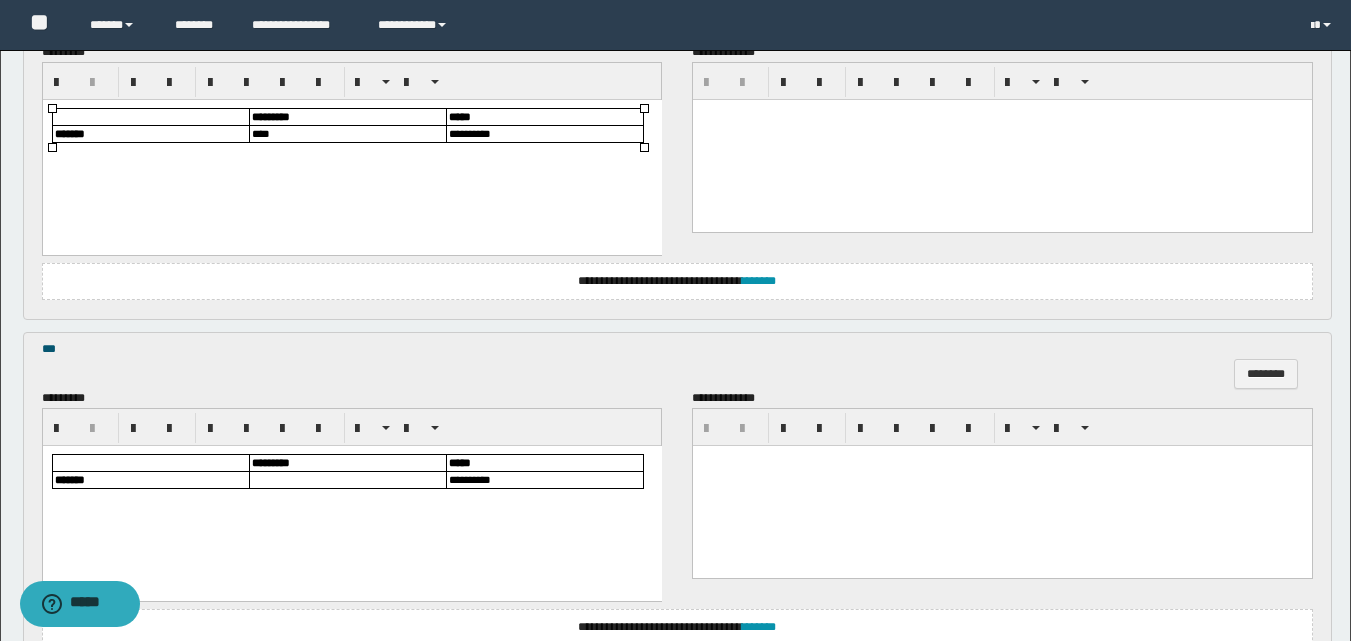 scroll, scrollTop: 1100, scrollLeft: 0, axis: vertical 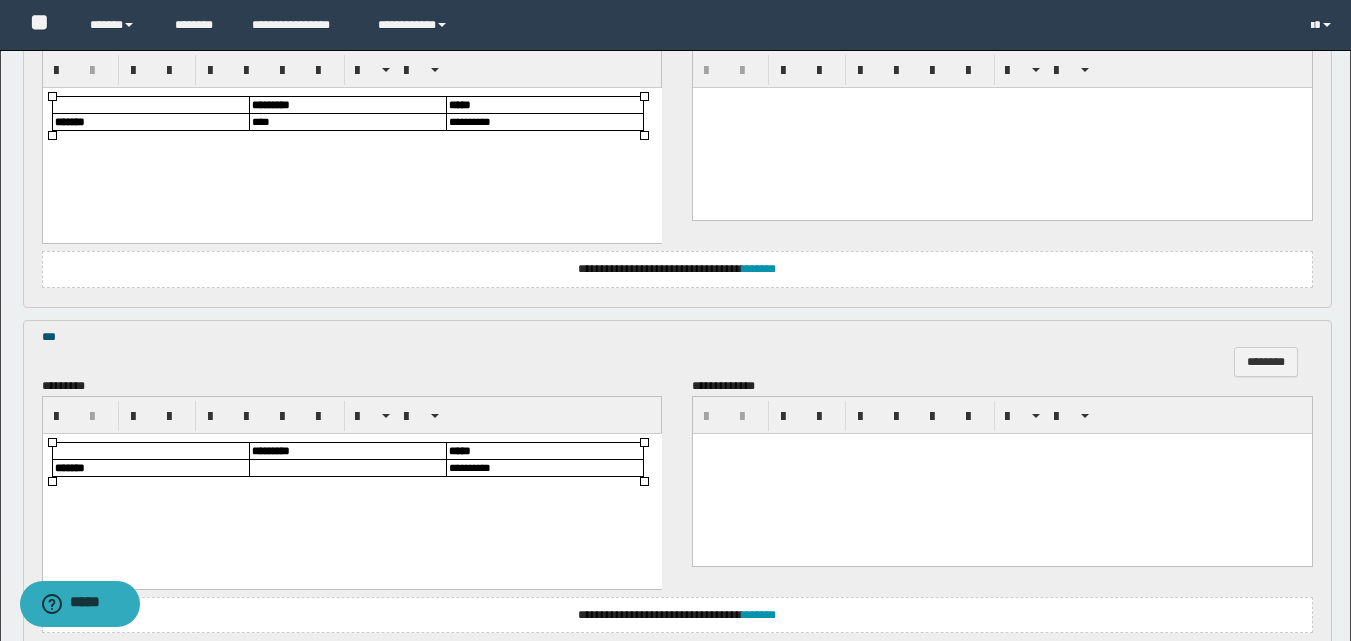 click at bounding box center [347, 467] 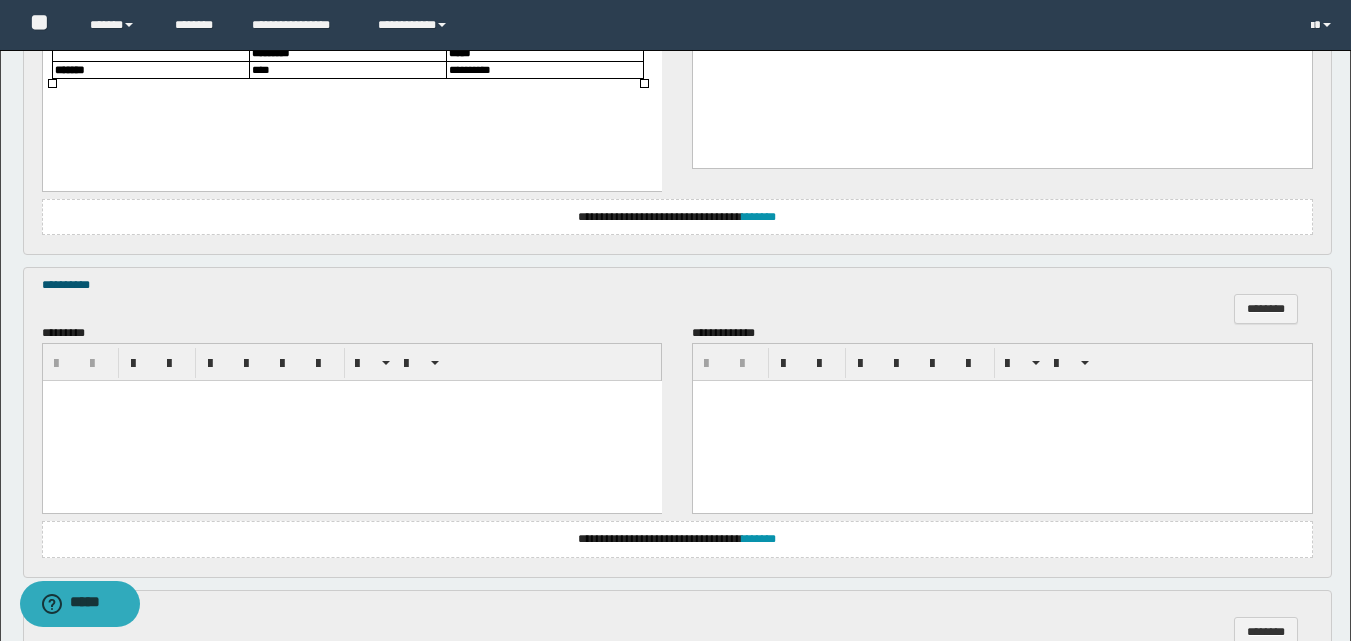 scroll, scrollTop: 1500, scrollLeft: 0, axis: vertical 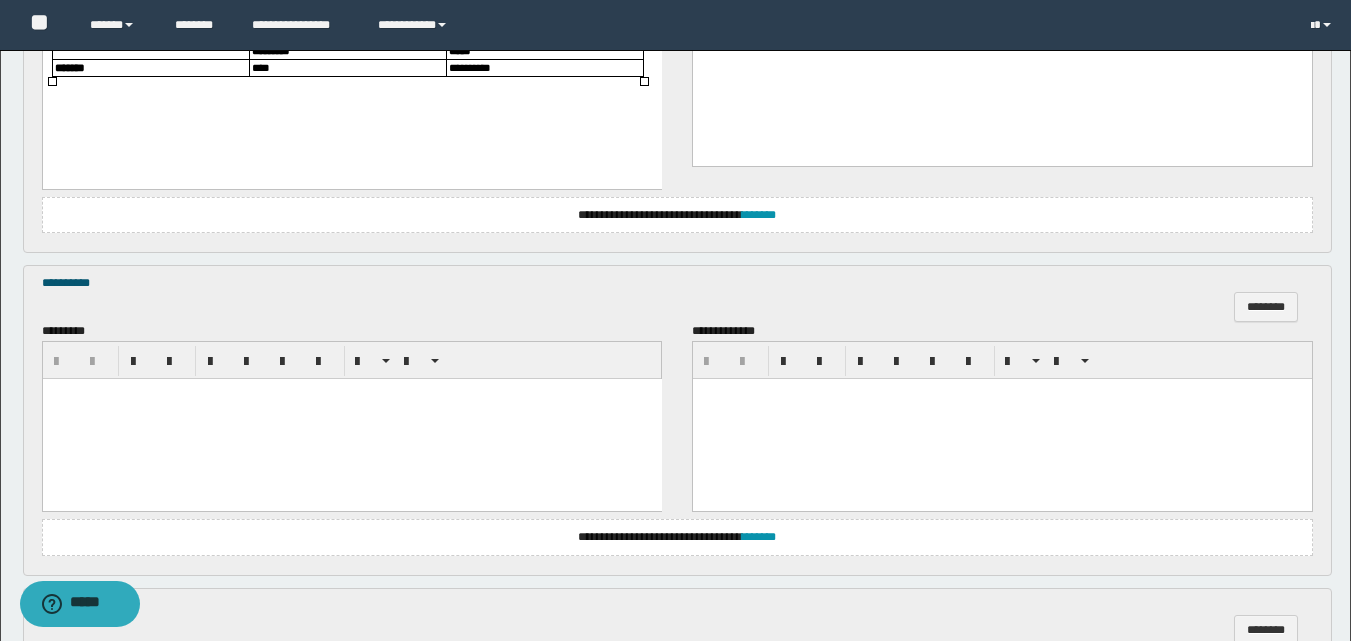 click at bounding box center [351, 419] 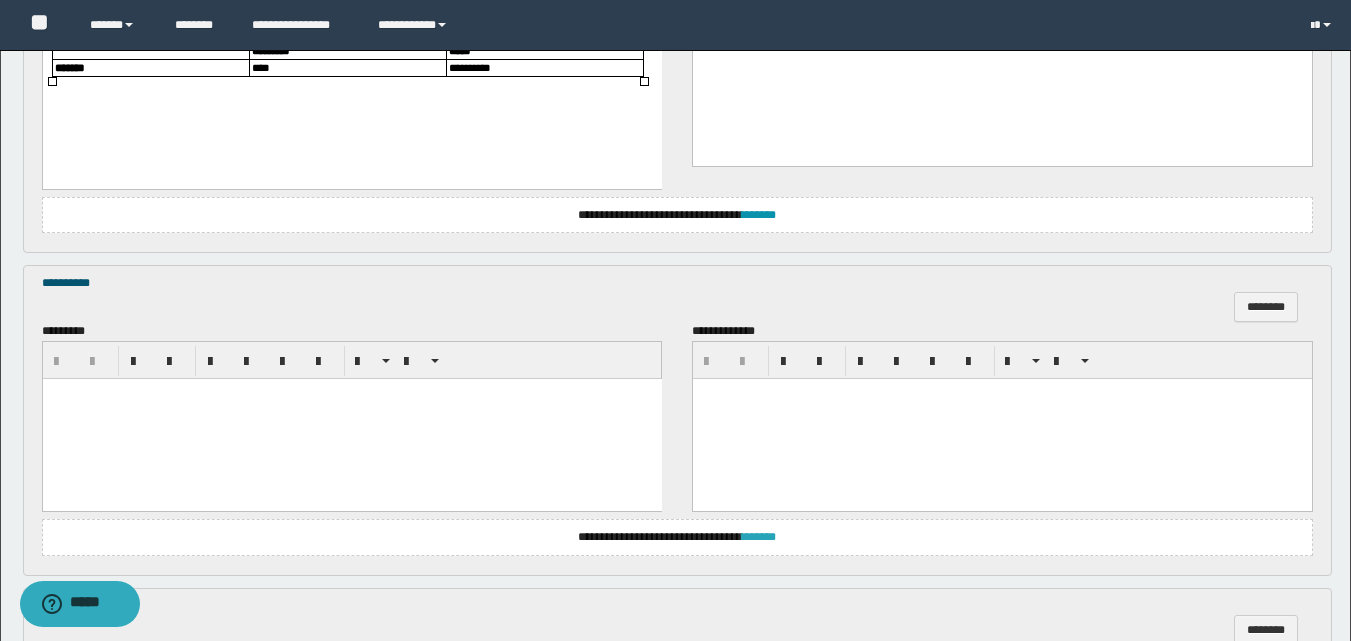 click on "*******" at bounding box center [759, 537] 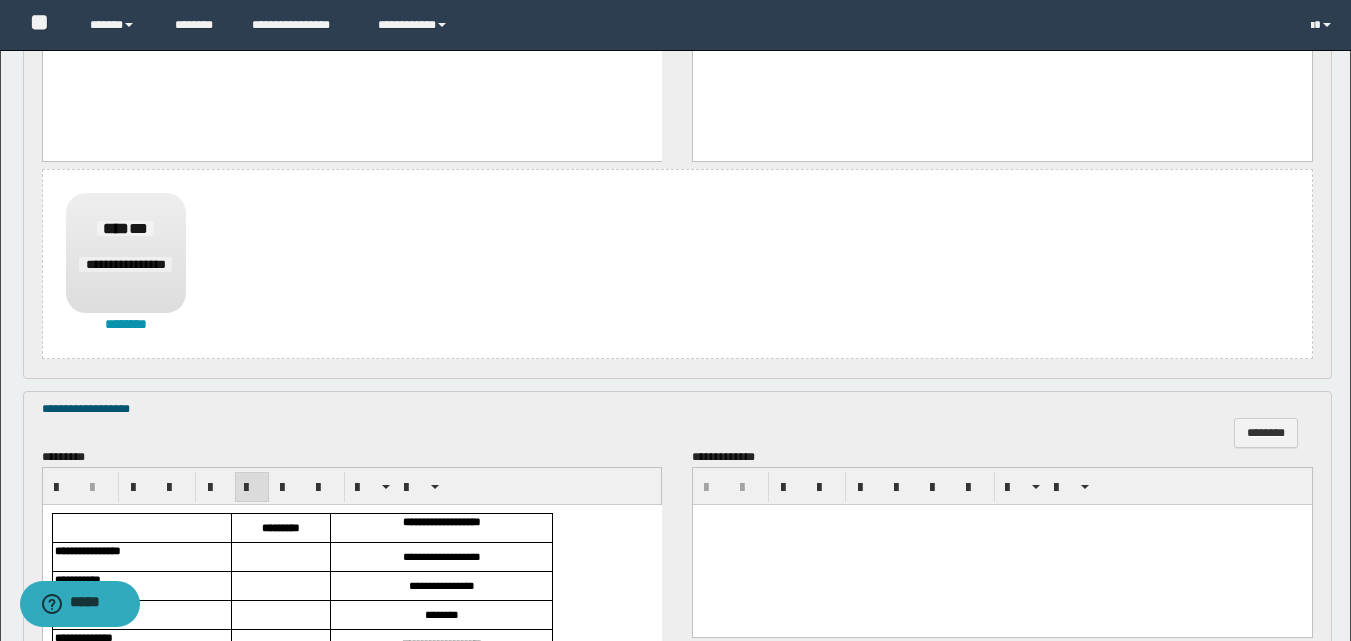scroll, scrollTop: 2000, scrollLeft: 0, axis: vertical 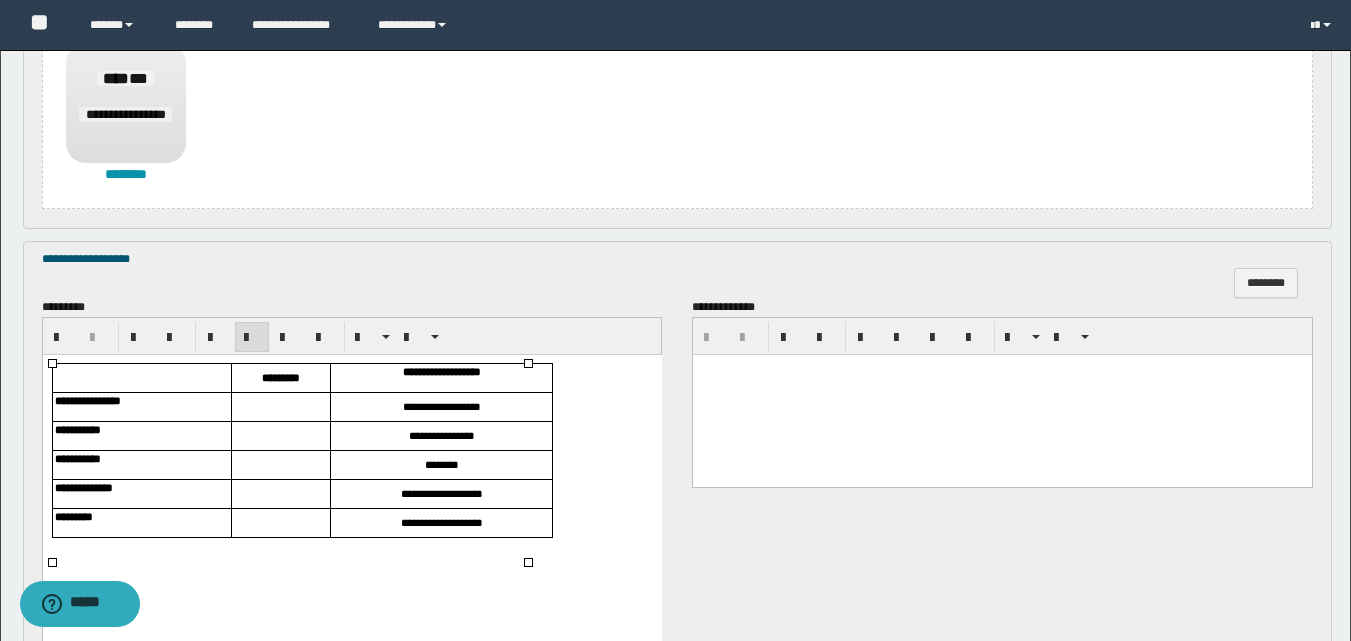 click at bounding box center (280, 407) 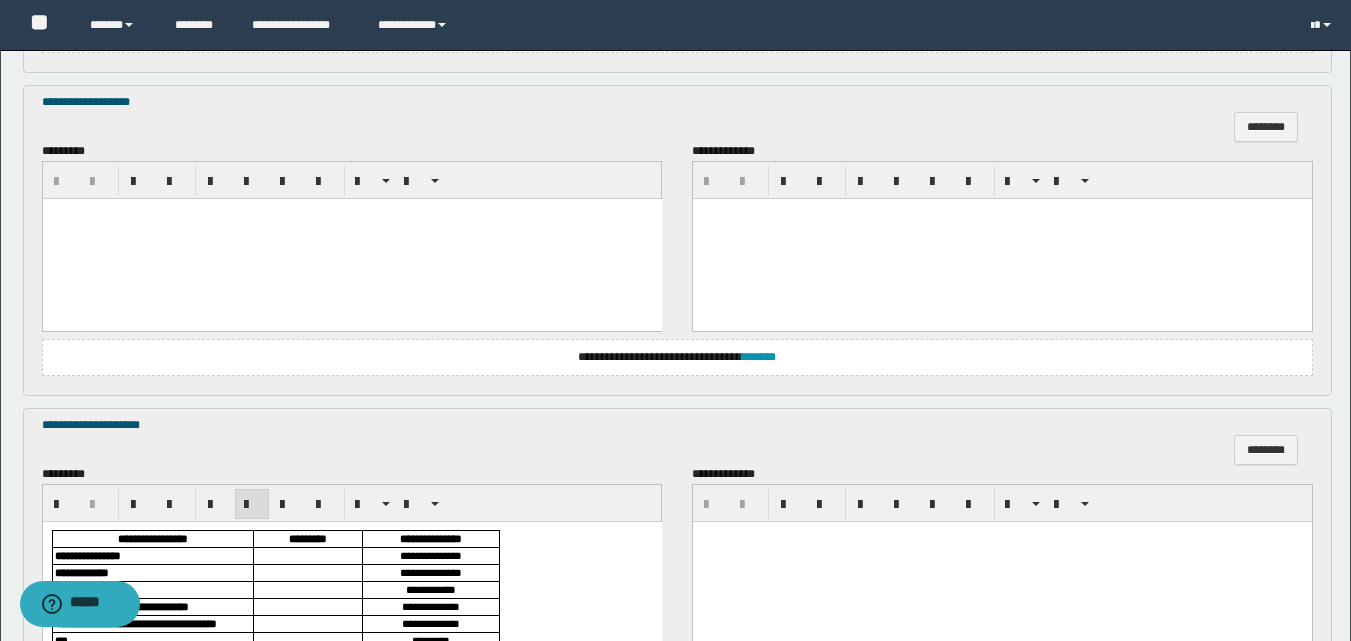 scroll, scrollTop: 2700, scrollLeft: 0, axis: vertical 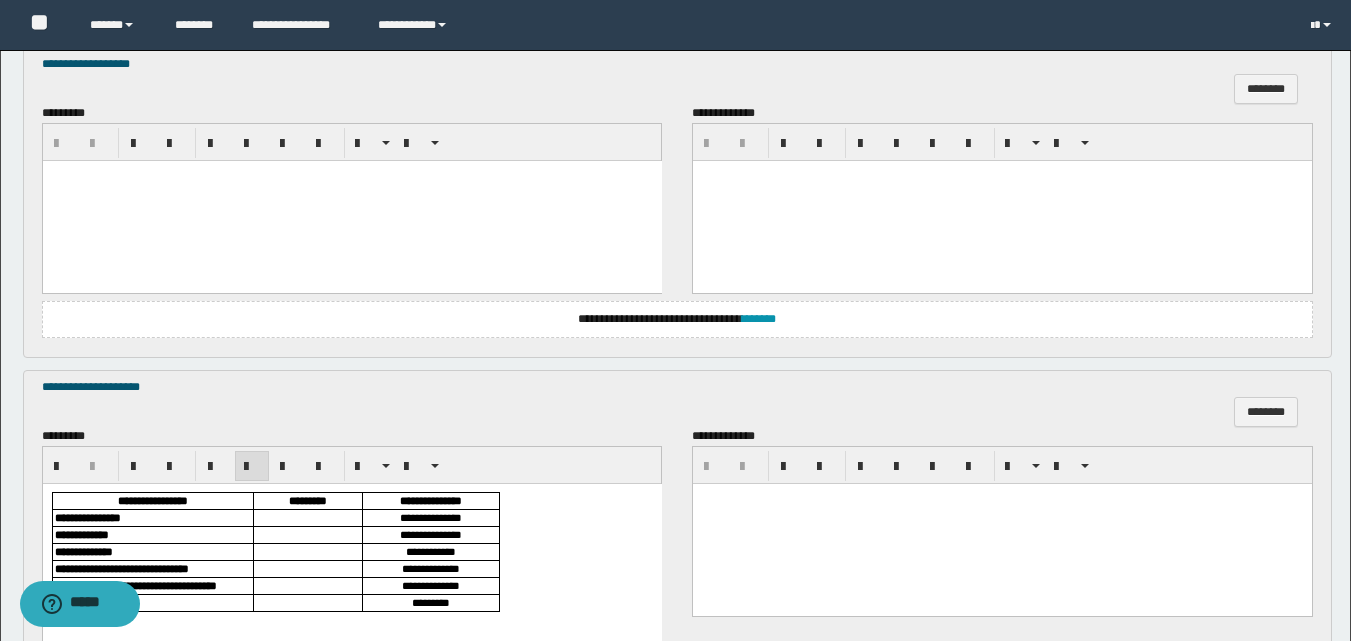 click at bounding box center [307, 517] 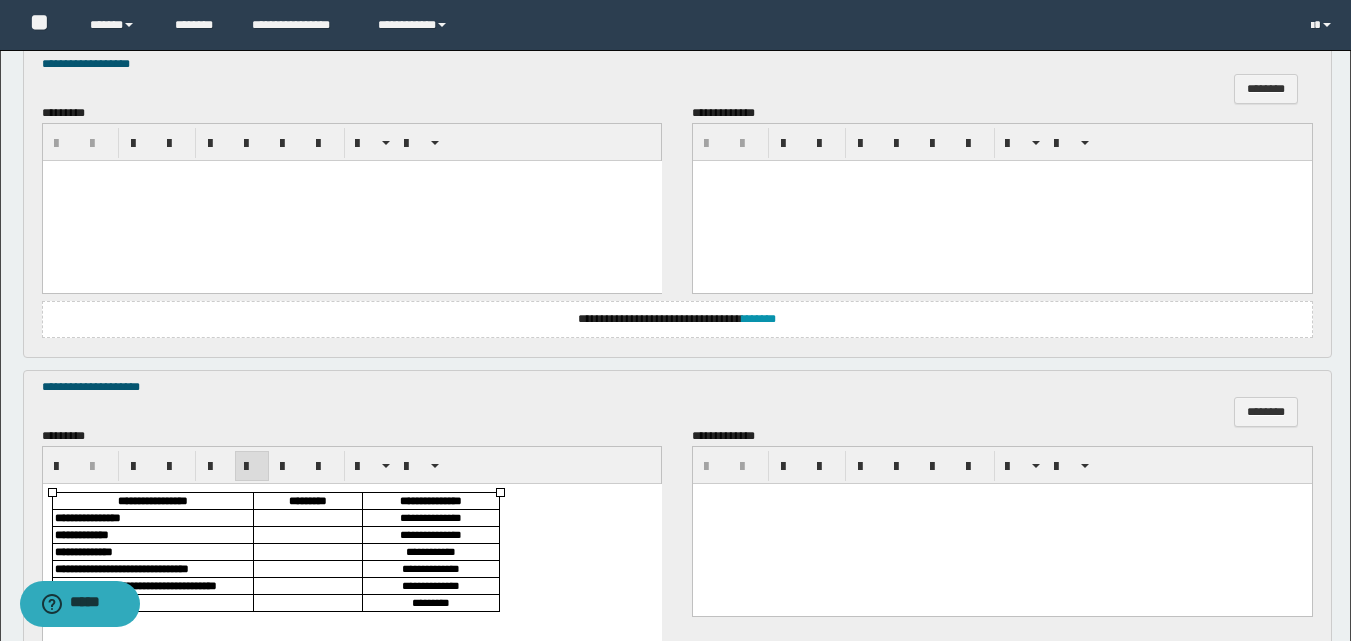 type 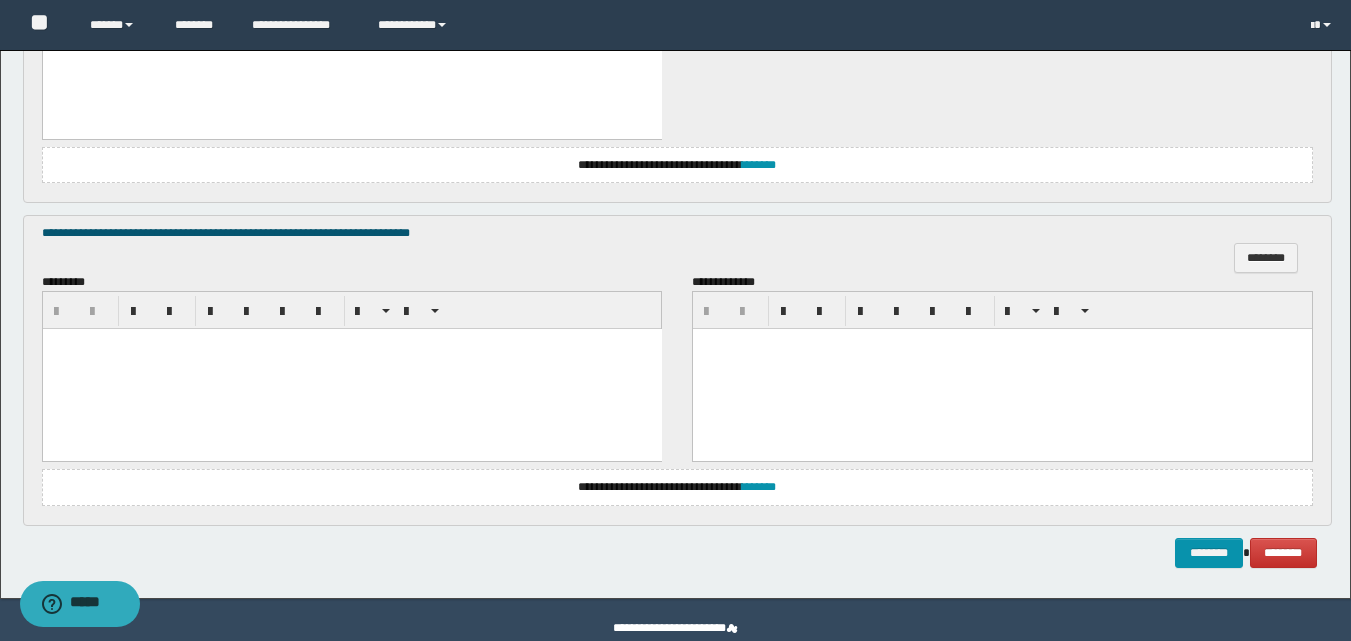 scroll, scrollTop: 3350, scrollLeft: 0, axis: vertical 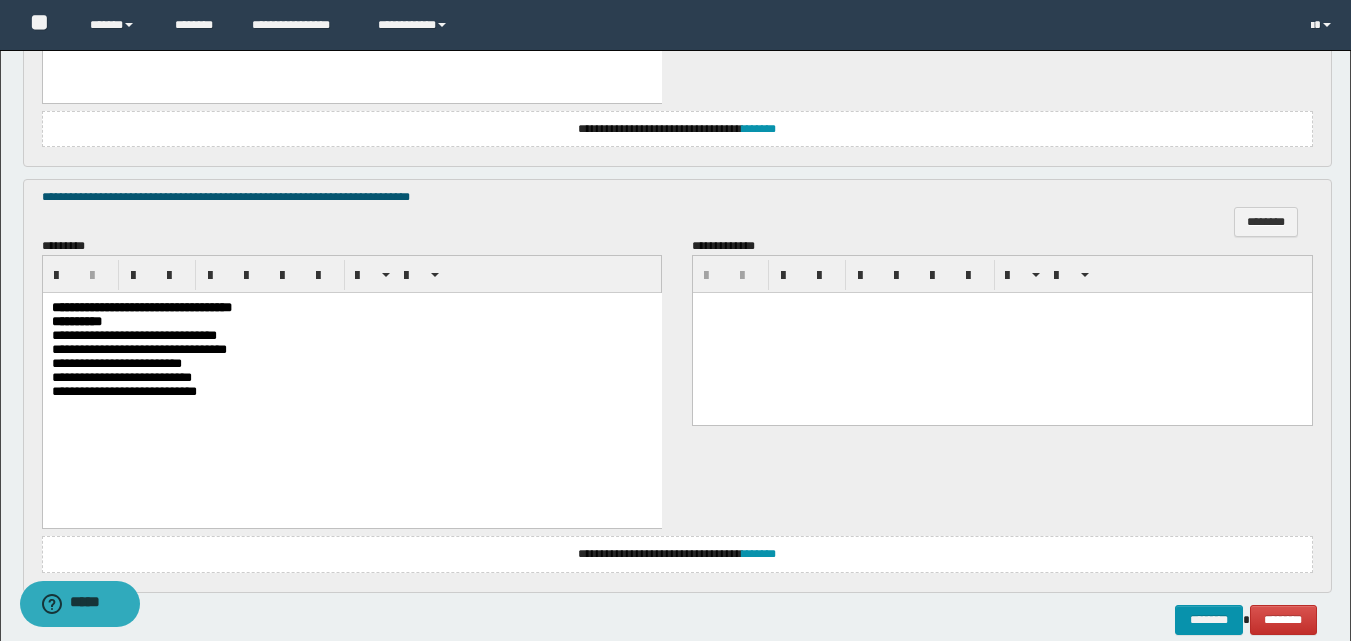 click on "**********" at bounding box center [351, 378] 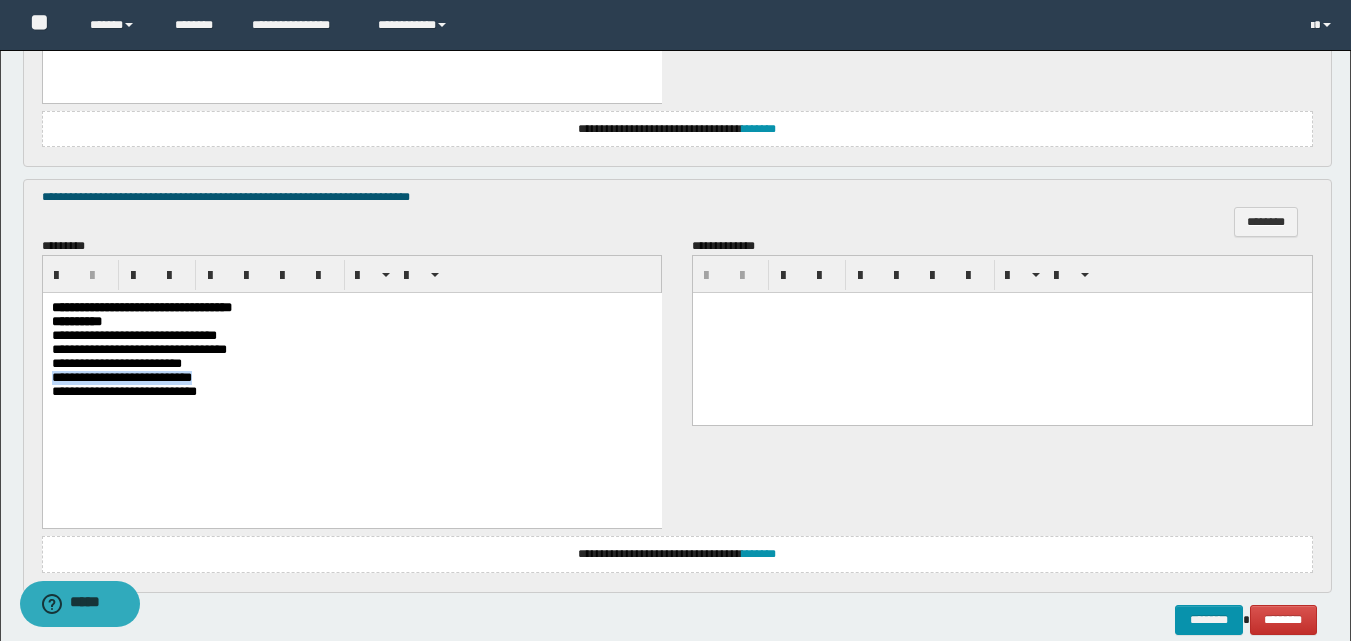 drag, startPoint x: 236, startPoint y: 393, endPoint x: 47, endPoint y: 387, distance: 189.09521 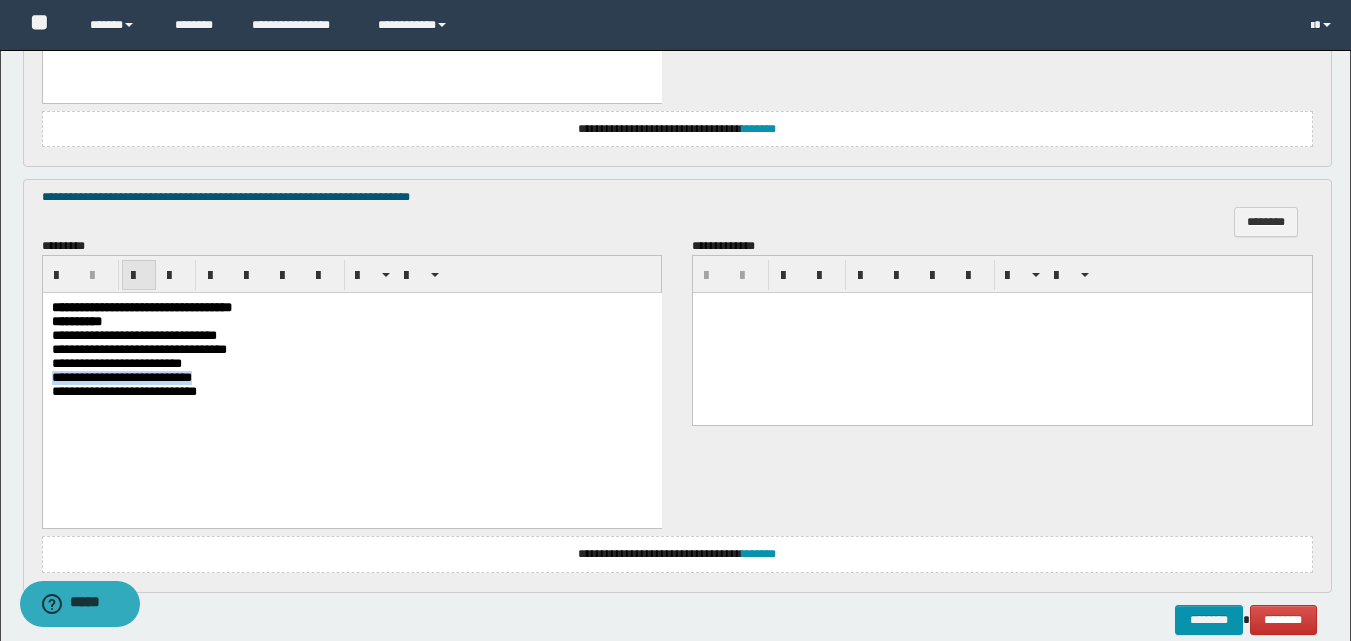 click at bounding box center (139, 276) 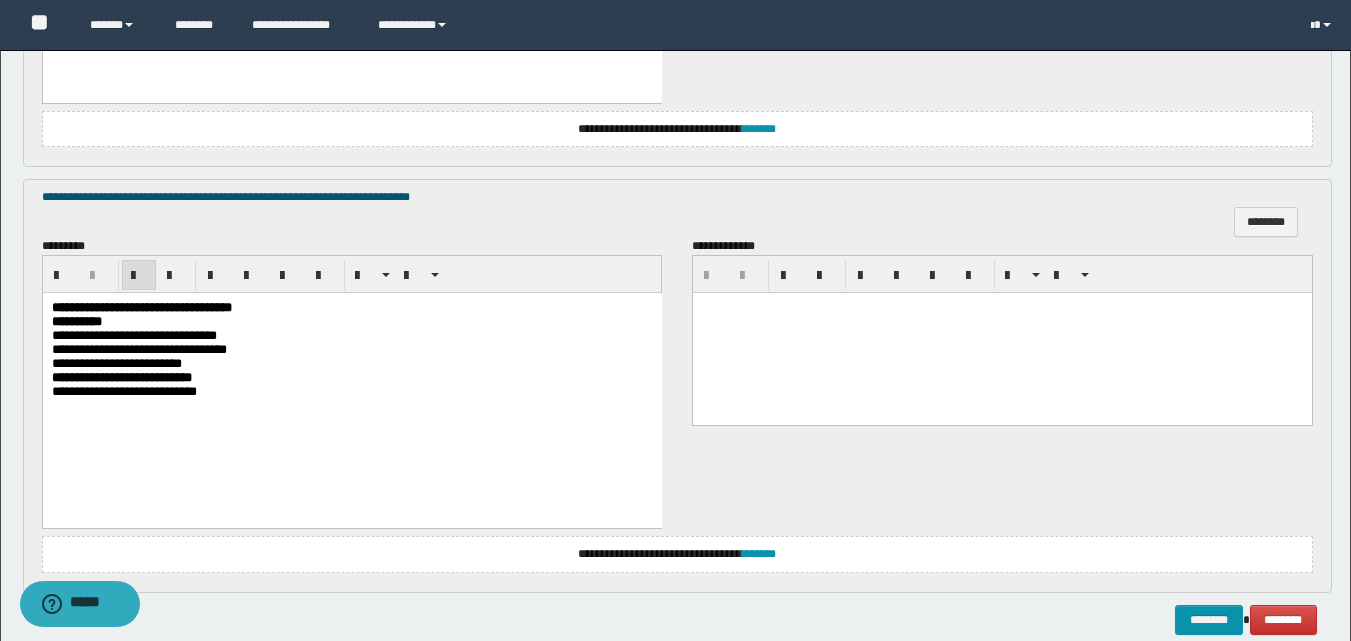 click on "**********" at bounding box center [351, 392] 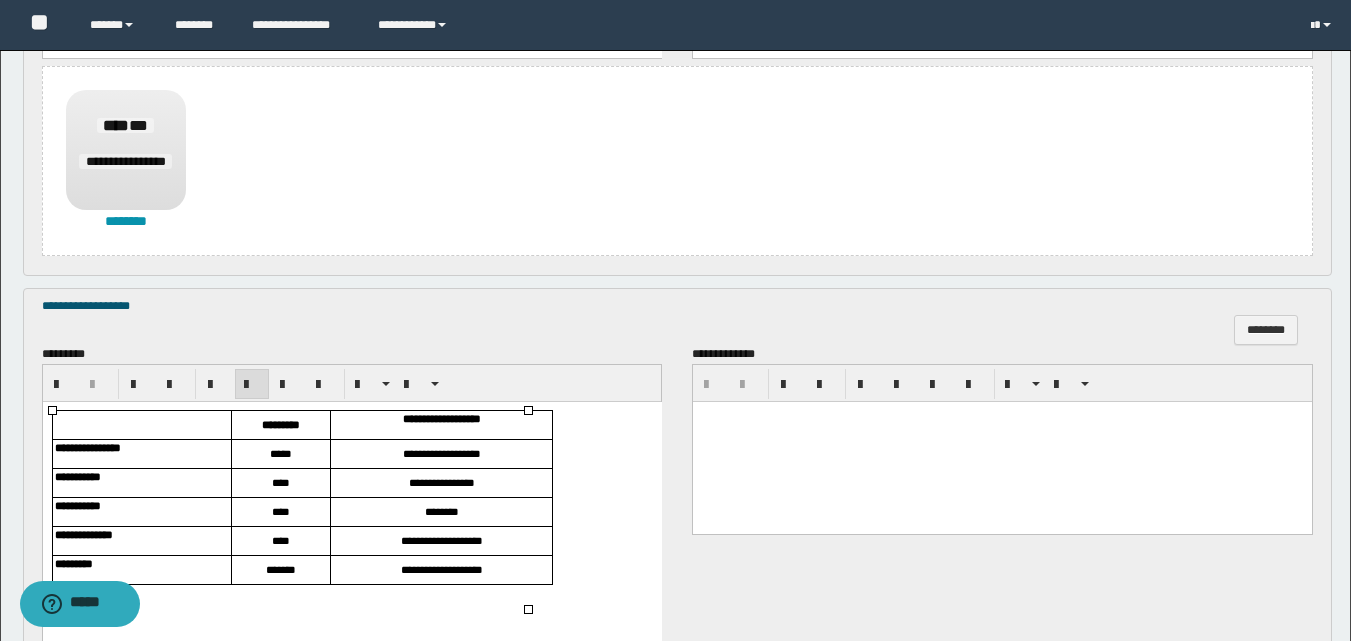 scroll, scrollTop: 1653, scrollLeft: 0, axis: vertical 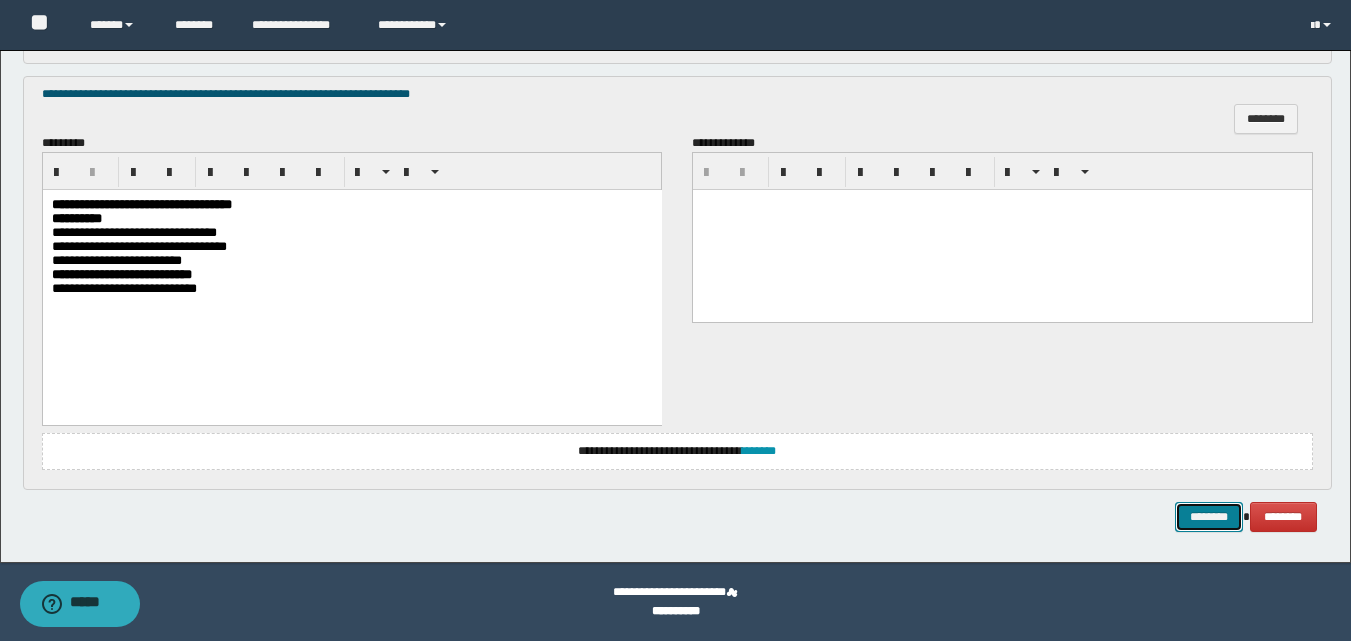 click on "********" at bounding box center [1209, 517] 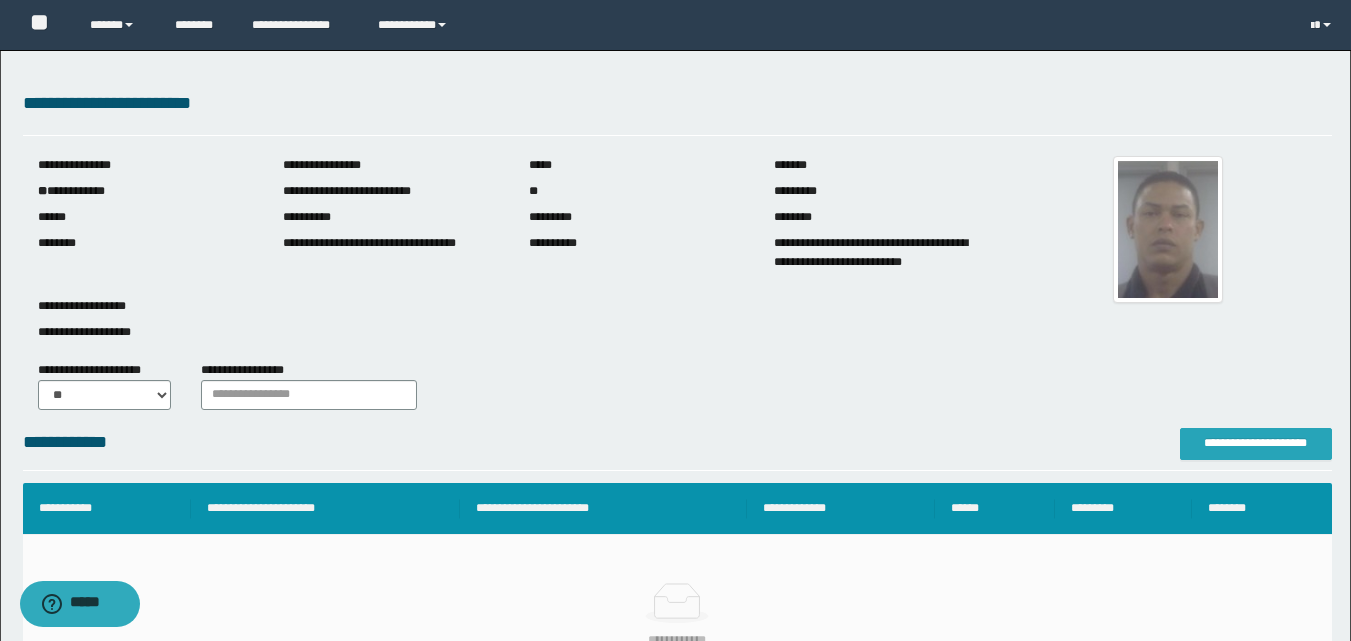 scroll, scrollTop: 0, scrollLeft: 0, axis: both 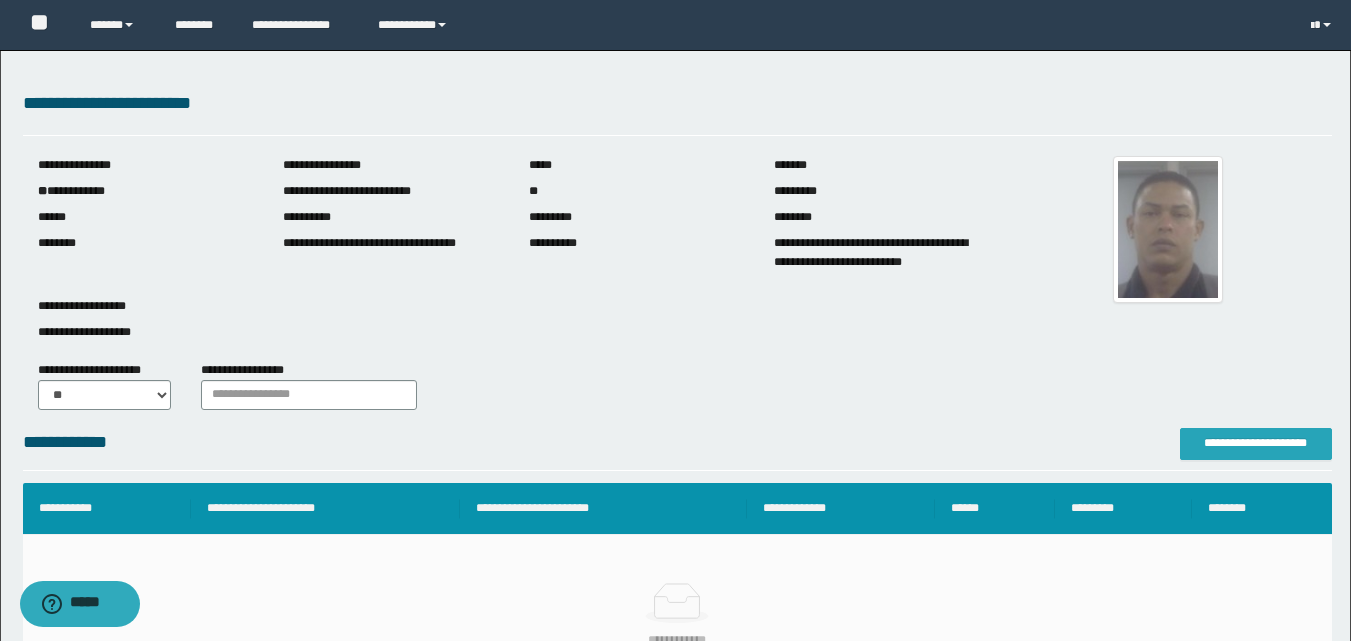 click on "**********" at bounding box center [1256, 443] 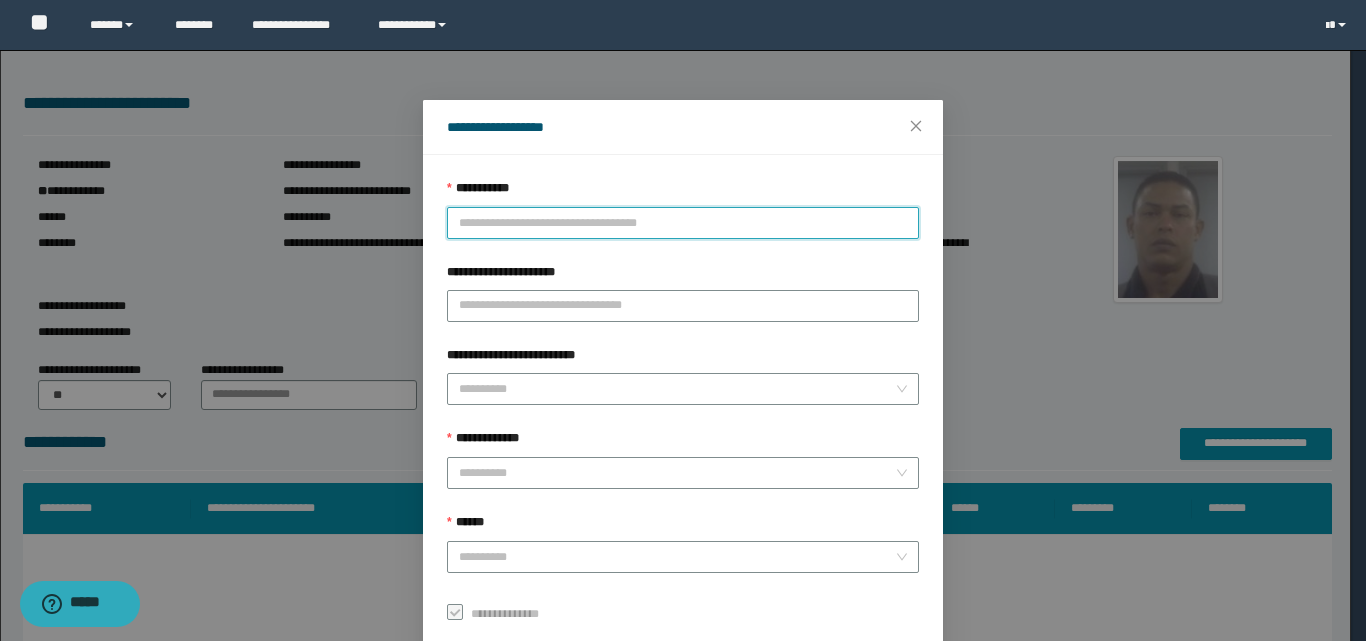 click on "**********" at bounding box center (683, 223) 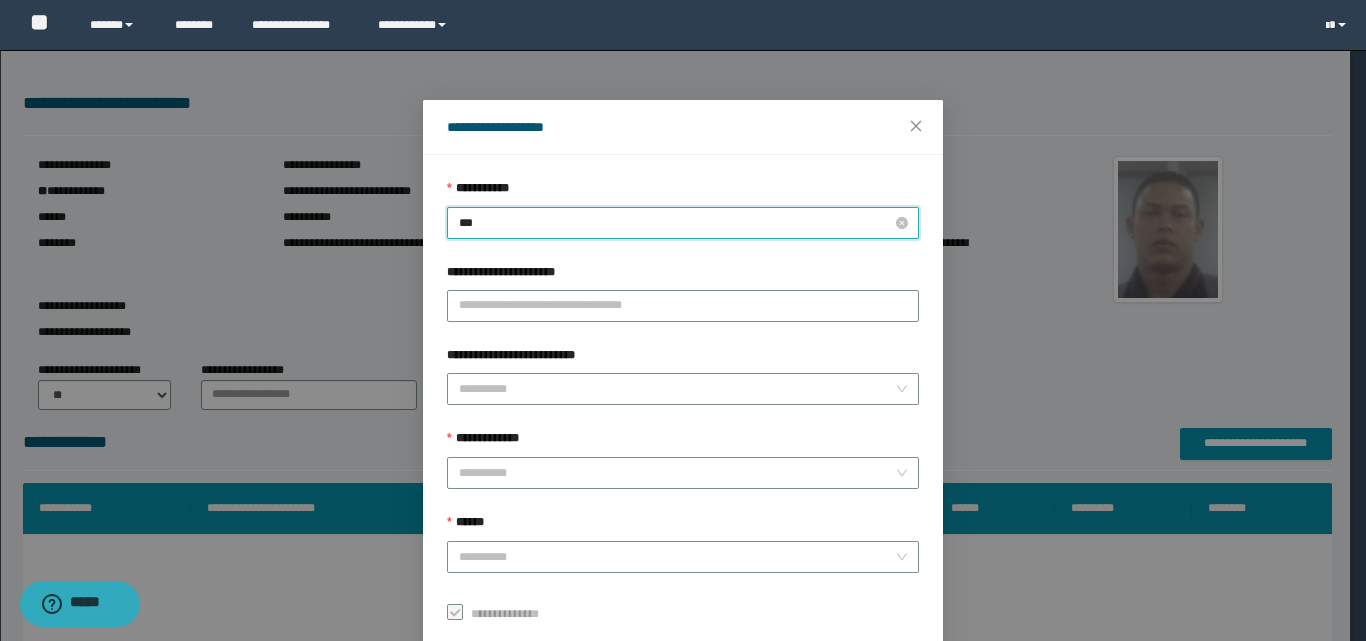 type on "****" 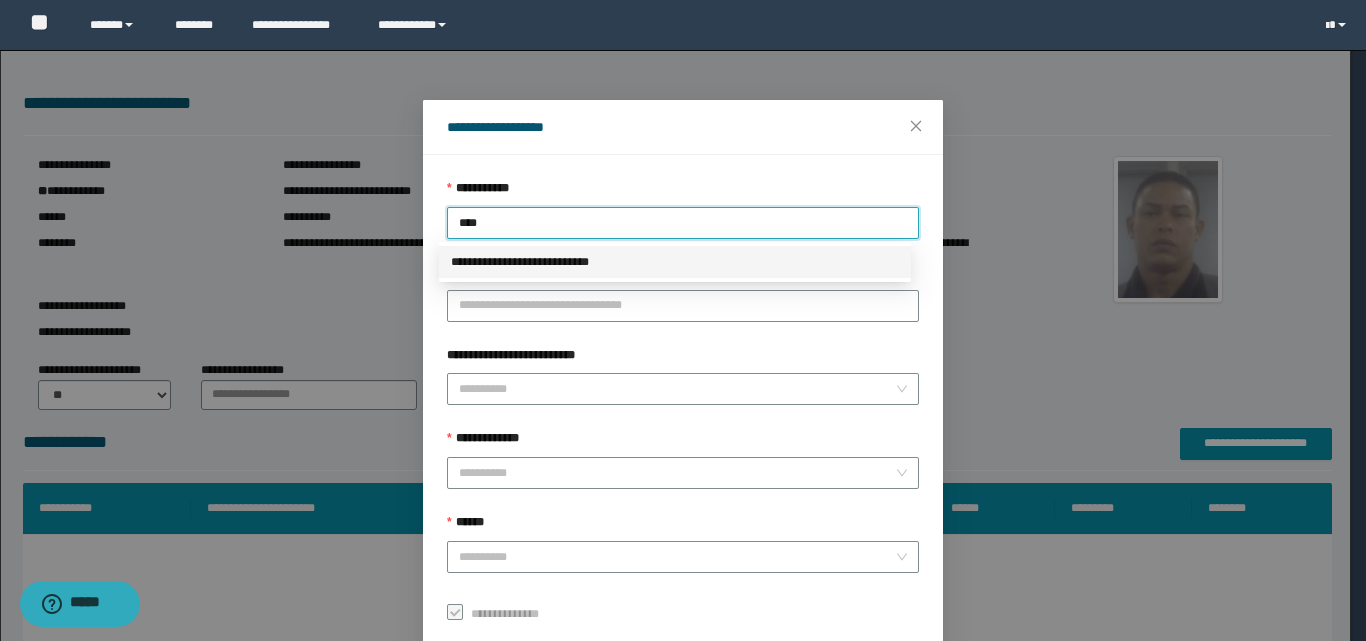click on "**********" at bounding box center (675, 262) 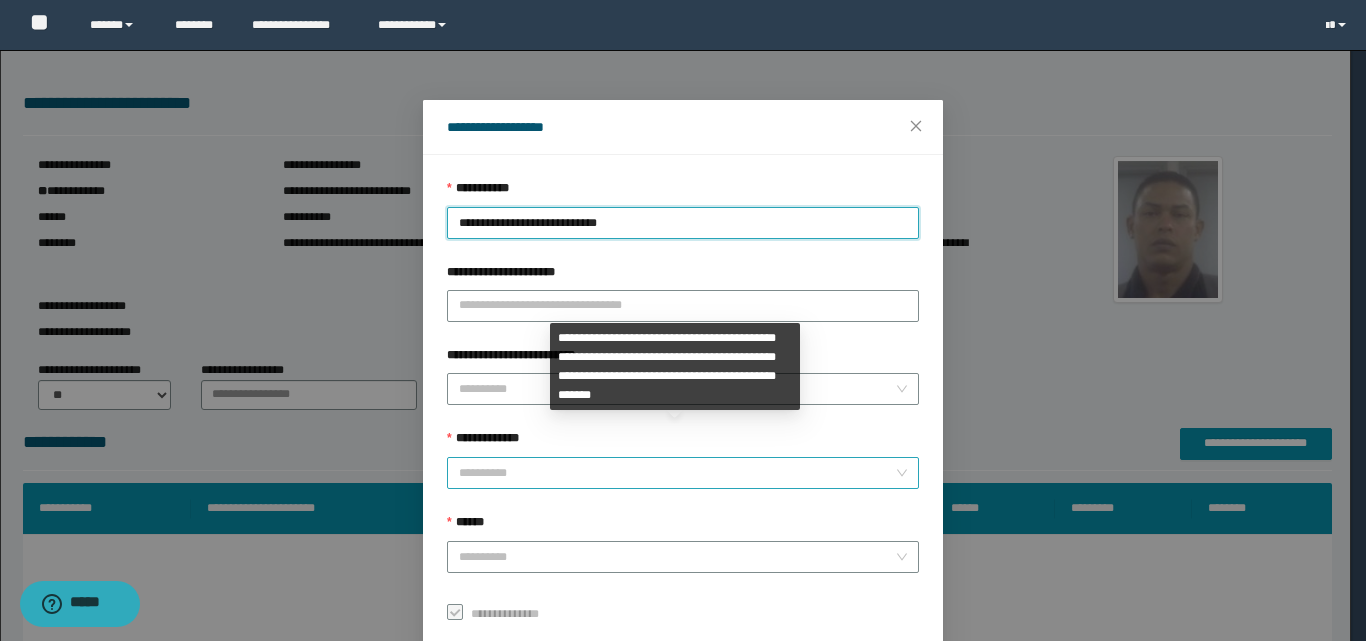 click on "**********" at bounding box center (677, 473) 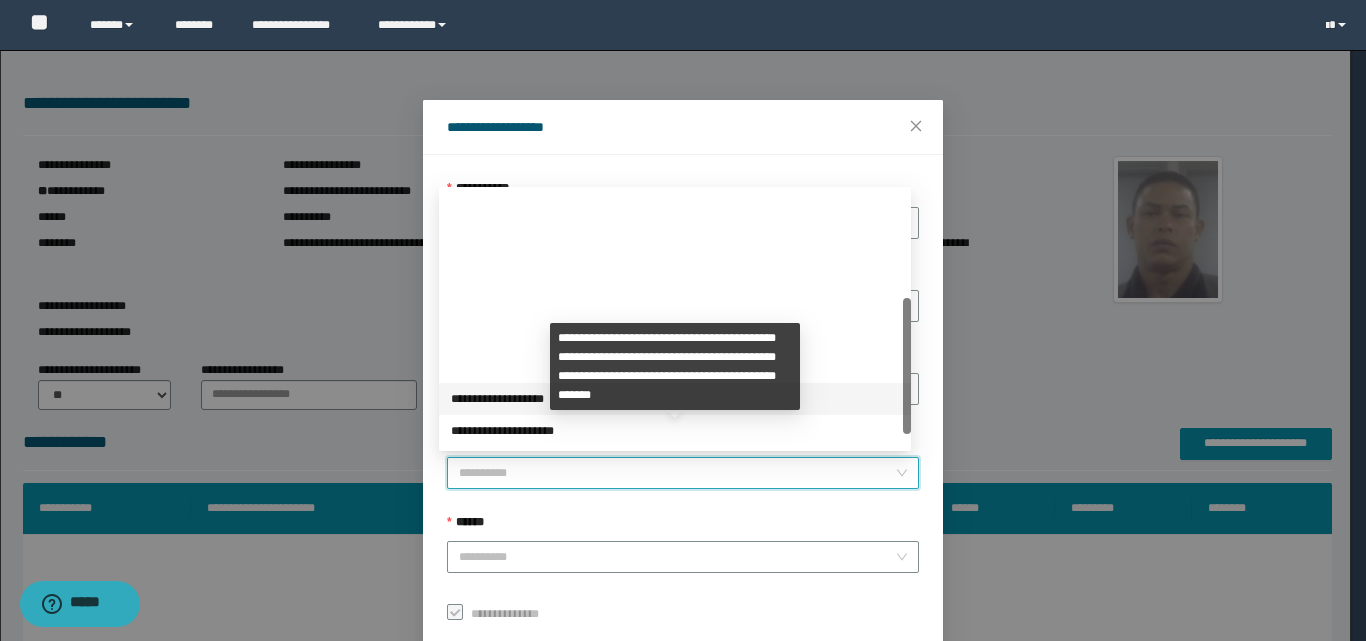 scroll, scrollTop: 224, scrollLeft: 0, axis: vertical 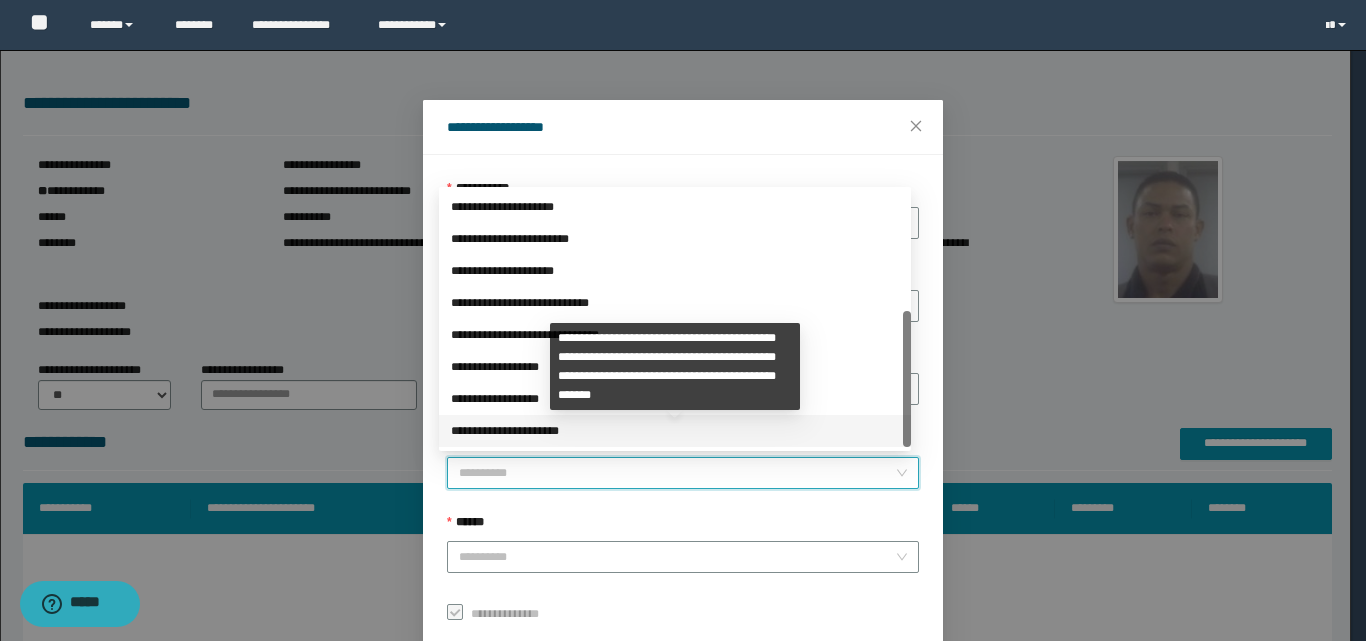 click on "**********" at bounding box center (675, 431) 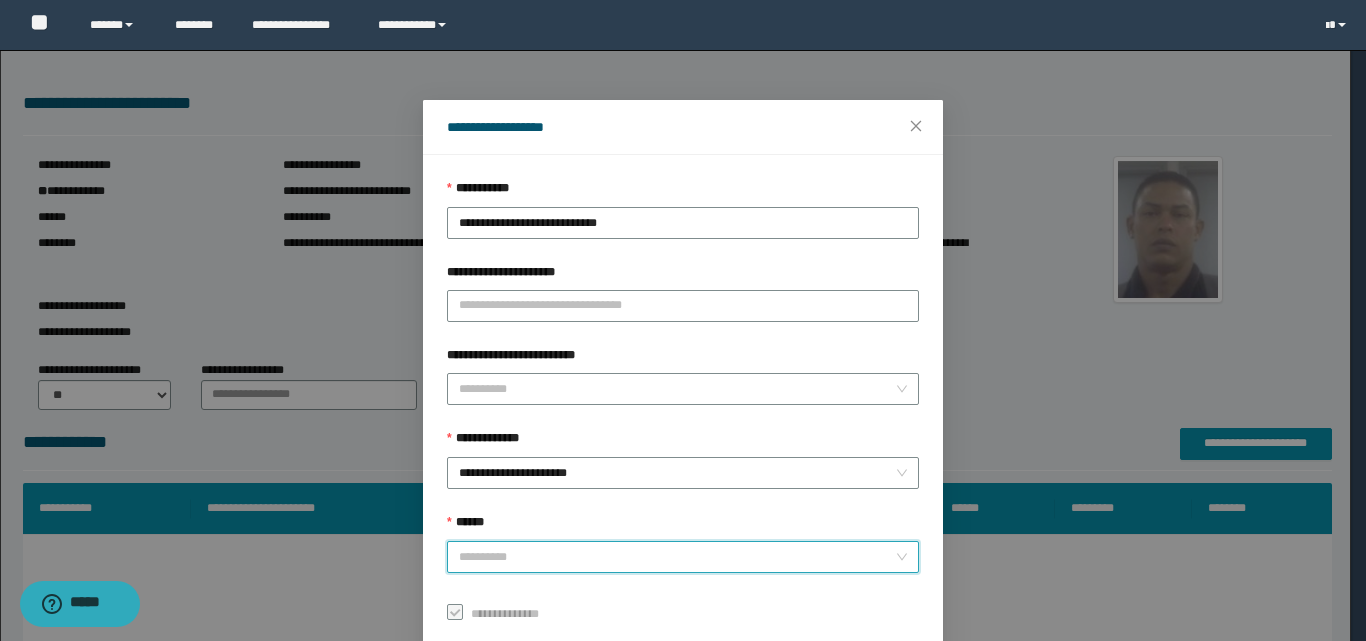 click on "******" at bounding box center (677, 557) 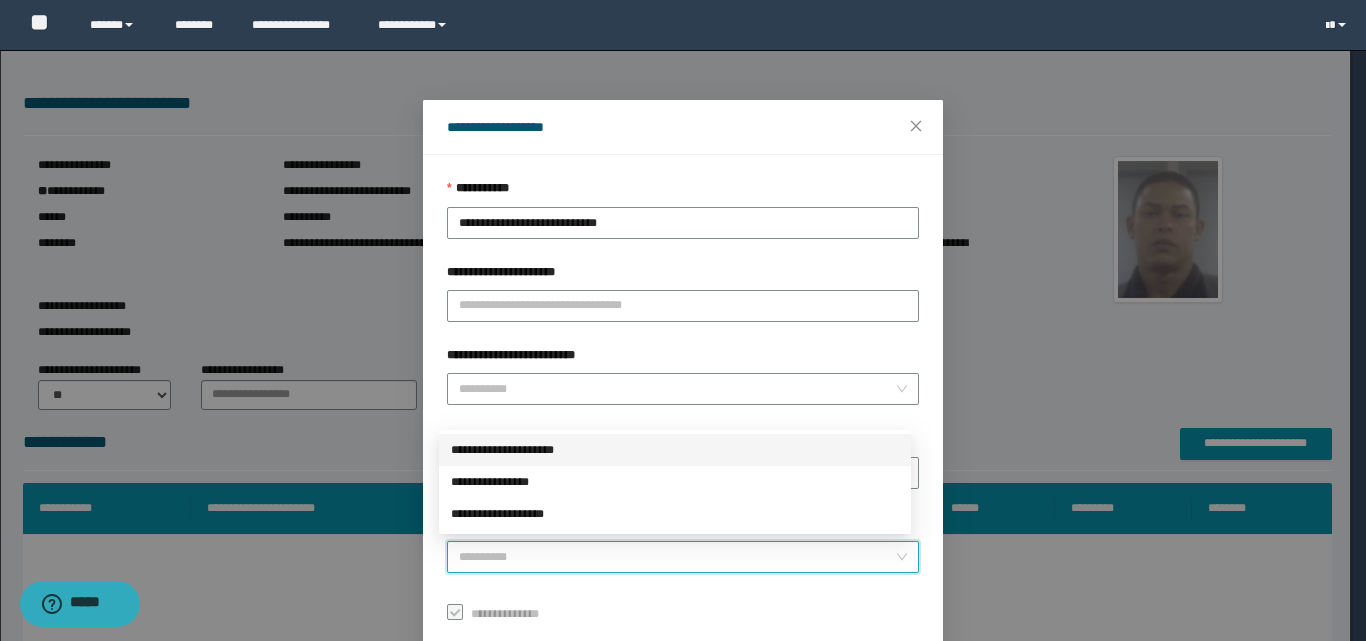 click on "**********" at bounding box center (675, 450) 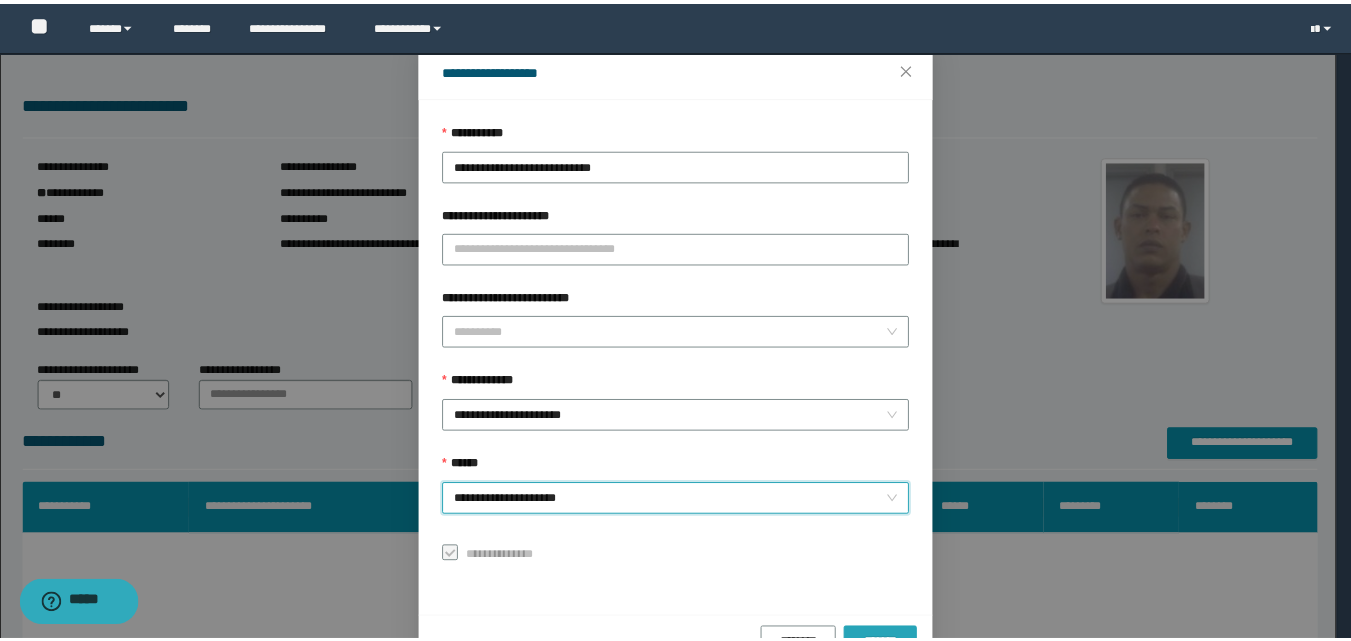 scroll, scrollTop: 111, scrollLeft: 0, axis: vertical 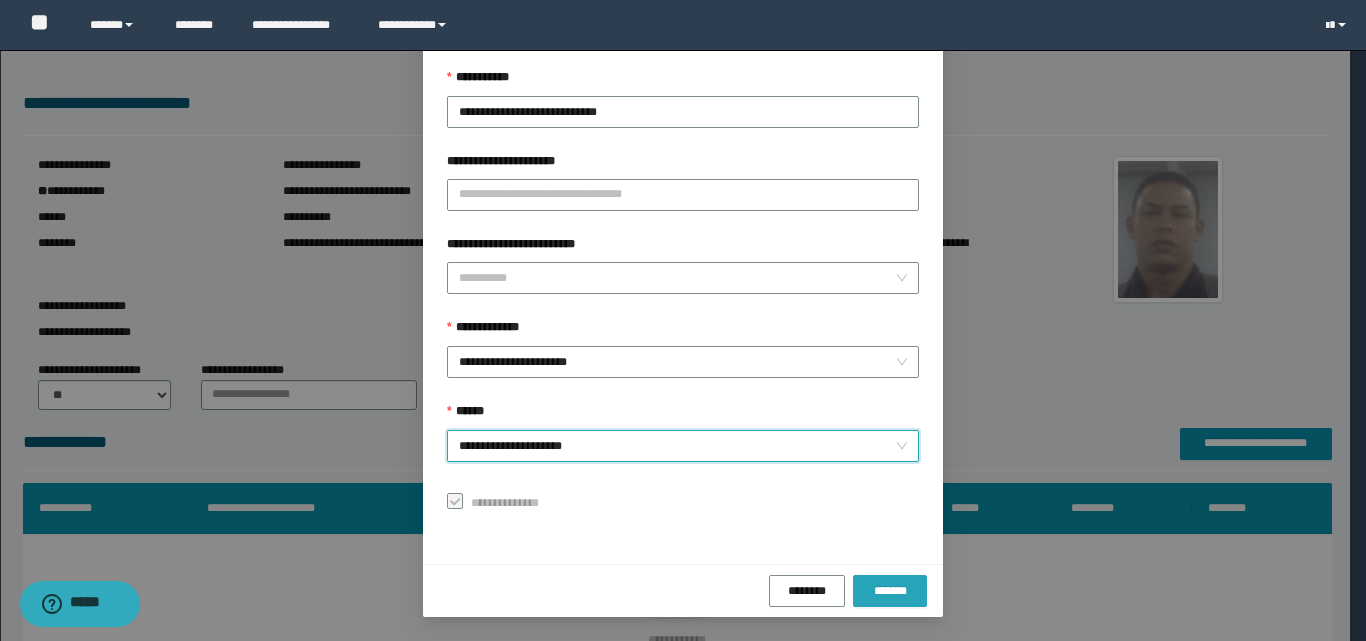 click on "*******" at bounding box center (890, 591) 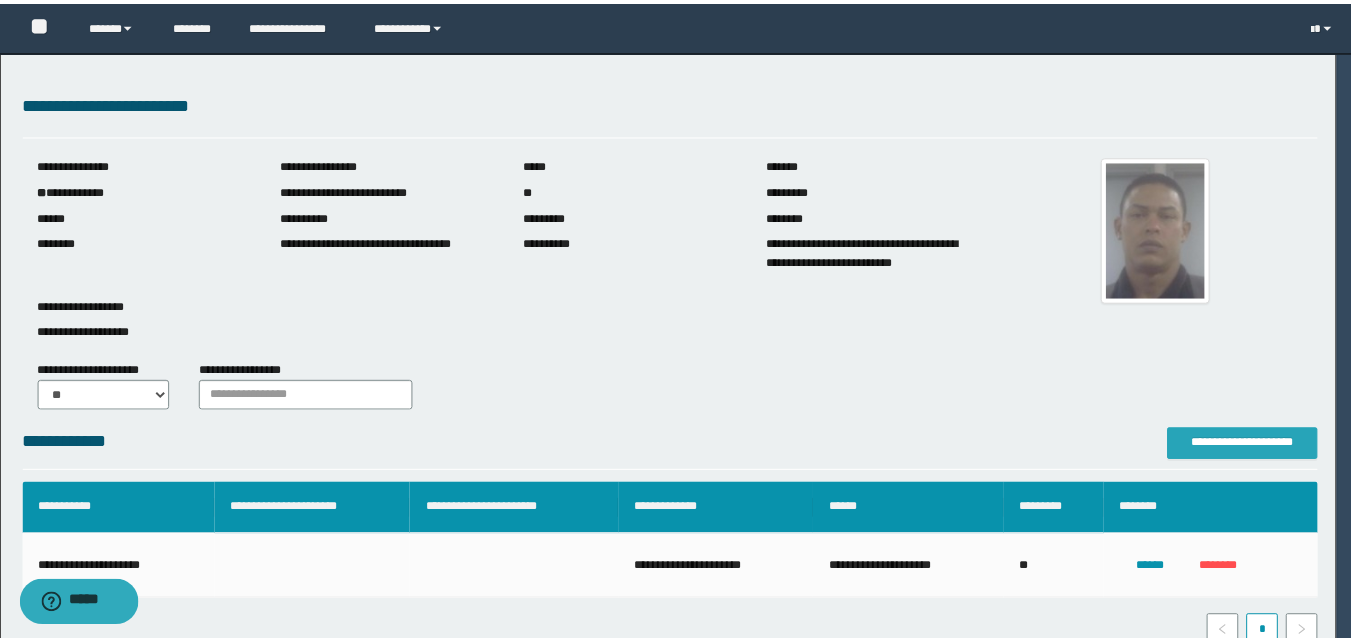 scroll, scrollTop: 0, scrollLeft: 0, axis: both 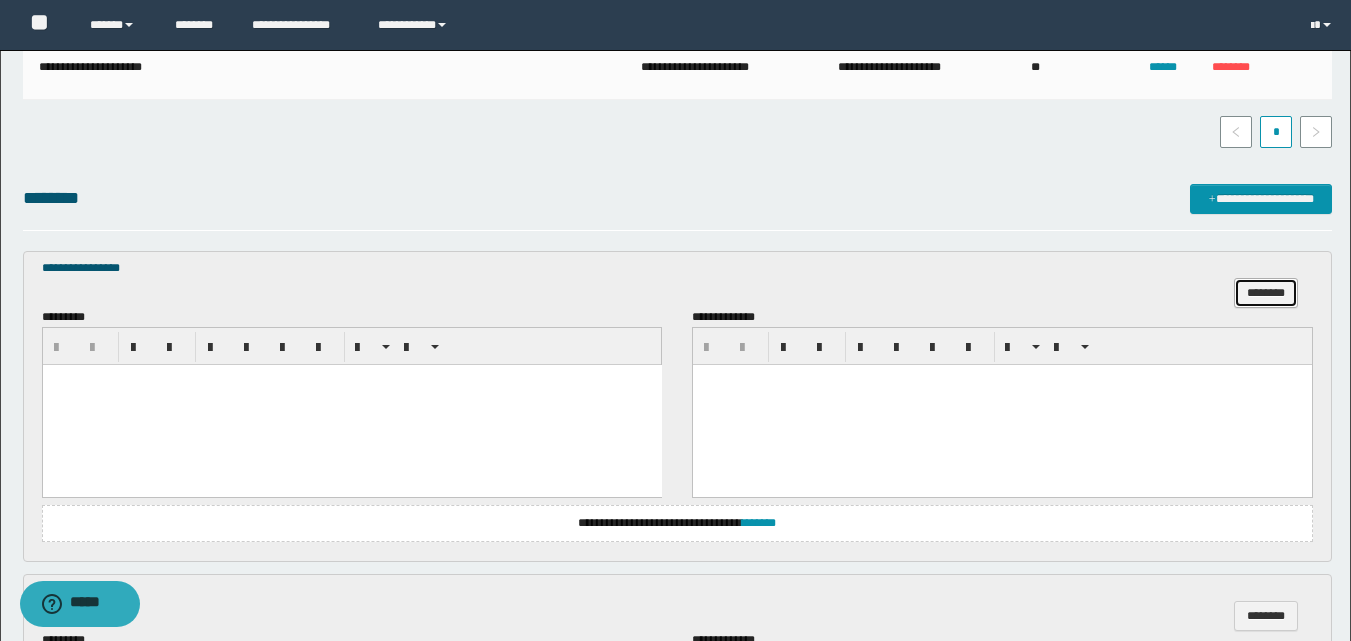click on "********" at bounding box center (1266, 293) 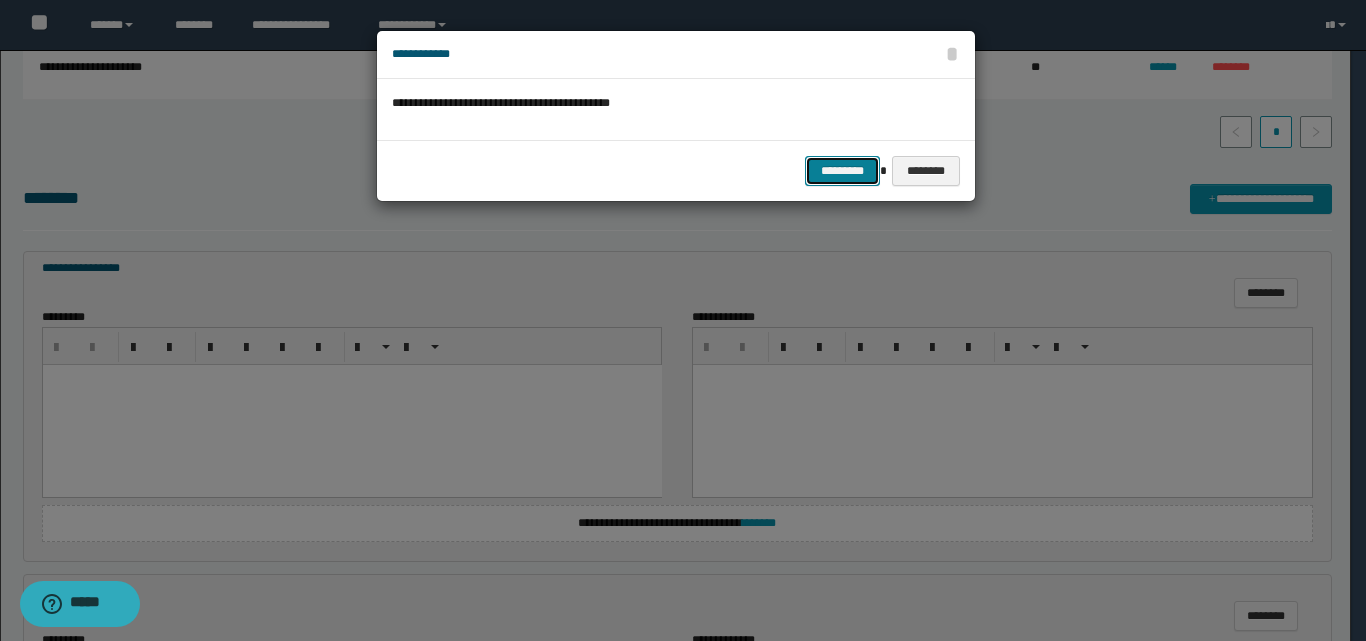 click on "*********" at bounding box center (842, 171) 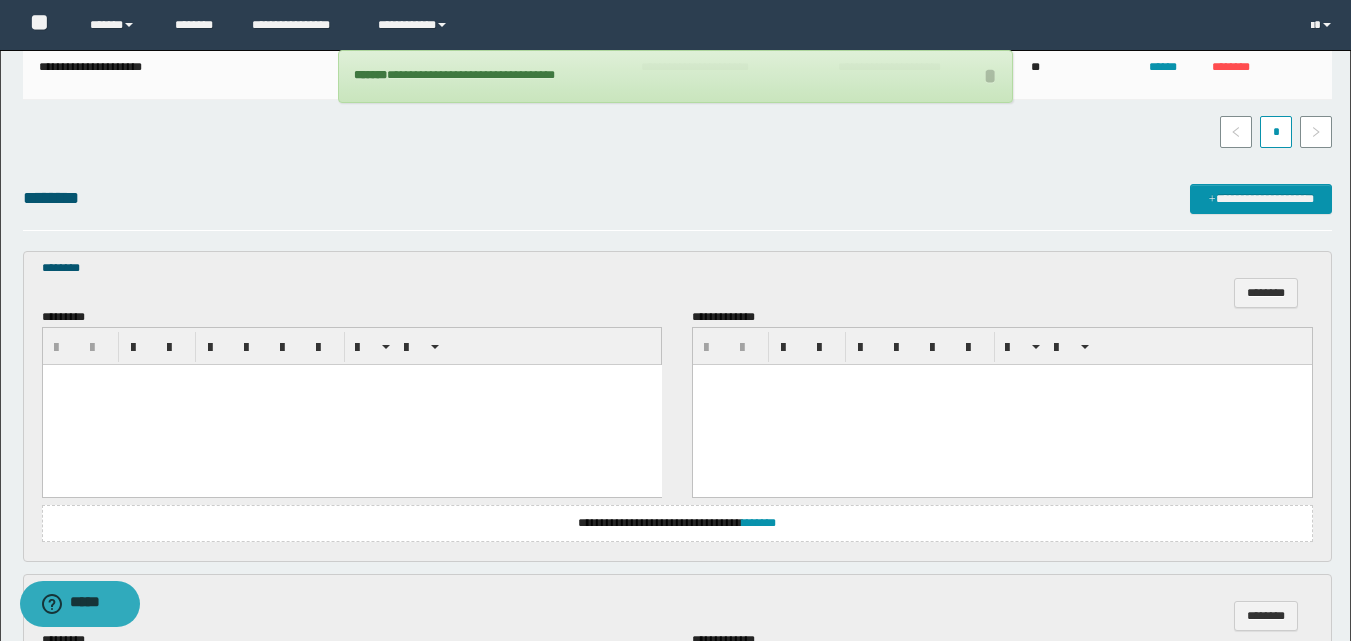 click at bounding box center [351, 405] 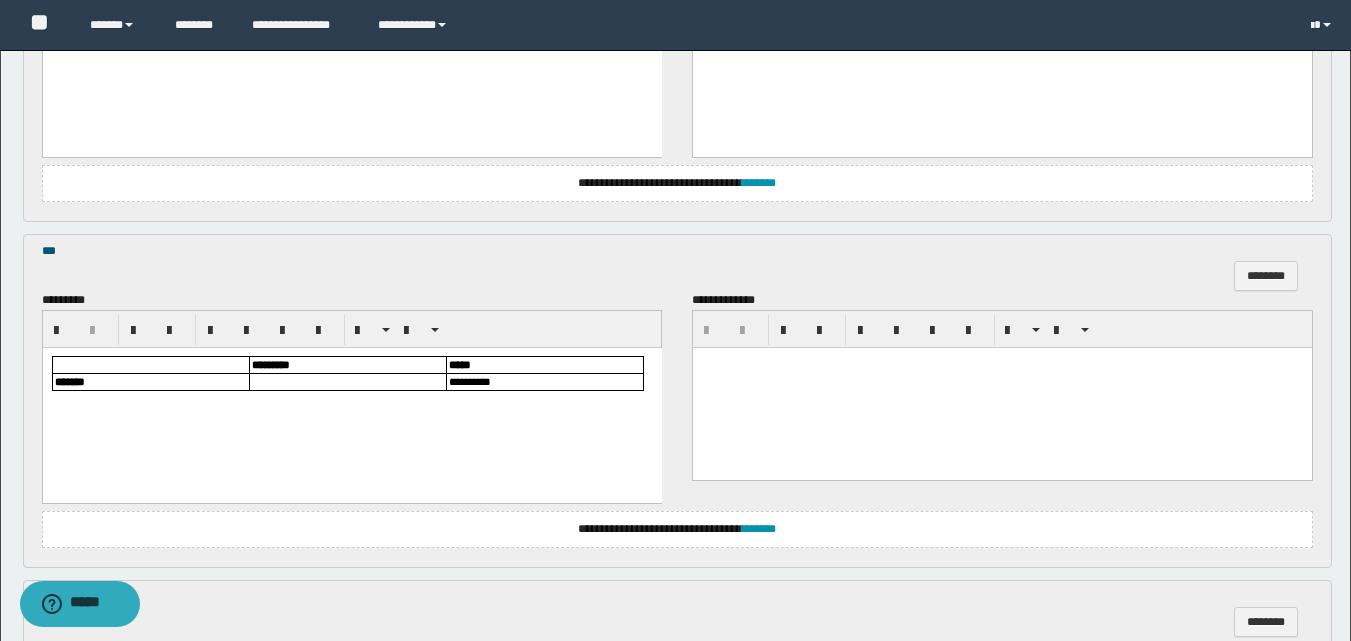 scroll, scrollTop: 900, scrollLeft: 0, axis: vertical 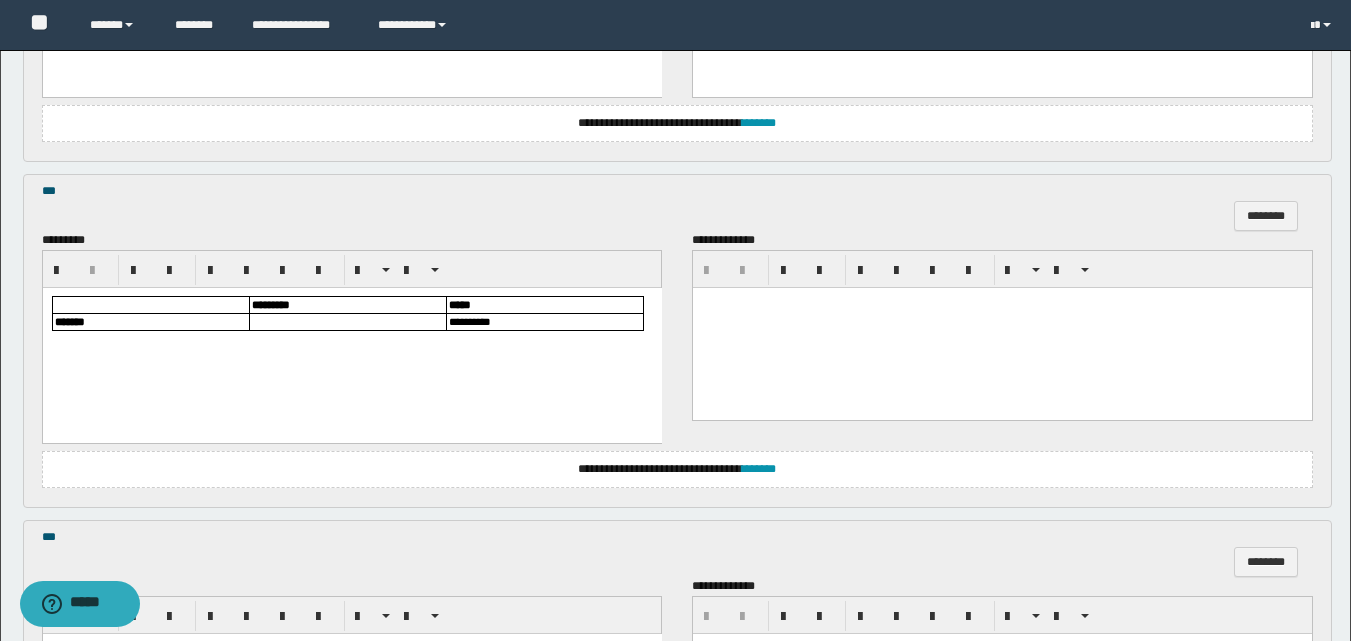 click at bounding box center [347, 321] 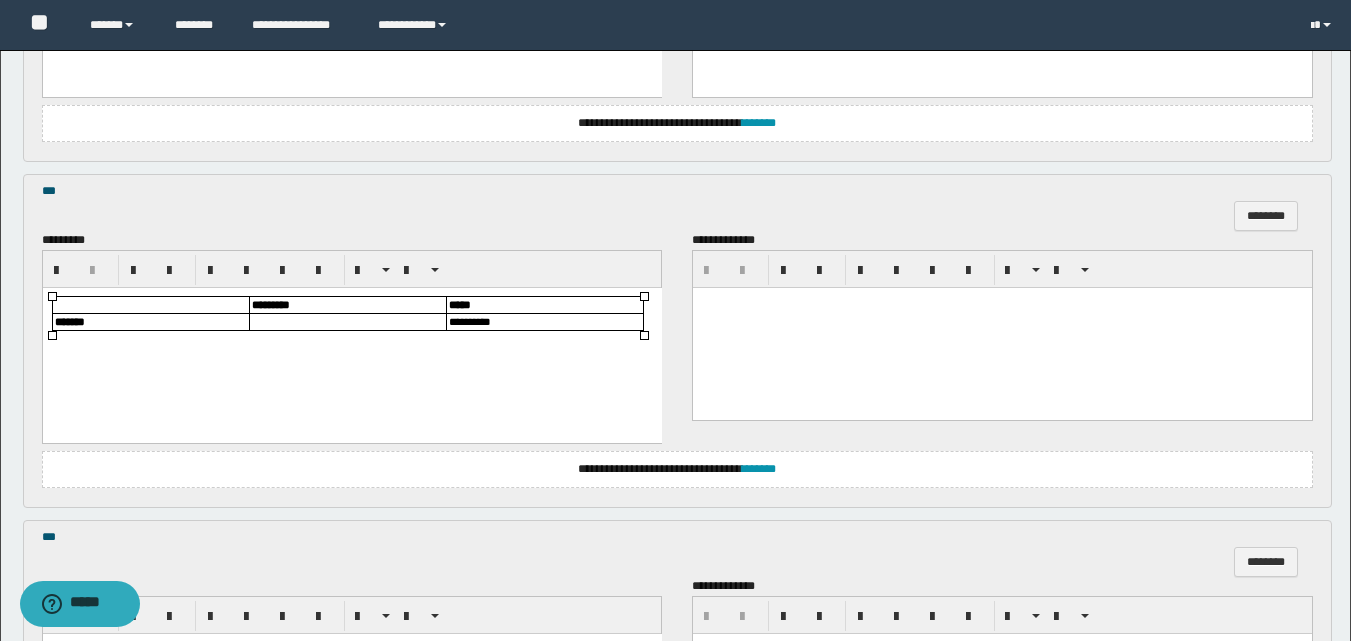 type 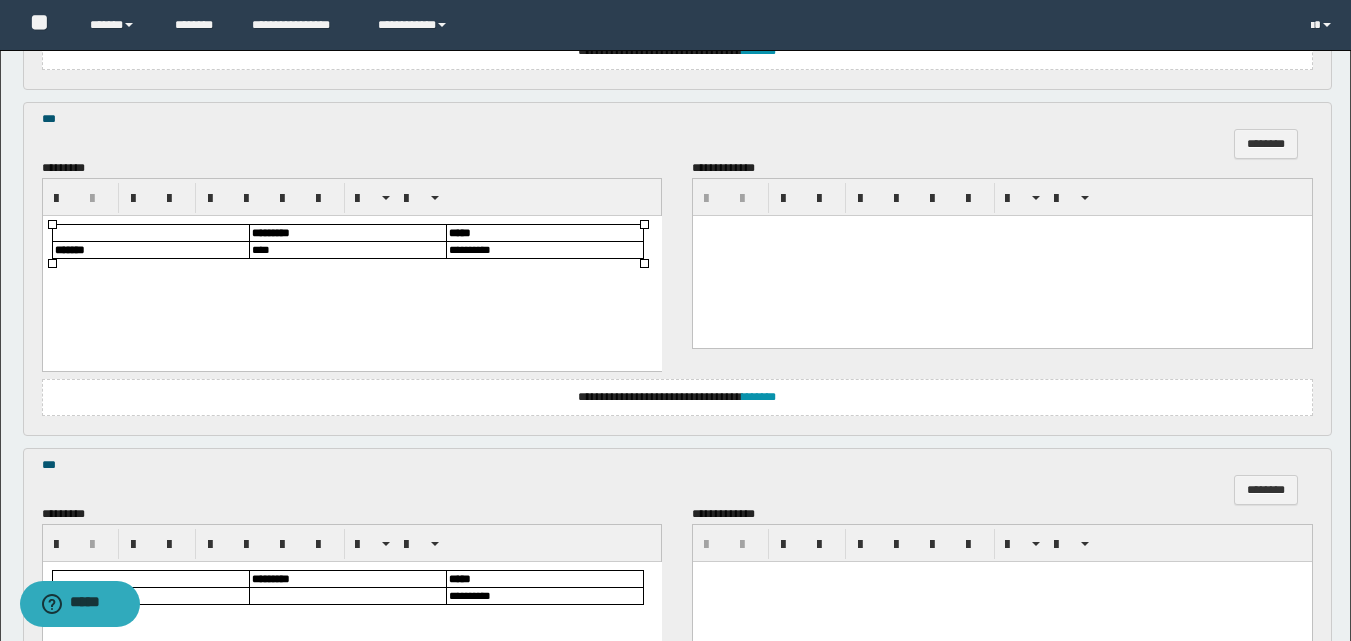 scroll, scrollTop: 1000, scrollLeft: 0, axis: vertical 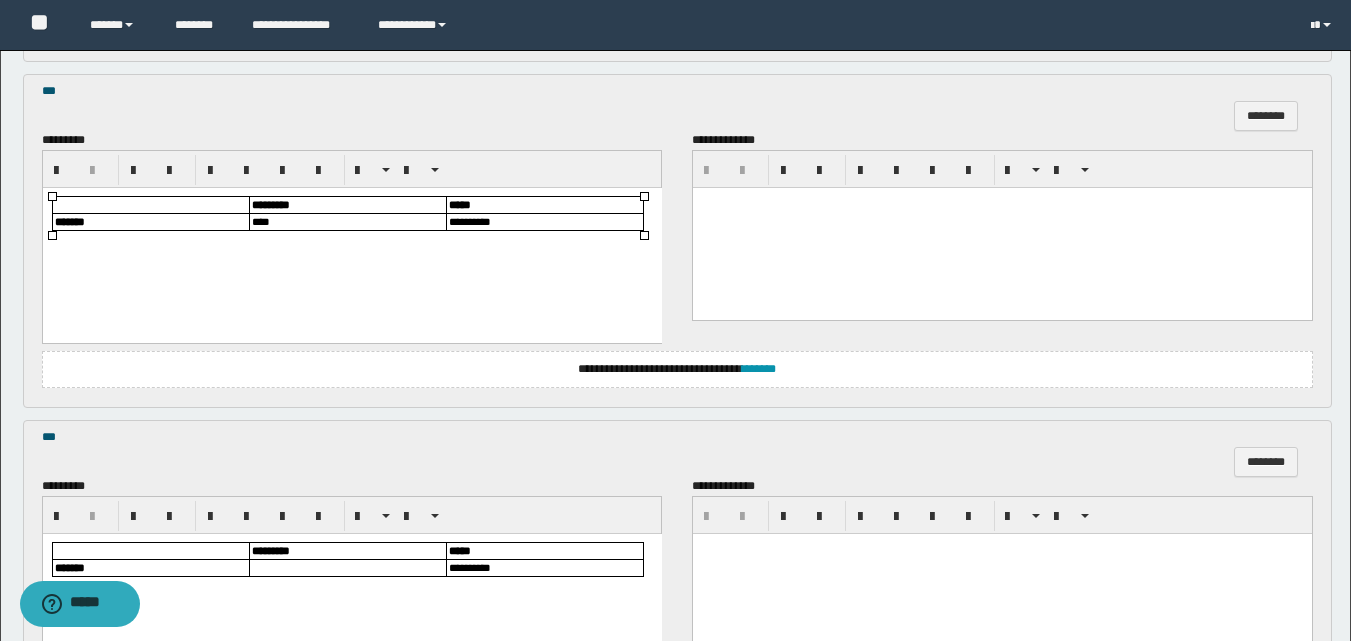click at bounding box center (347, 567) 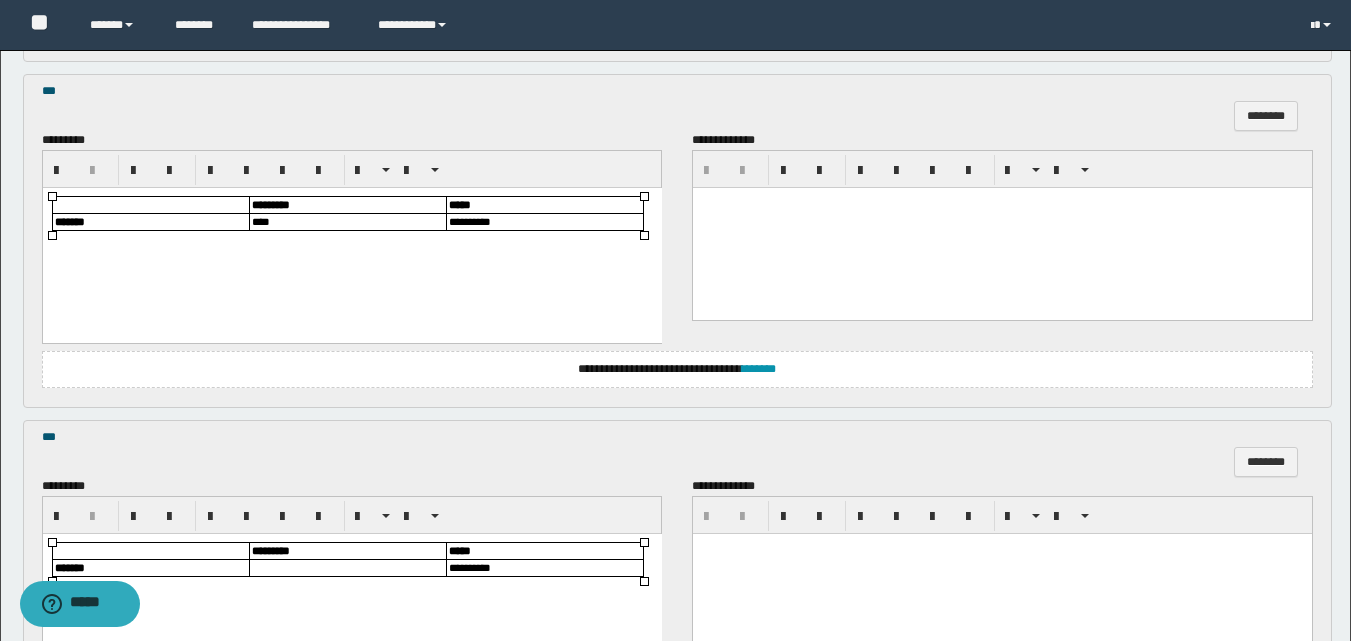 type 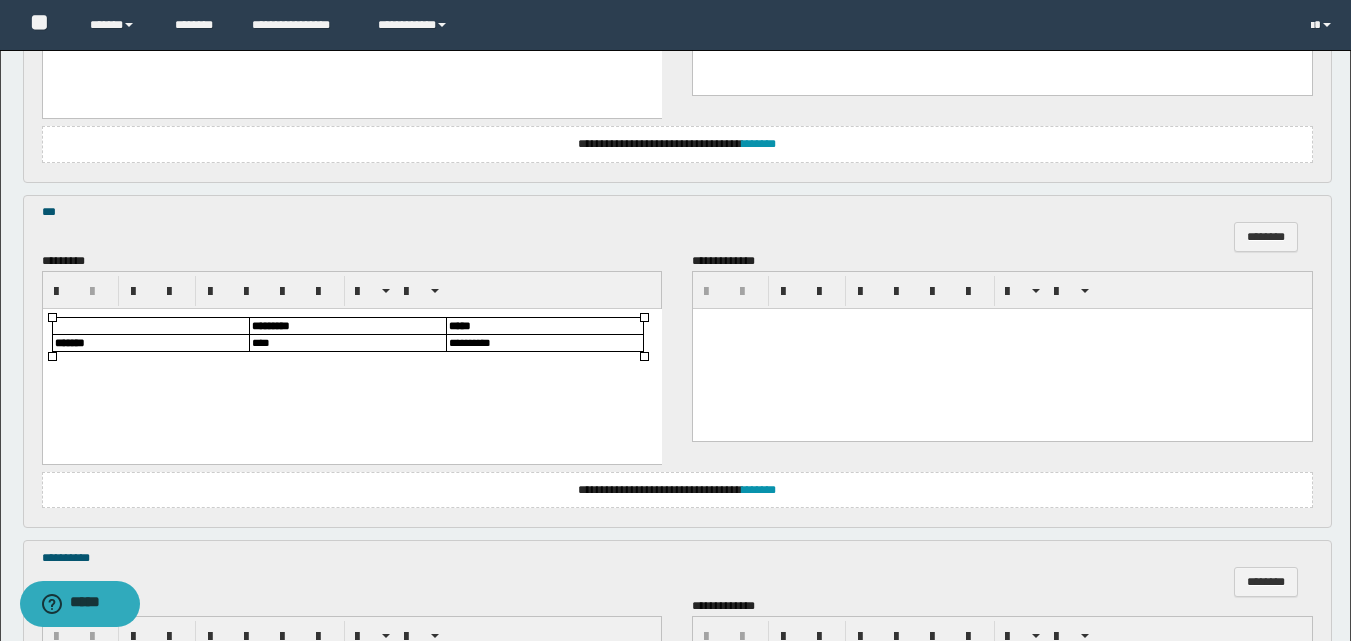 scroll, scrollTop: 1500, scrollLeft: 0, axis: vertical 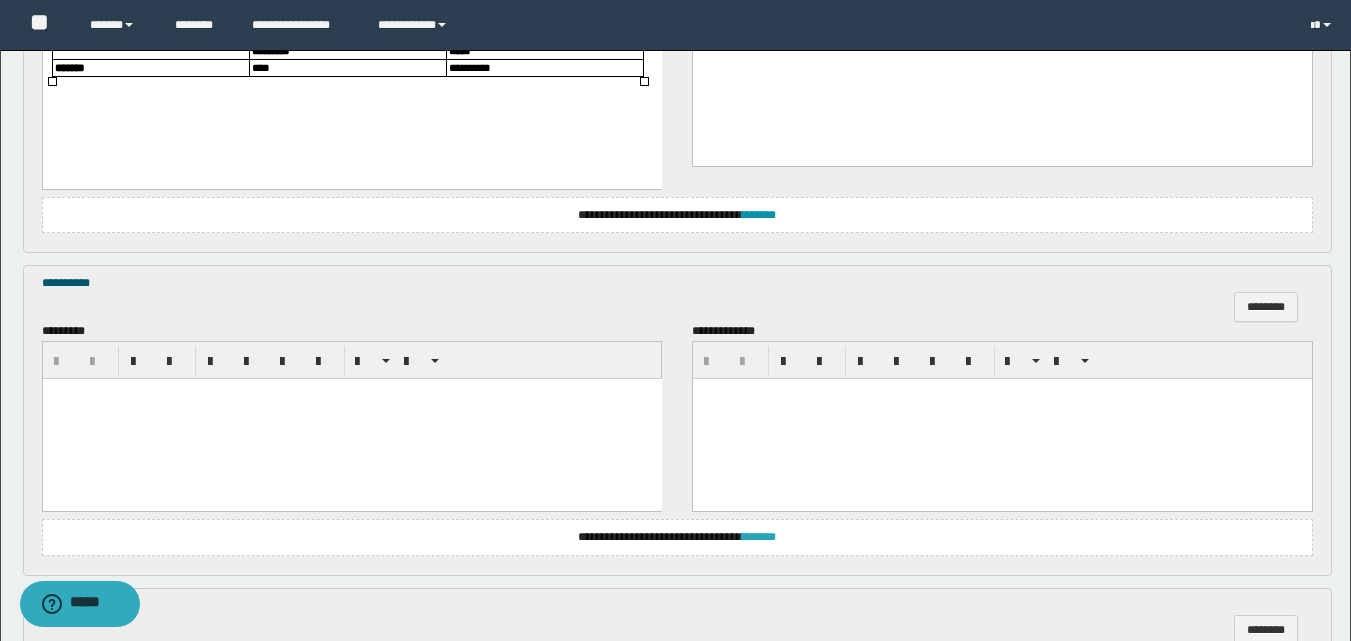 click on "*******" at bounding box center (759, 537) 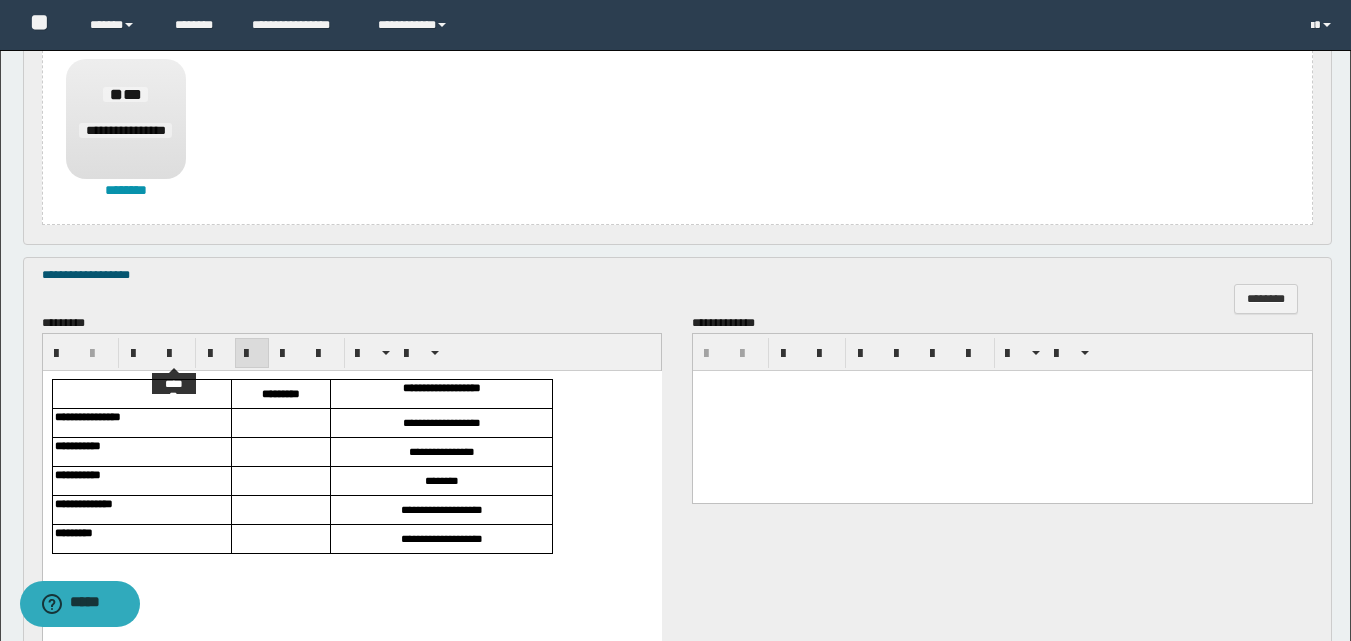scroll, scrollTop: 2100, scrollLeft: 0, axis: vertical 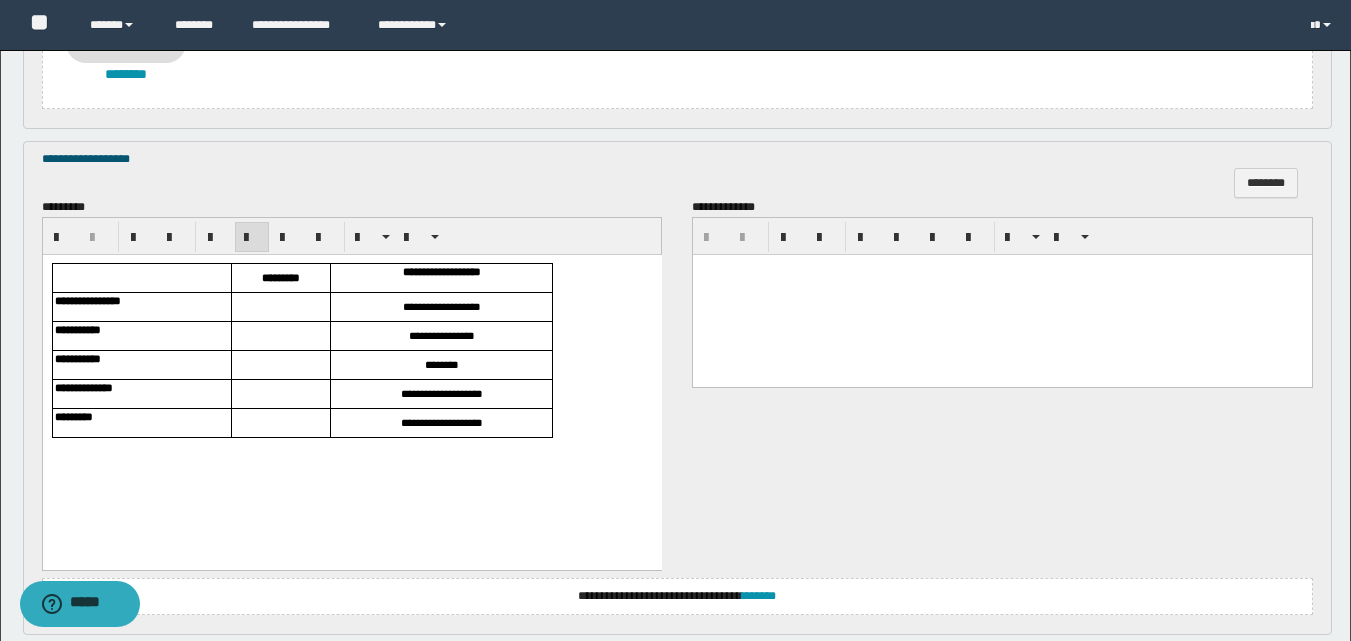 click at bounding box center (280, 307) 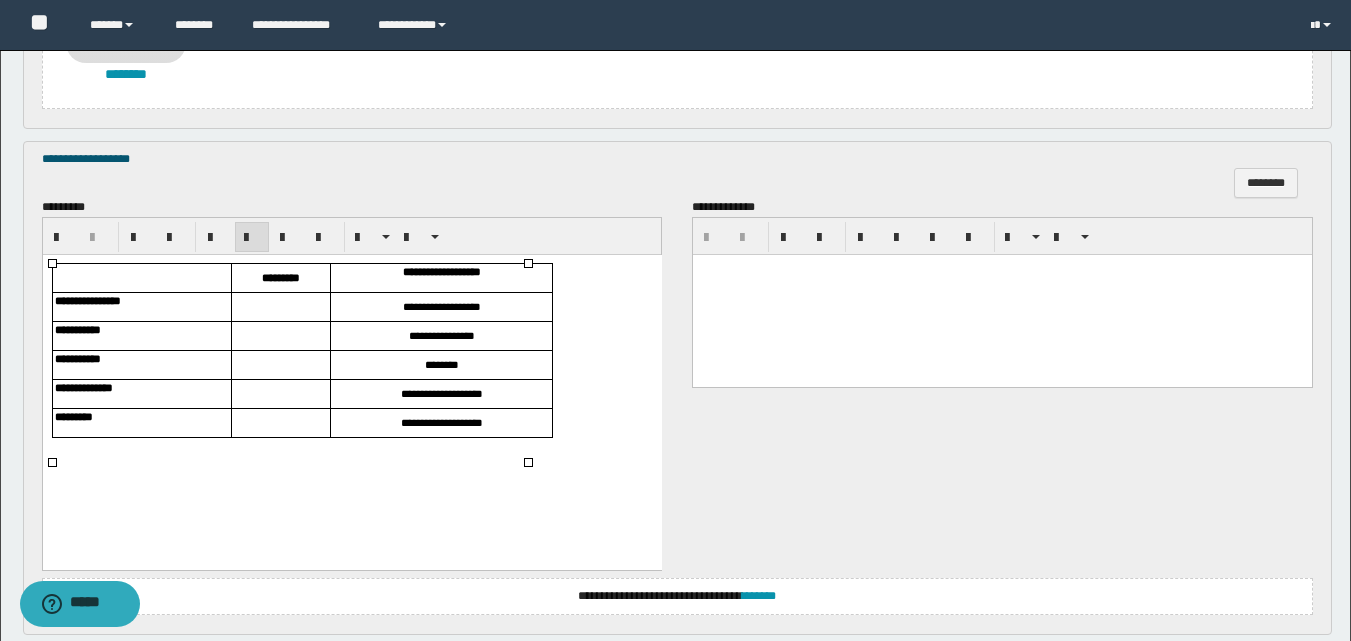 type 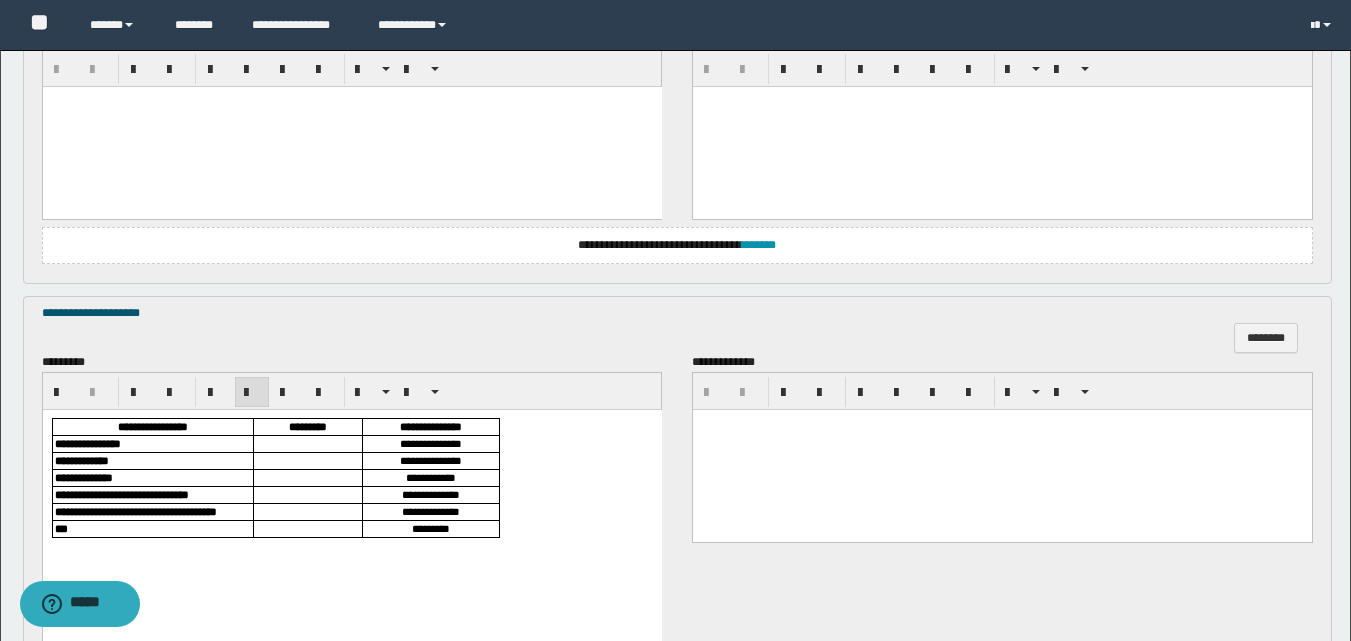 scroll, scrollTop: 2900, scrollLeft: 0, axis: vertical 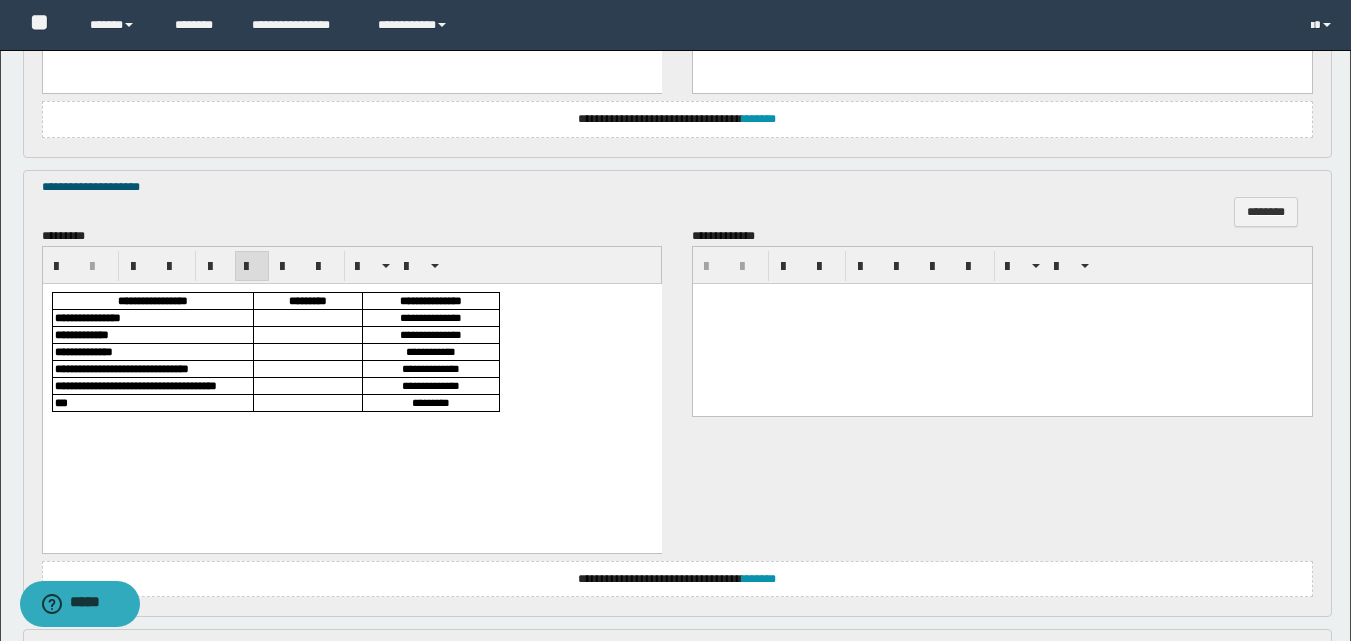 click at bounding box center [307, 317] 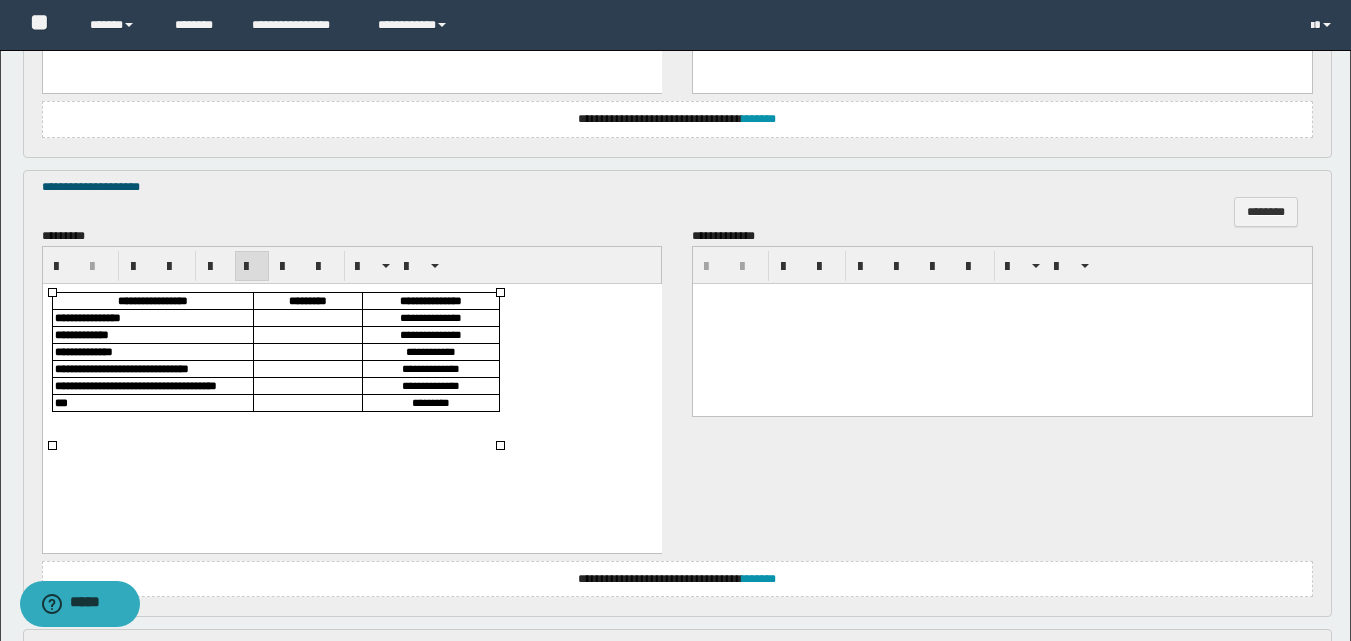 type 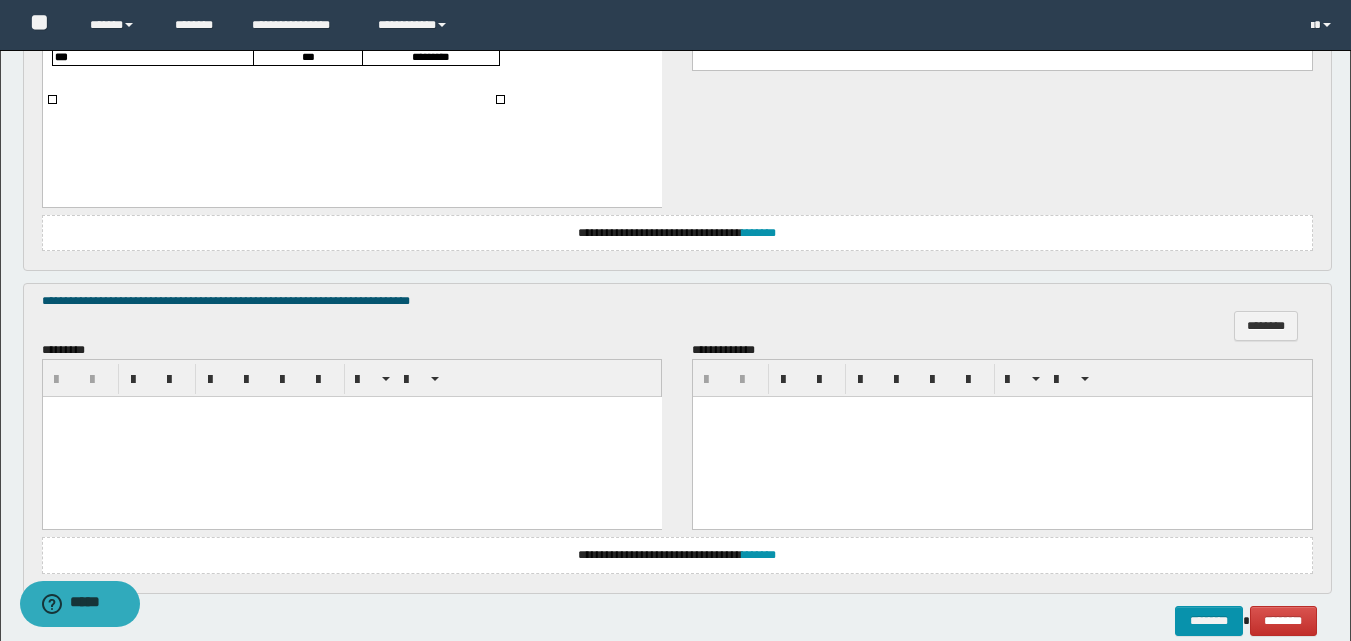 scroll, scrollTop: 3300, scrollLeft: 0, axis: vertical 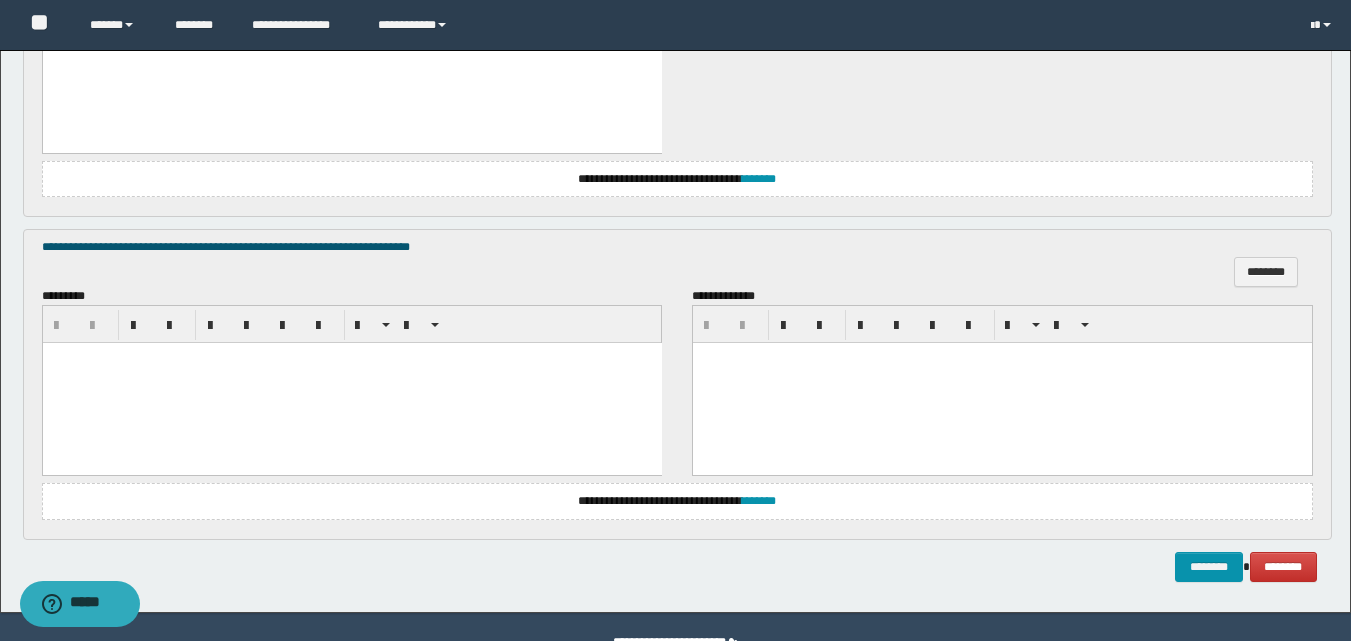 click at bounding box center [351, 383] 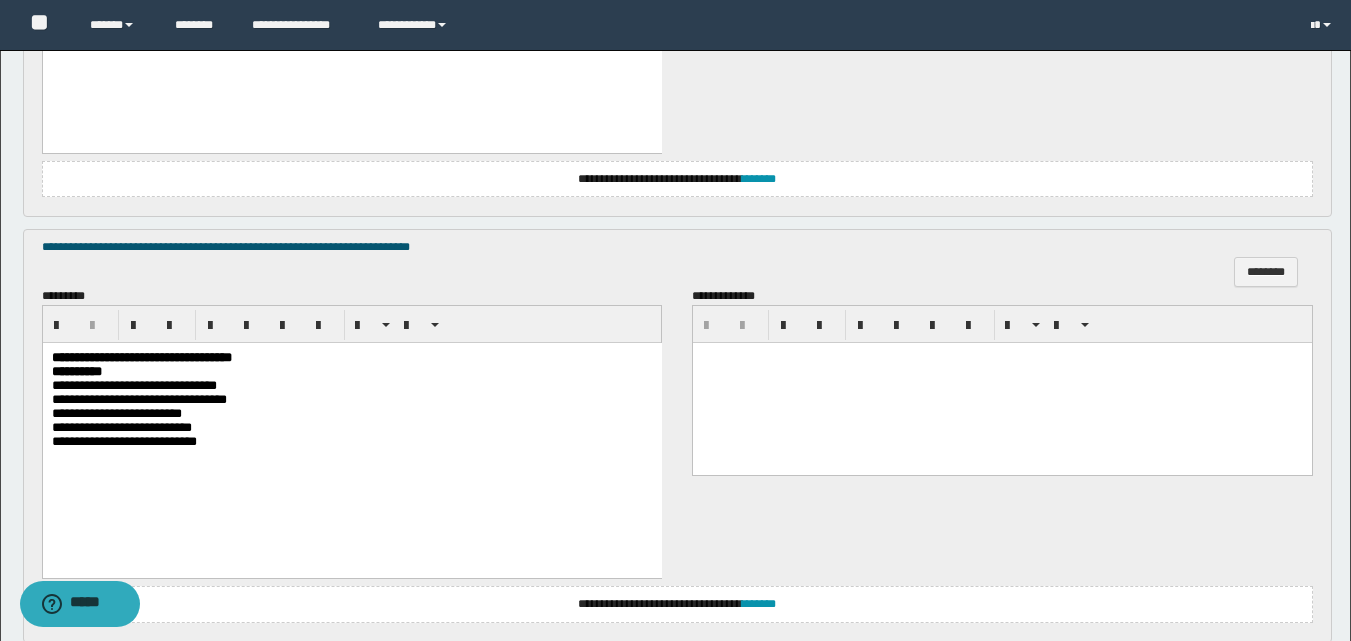 click on "**********" at bounding box center (351, 428) 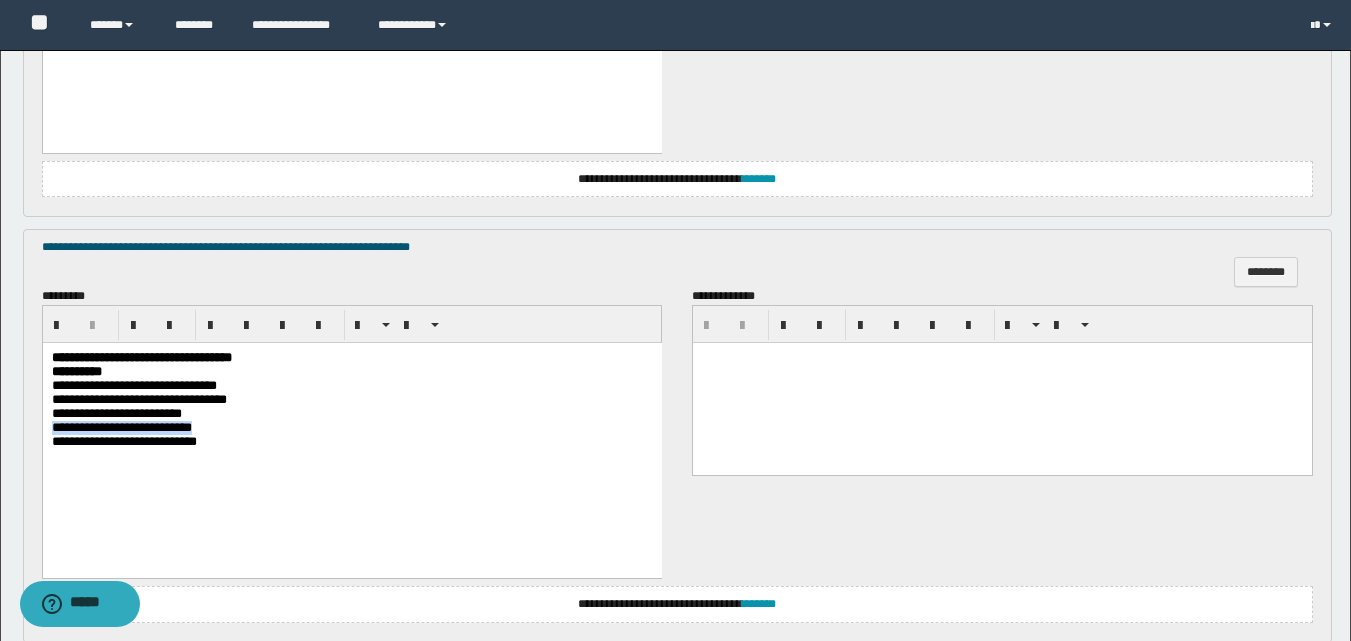 drag, startPoint x: 230, startPoint y: 447, endPoint x: 53, endPoint y: 442, distance: 177.0706 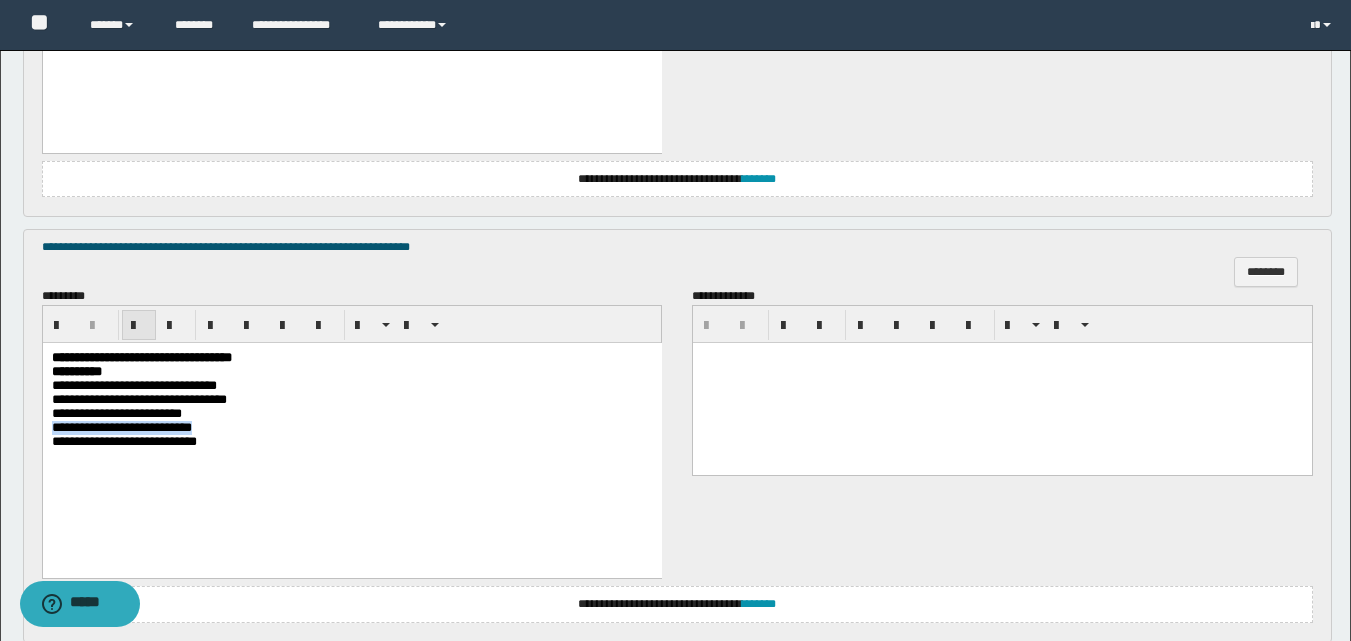 click at bounding box center [139, 325] 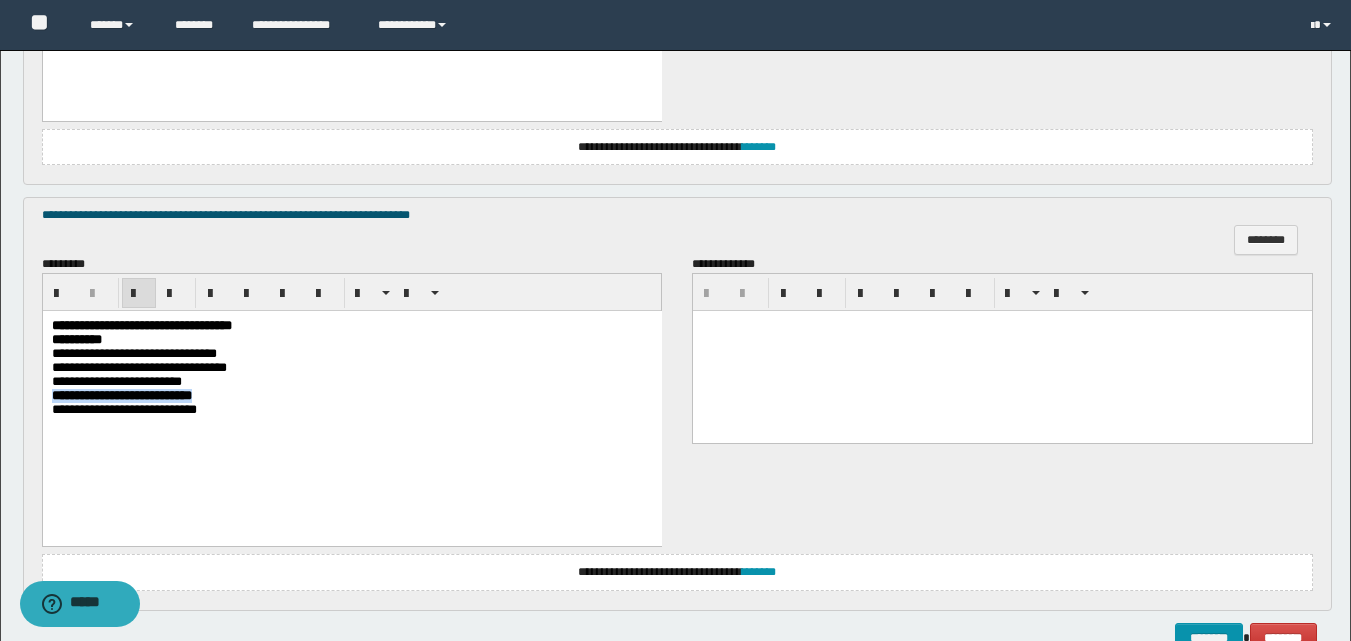 scroll, scrollTop: 3453, scrollLeft: 0, axis: vertical 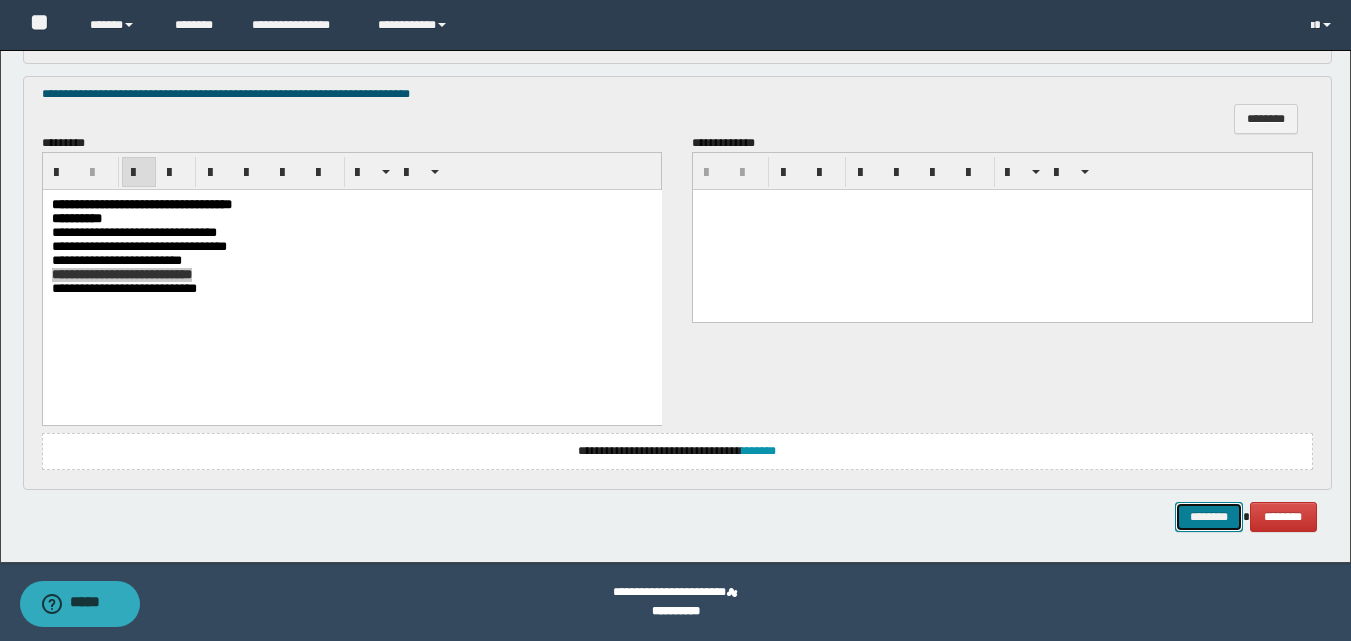 click on "********" at bounding box center (1209, 517) 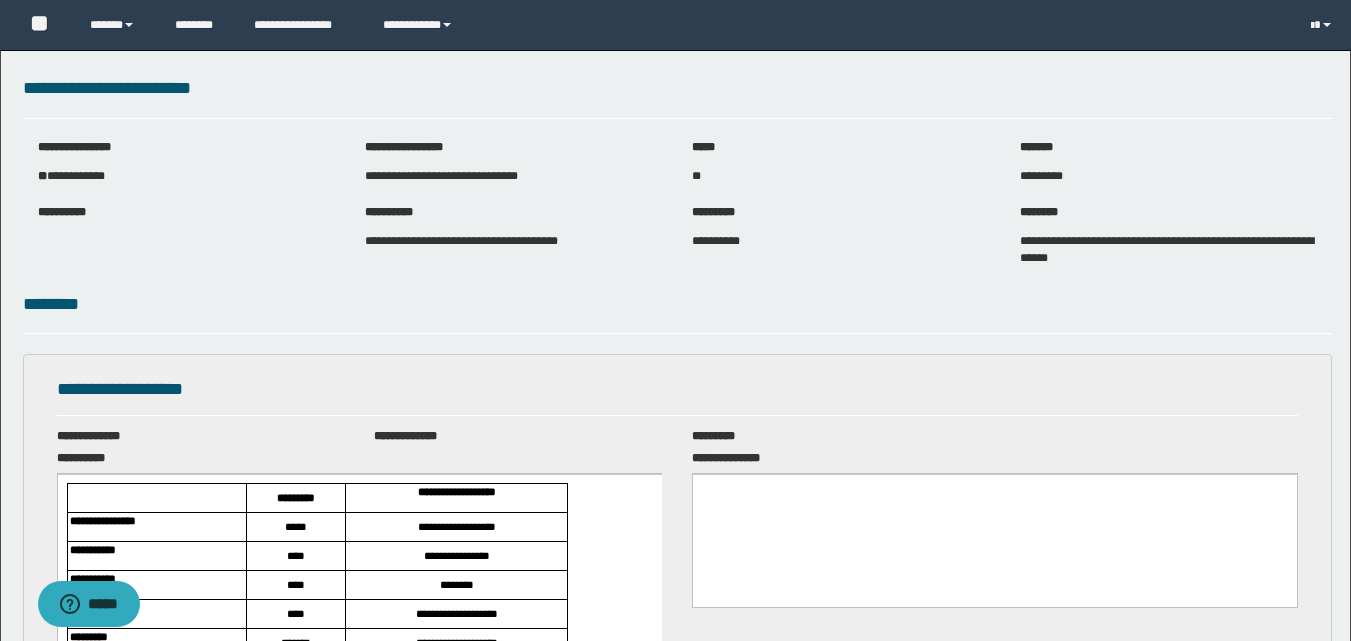 scroll, scrollTop: 0, scrollLeft: 0, axis: both 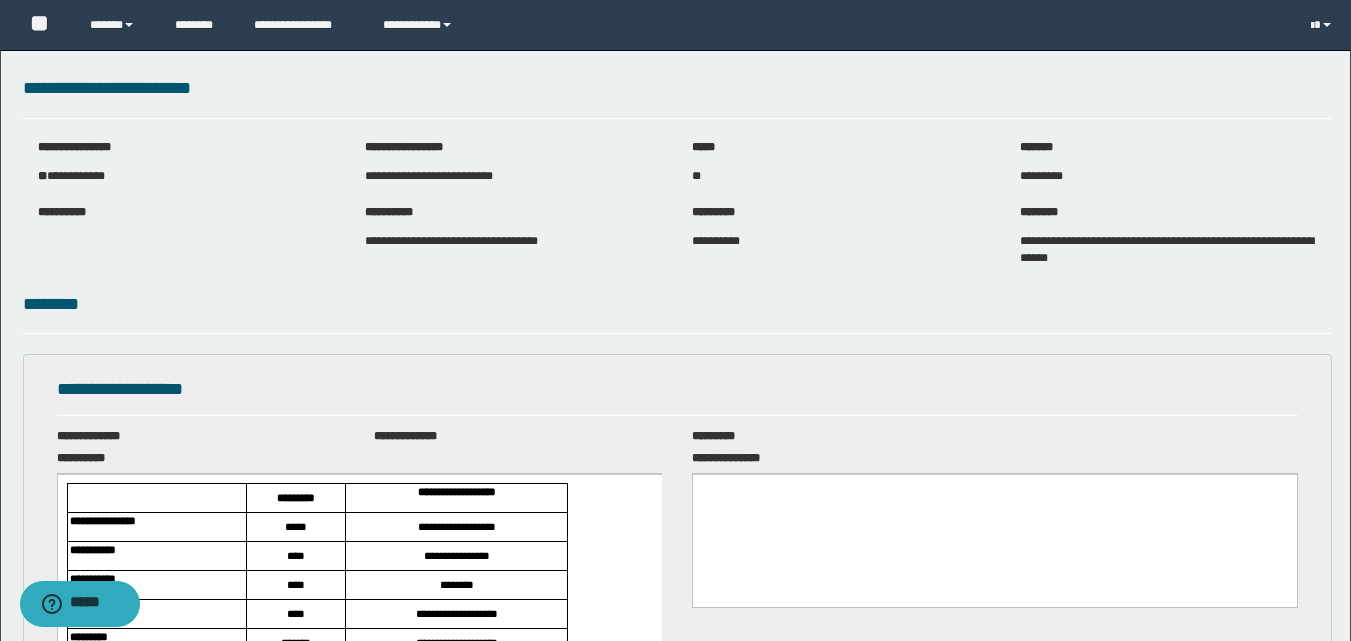 click on "**********" at bounding box center (675, 1575) 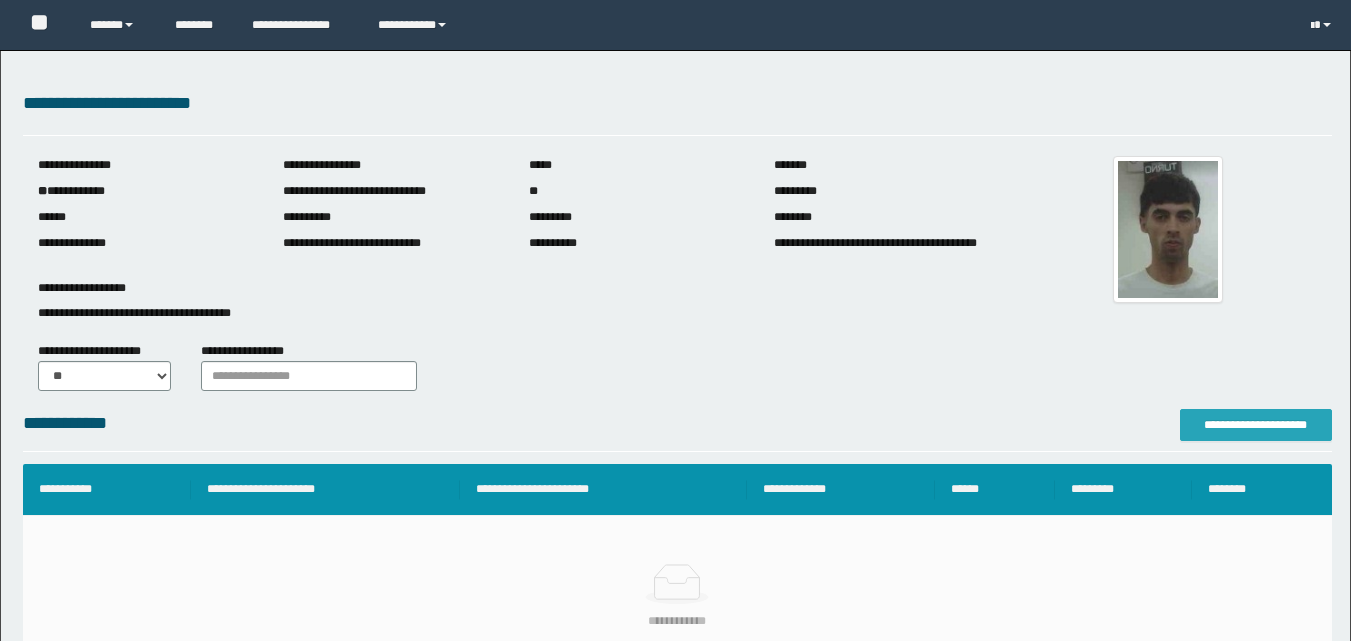scroll, scrollTop: 0, scrollLeft: 0, axis: both 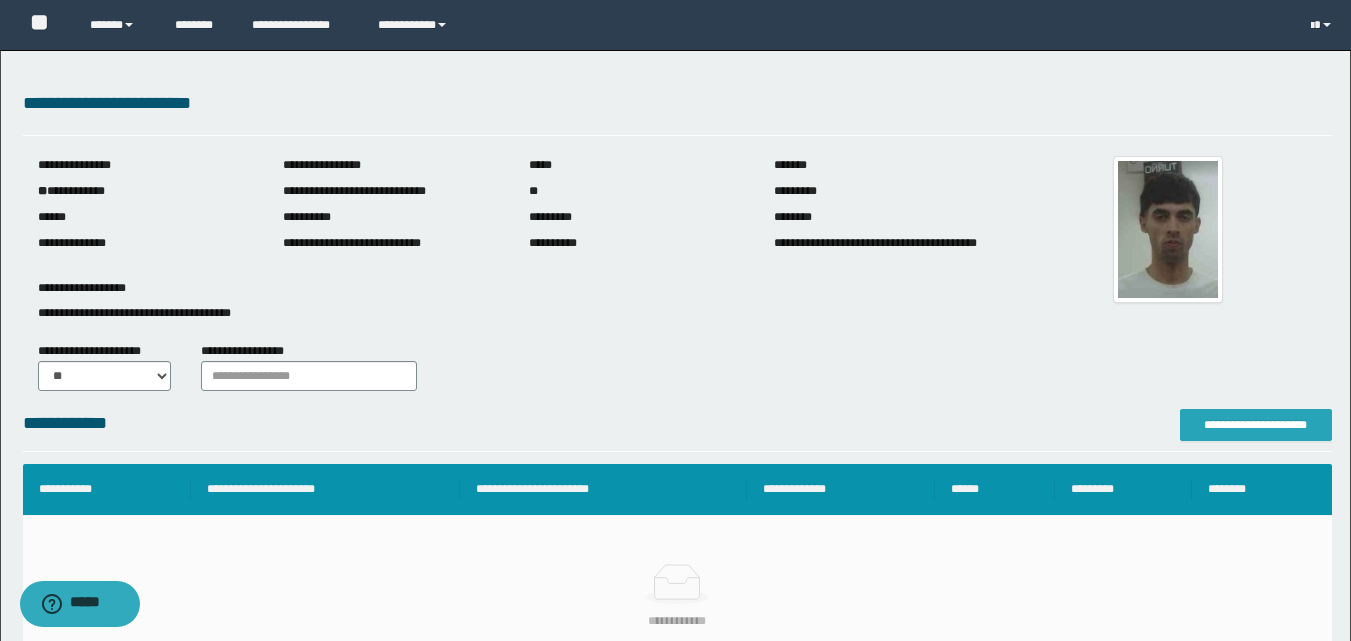 click on "**********" at bounding box center (1256, 425) 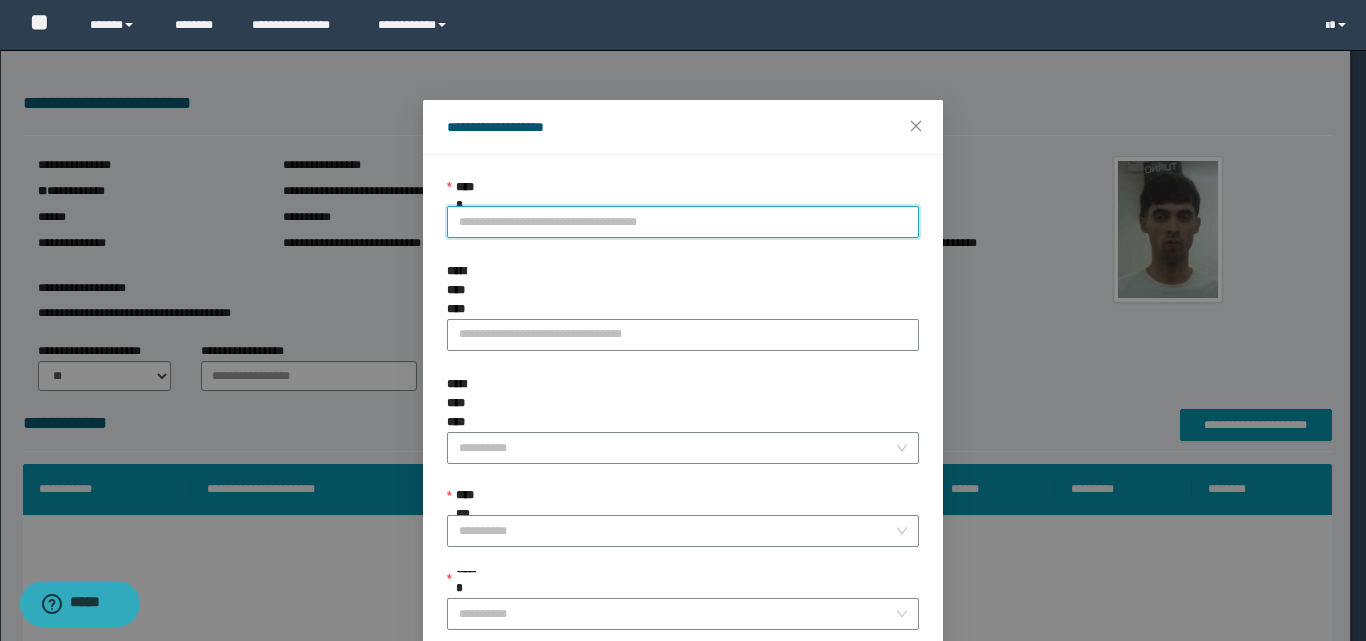 click on "**********" at bounding box center [683, 222] 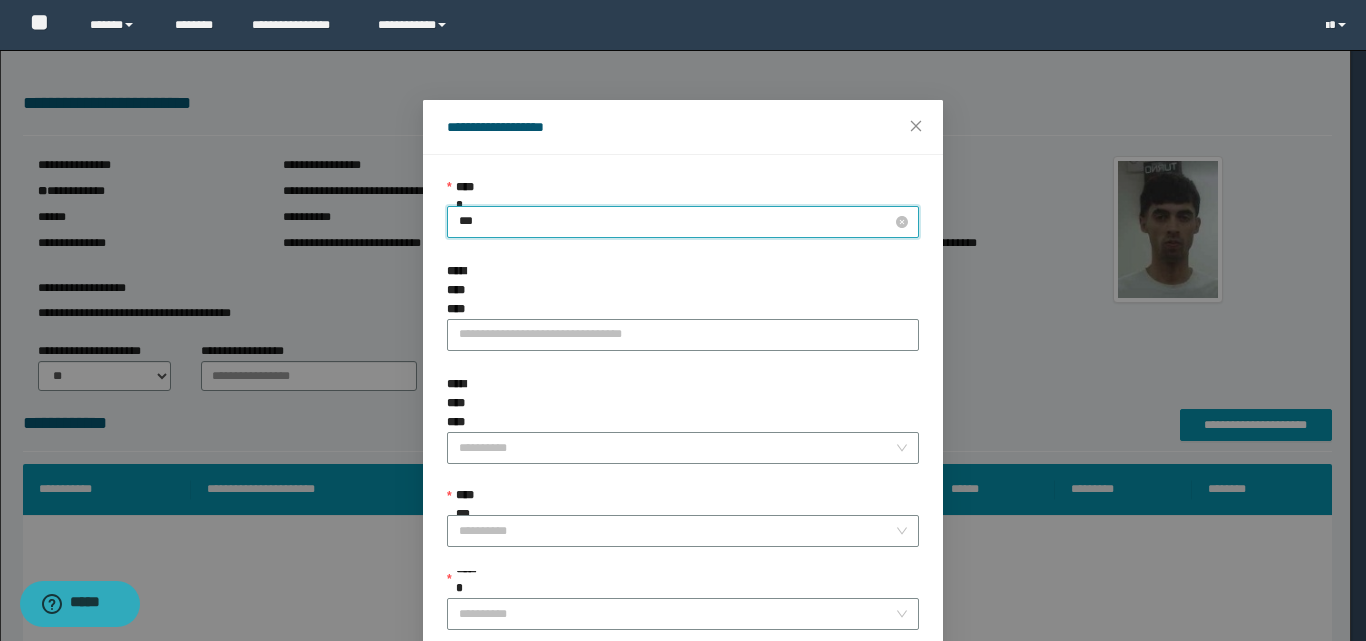 type on "****" 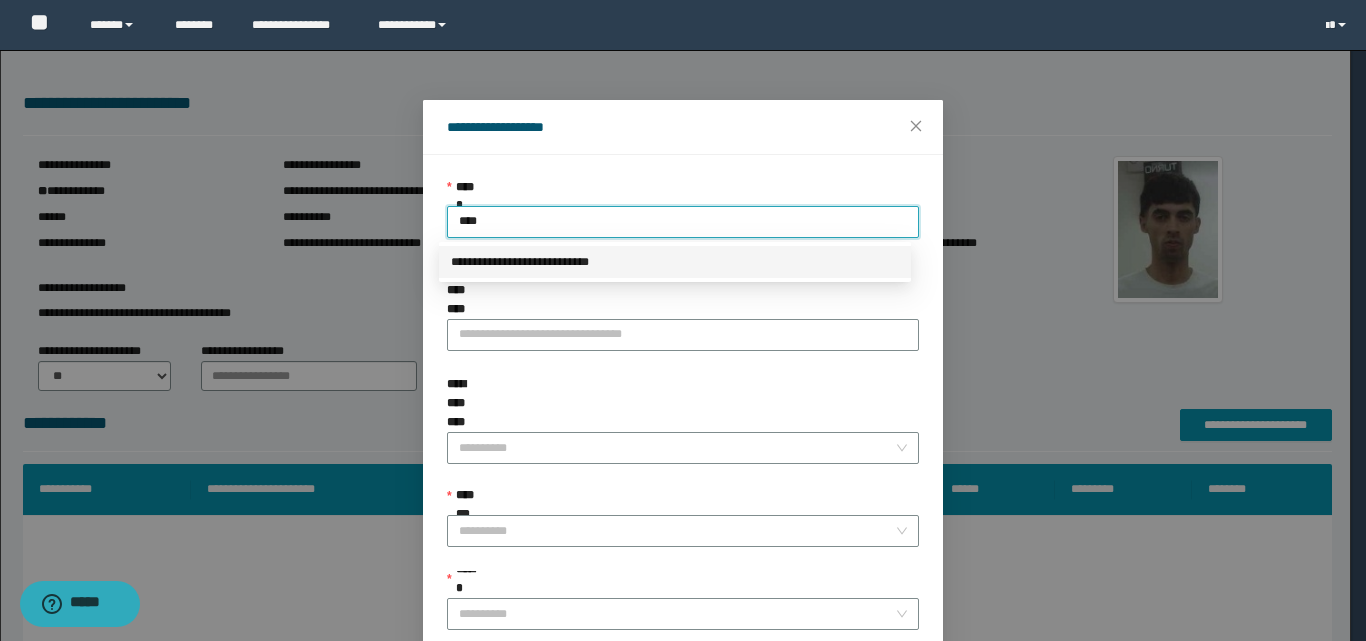 click on "**********" at bounding box center (675, 262) 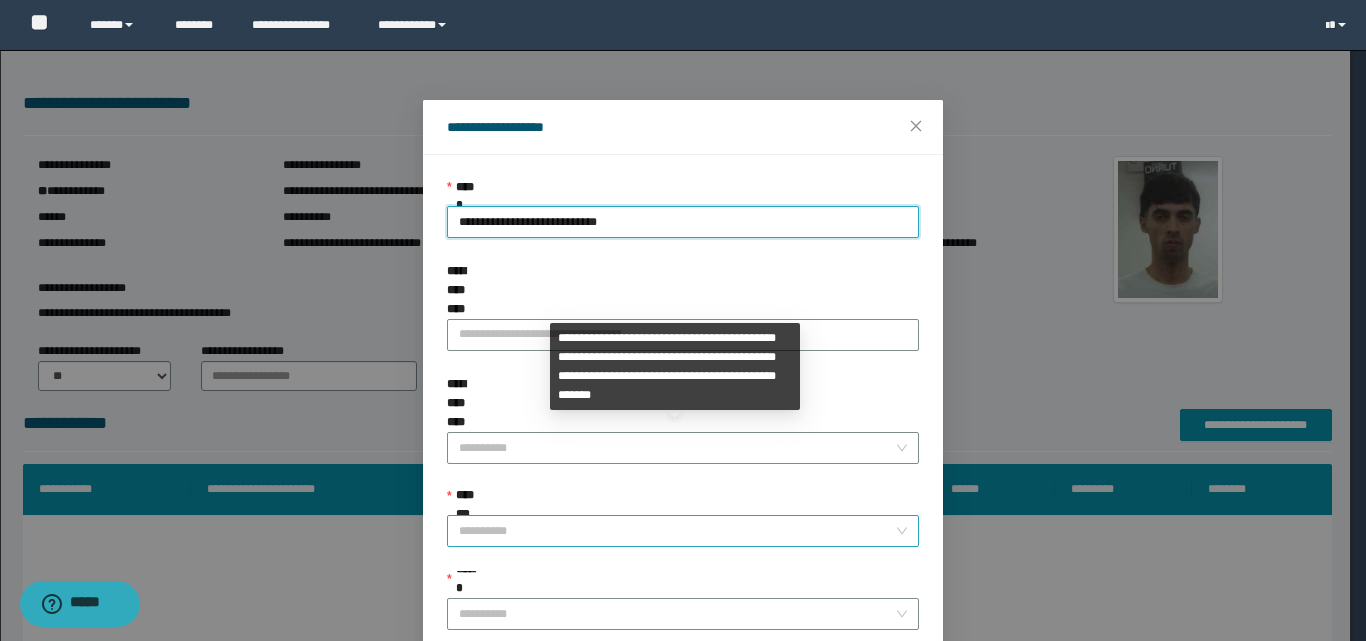 click on "**********" at bounding box center (677, 531) 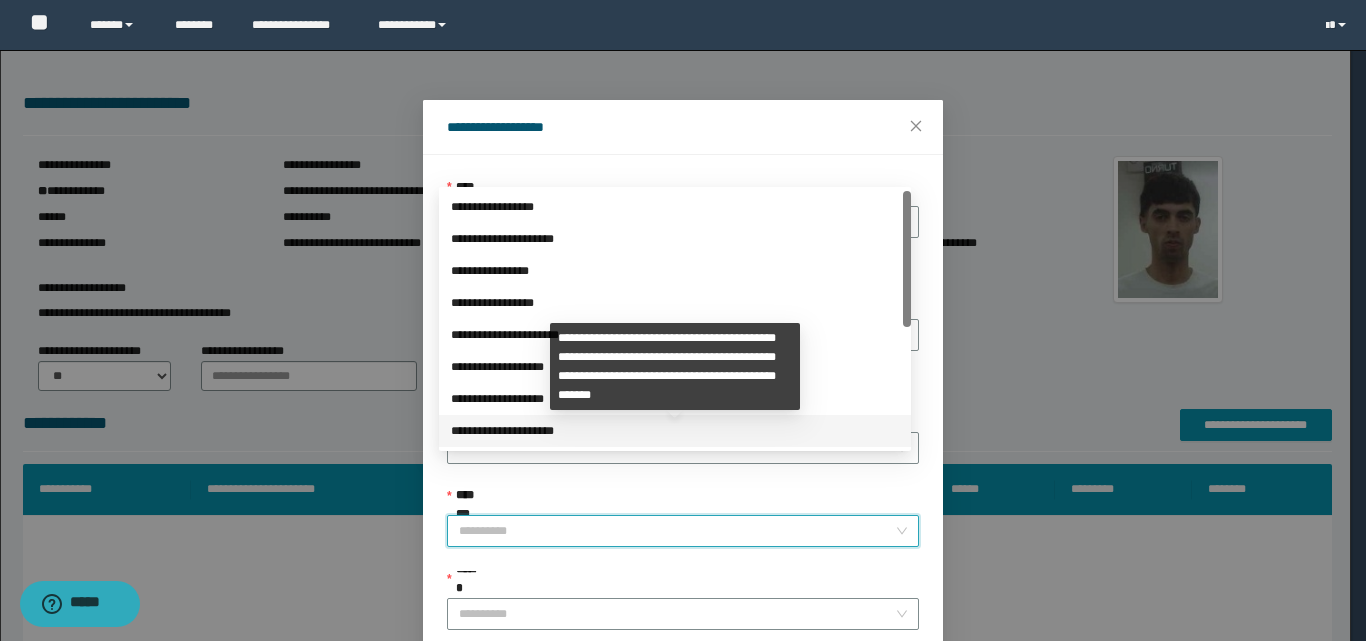 scroll, scrollTop: 224, scrollLeft: 0, axis: vertical 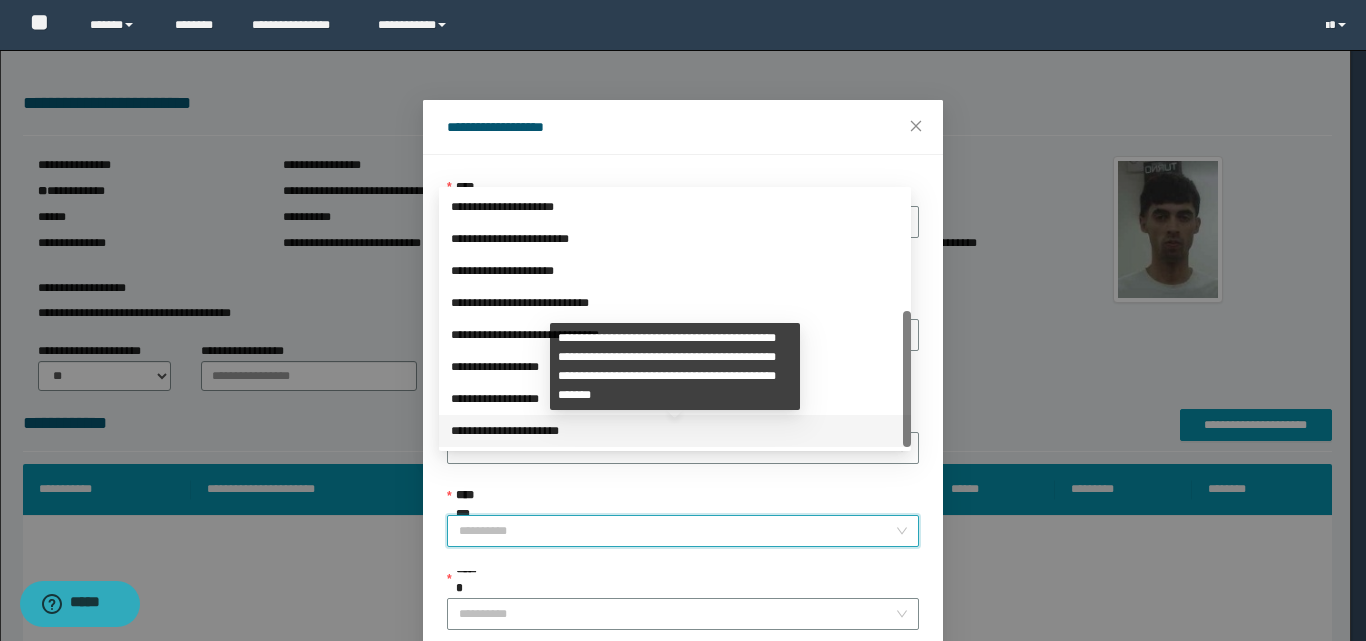 click on "**********" at bounding box center (675, 431) 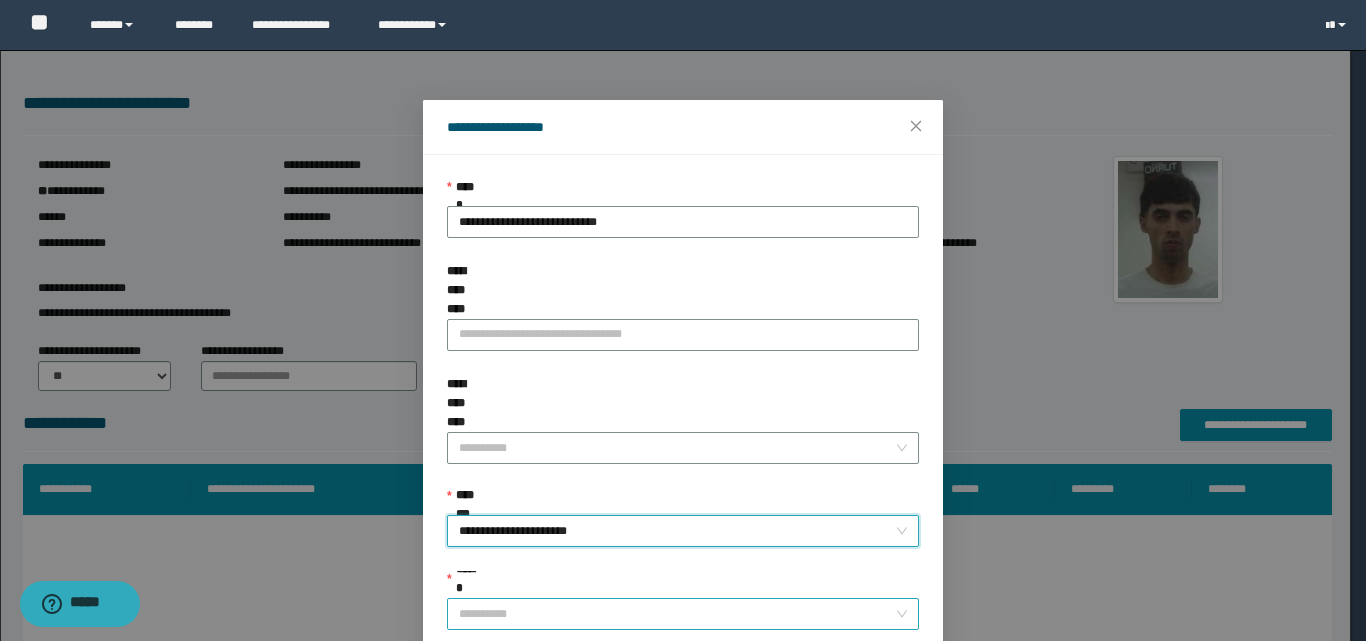 click on "******" at bounding box center [677, 614] 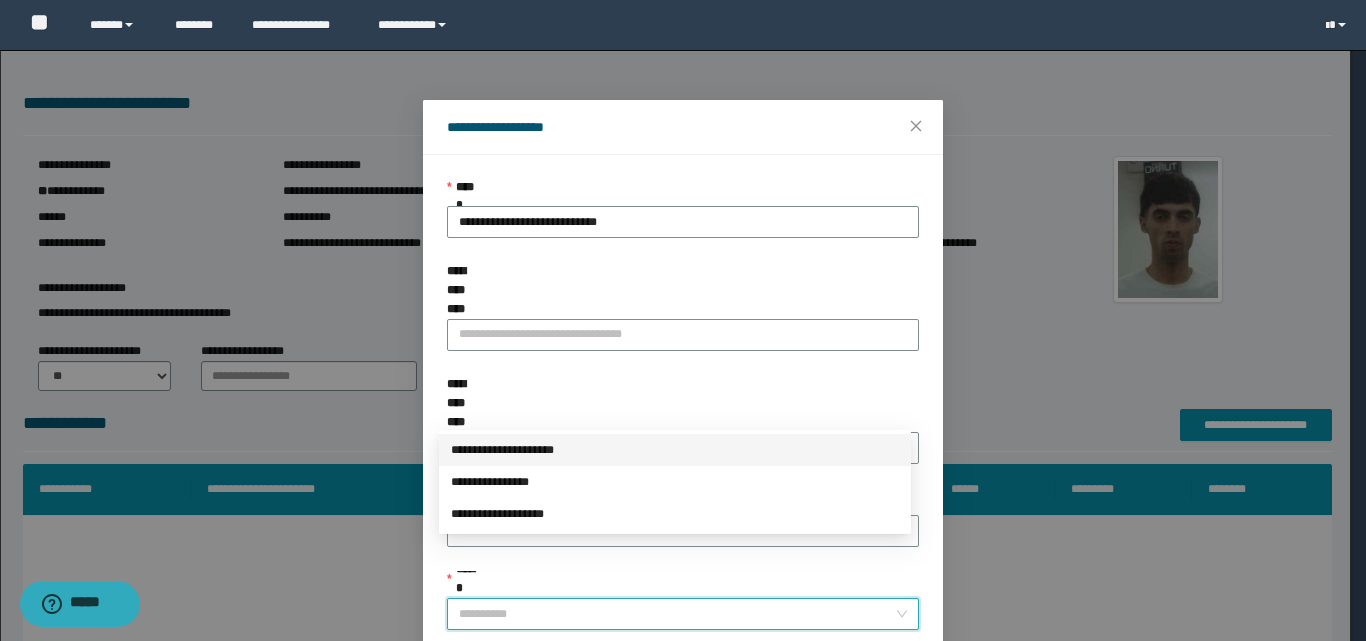 click on "**********" at bounding box center (675, 450) 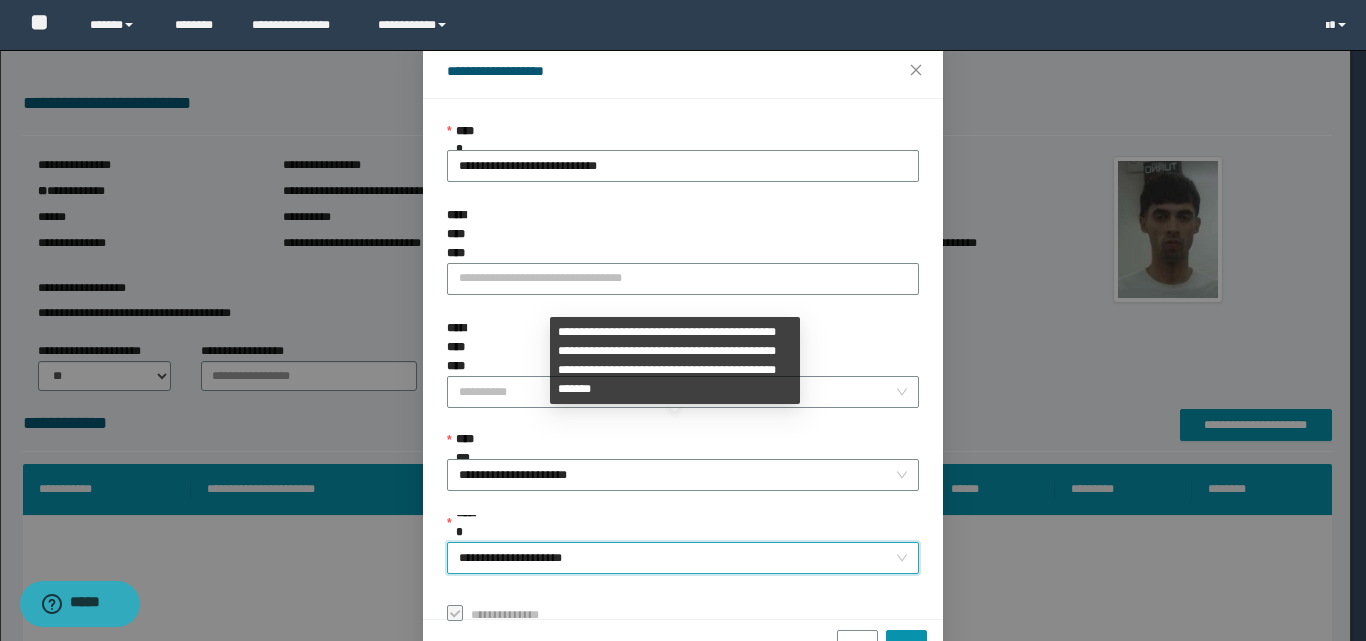 scroll, scrollTop: 111, scrollLeft: 0, axis: vertical 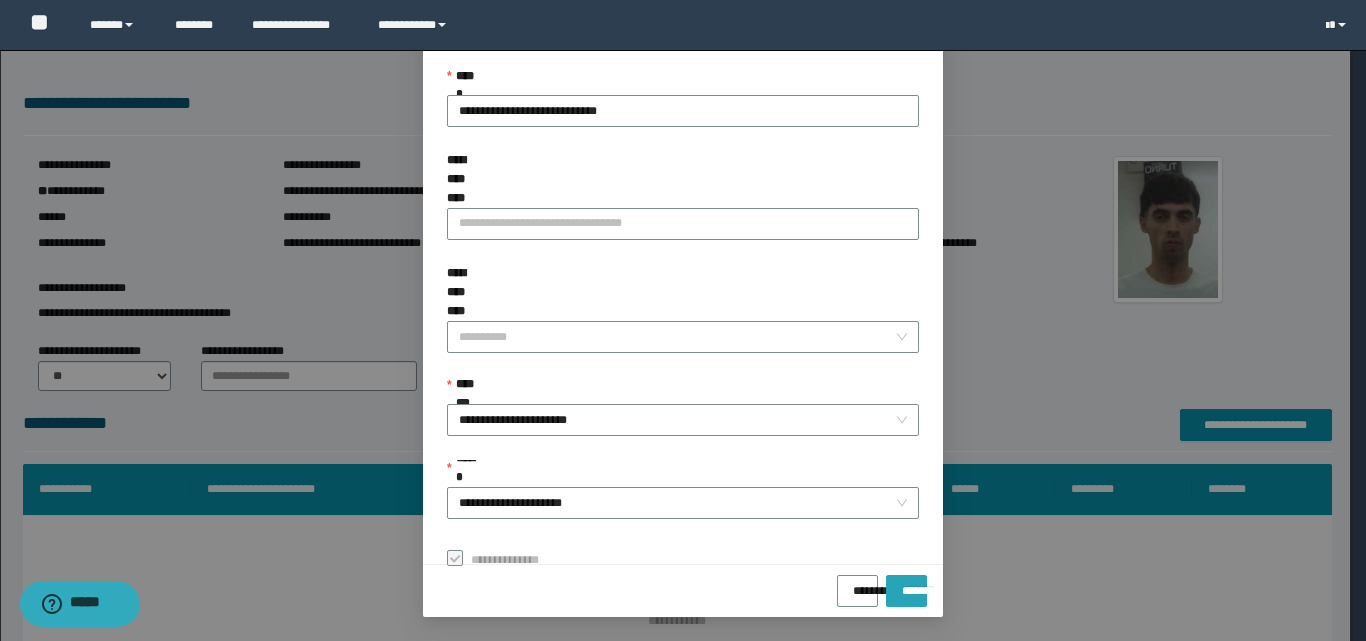 click on "*******" at bounding box center (906, 591) 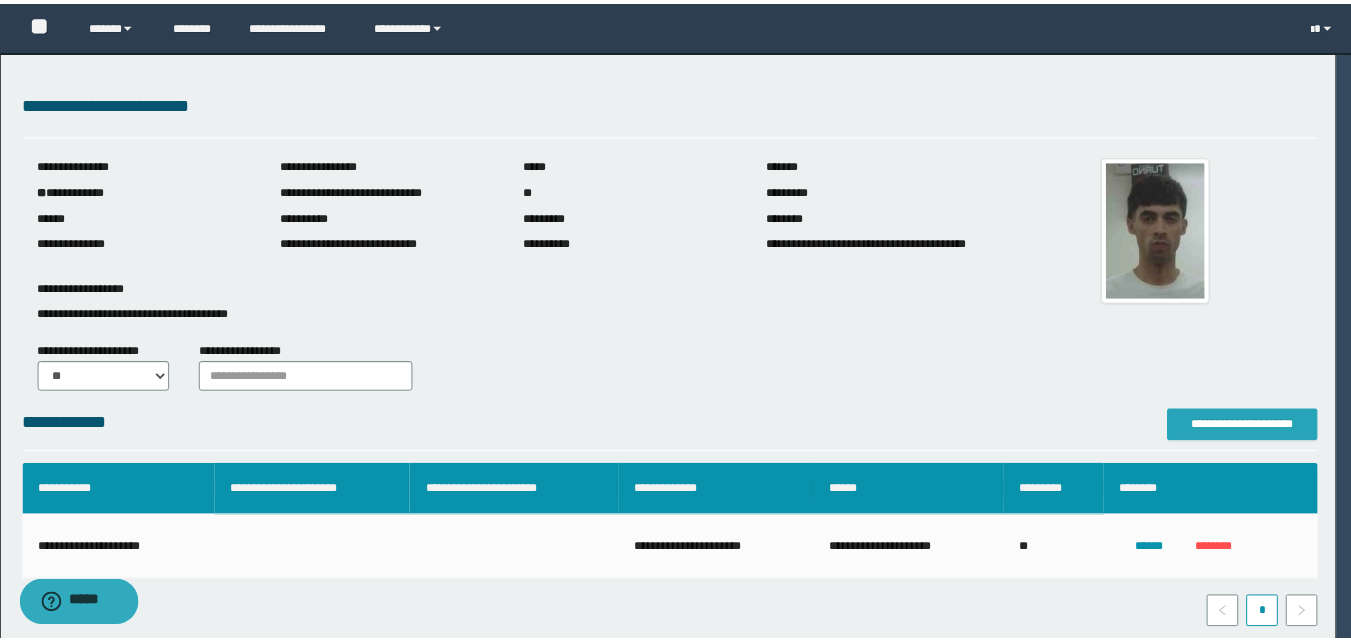 scroll, scrollTop: 0, scrollLeft: 0, axis: both 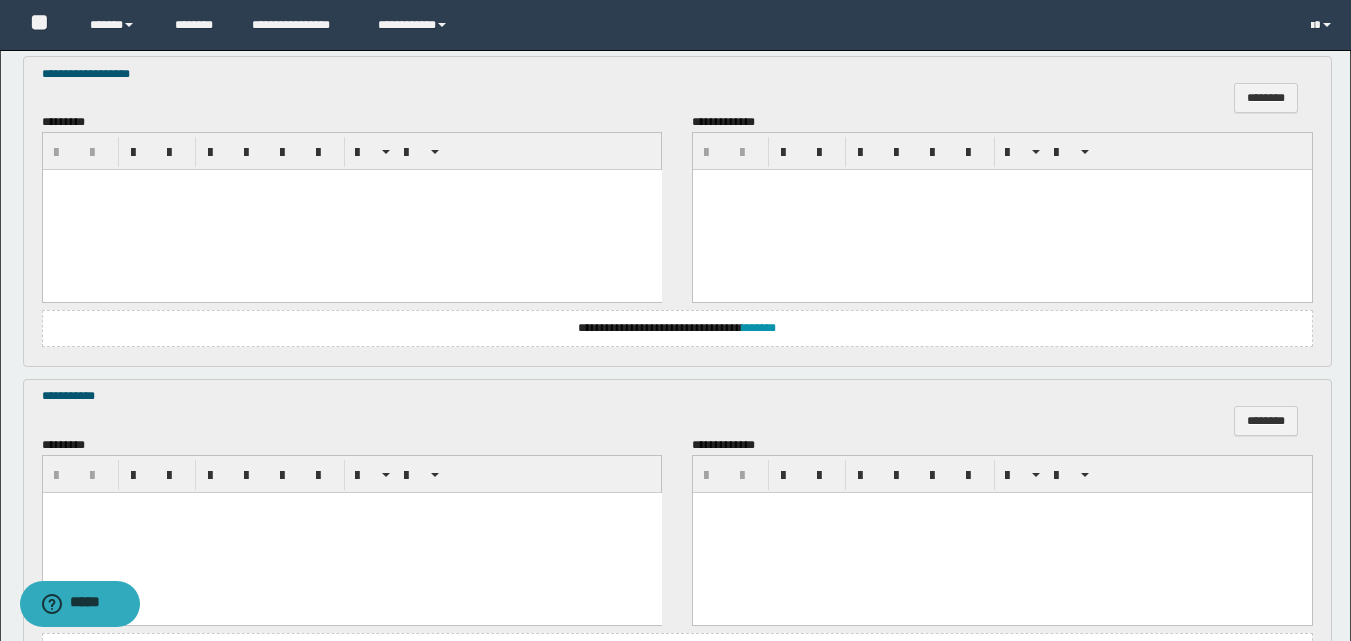 click at bounding box center (351, 210) 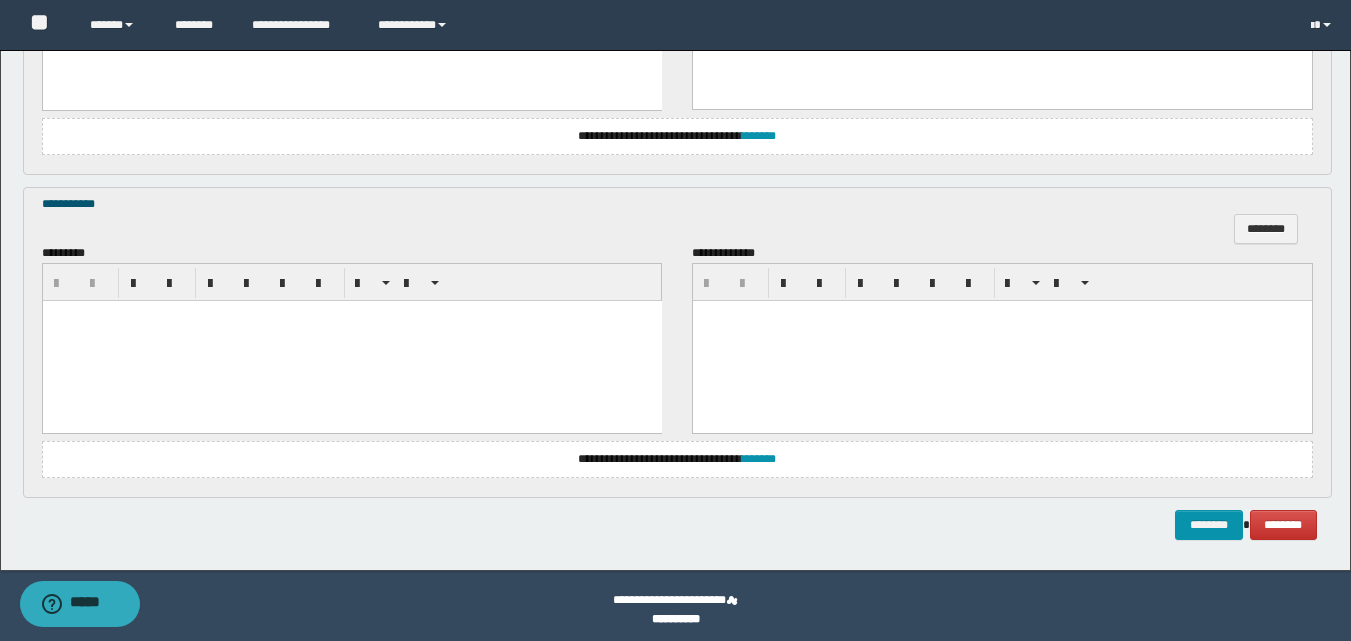 scroll, scrollTop: 876, scrollLeft: 0, axis: vertical 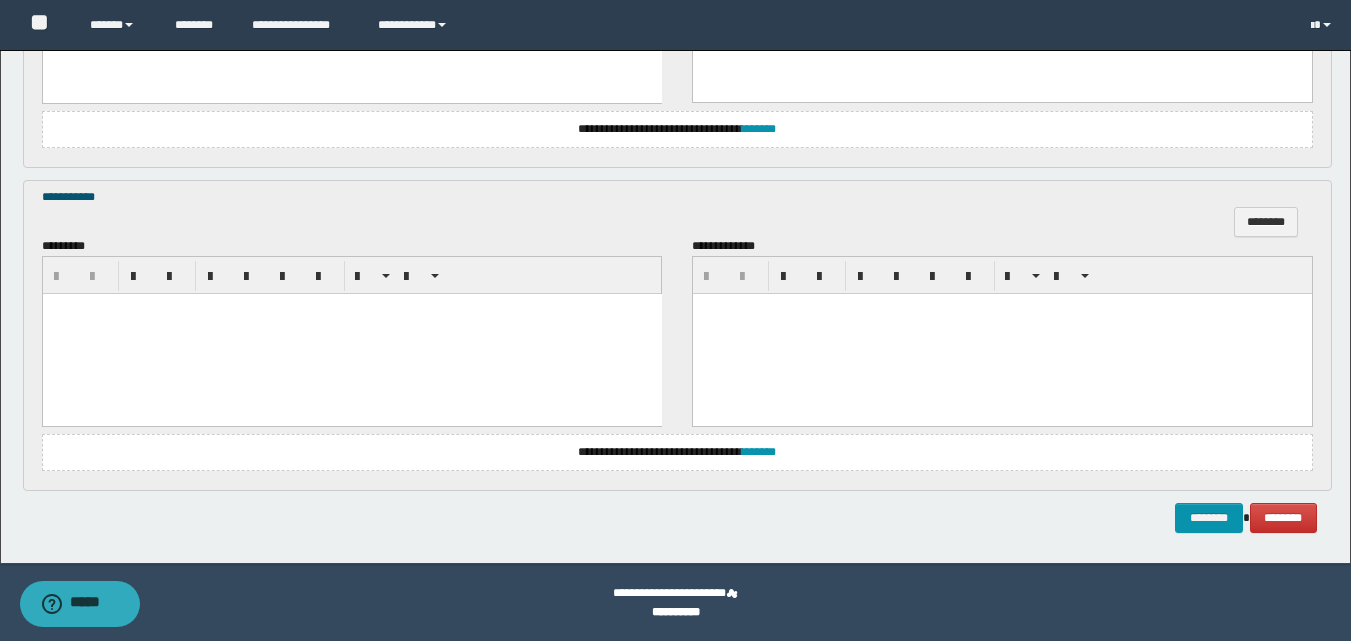 click at bounding box center [351, 334] 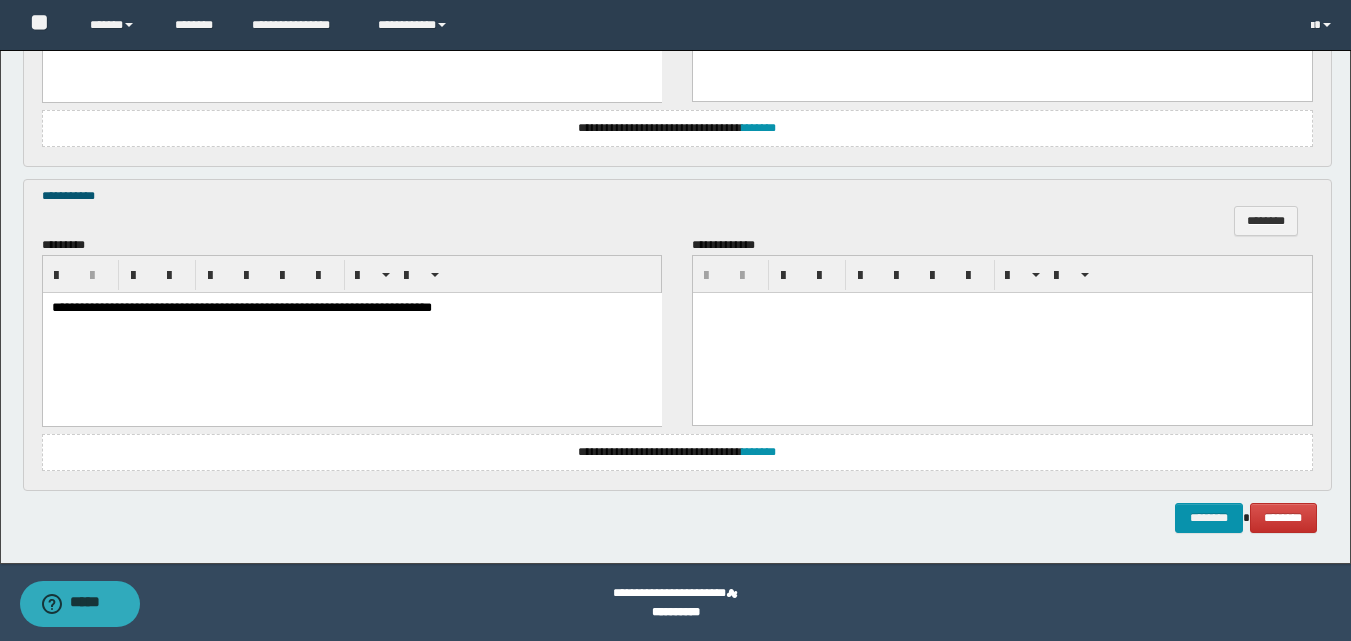 scroll, scrollTop: 878, scrollLeft: 0, axis: vertical 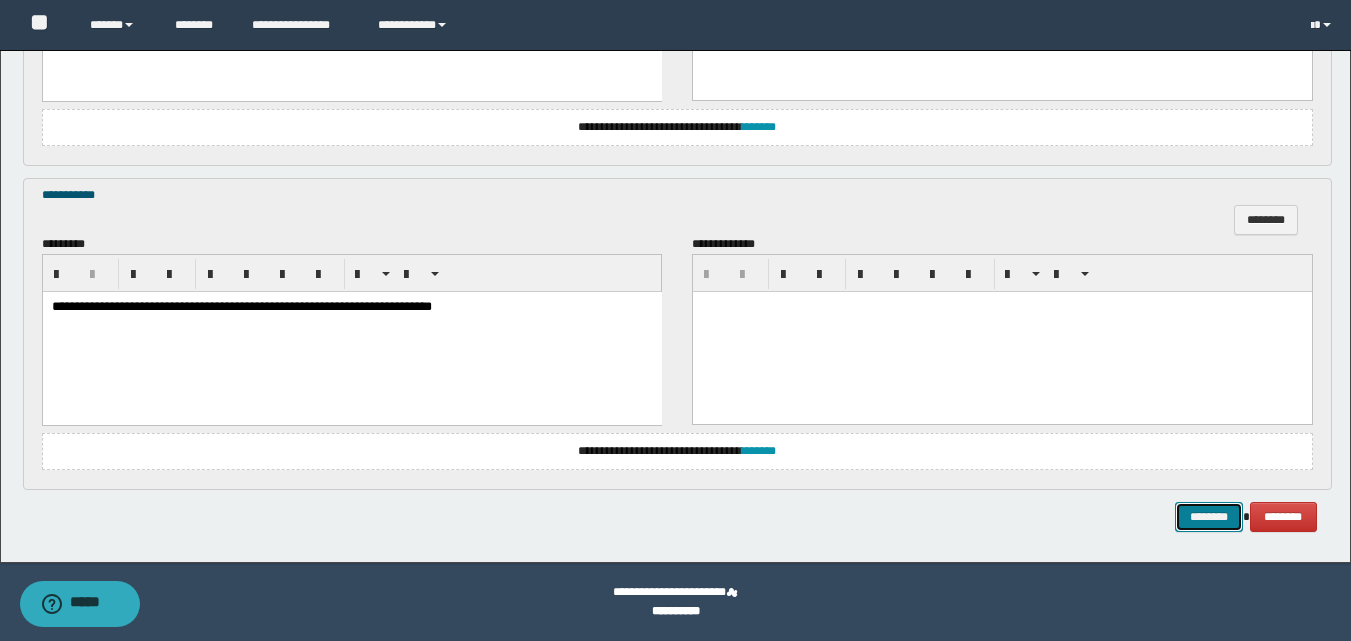 click on "********" at bounding box center (1209, 517) 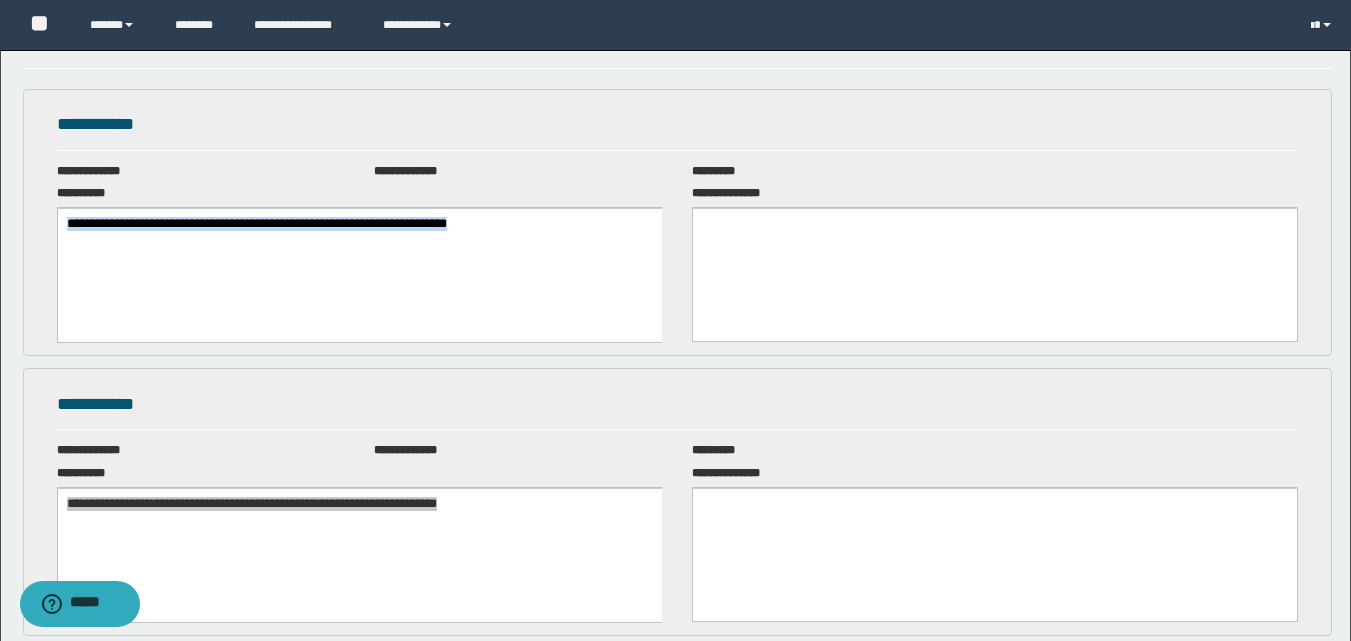 scroll, scrollTop: 0, scrollLeft: 0, axis: both 